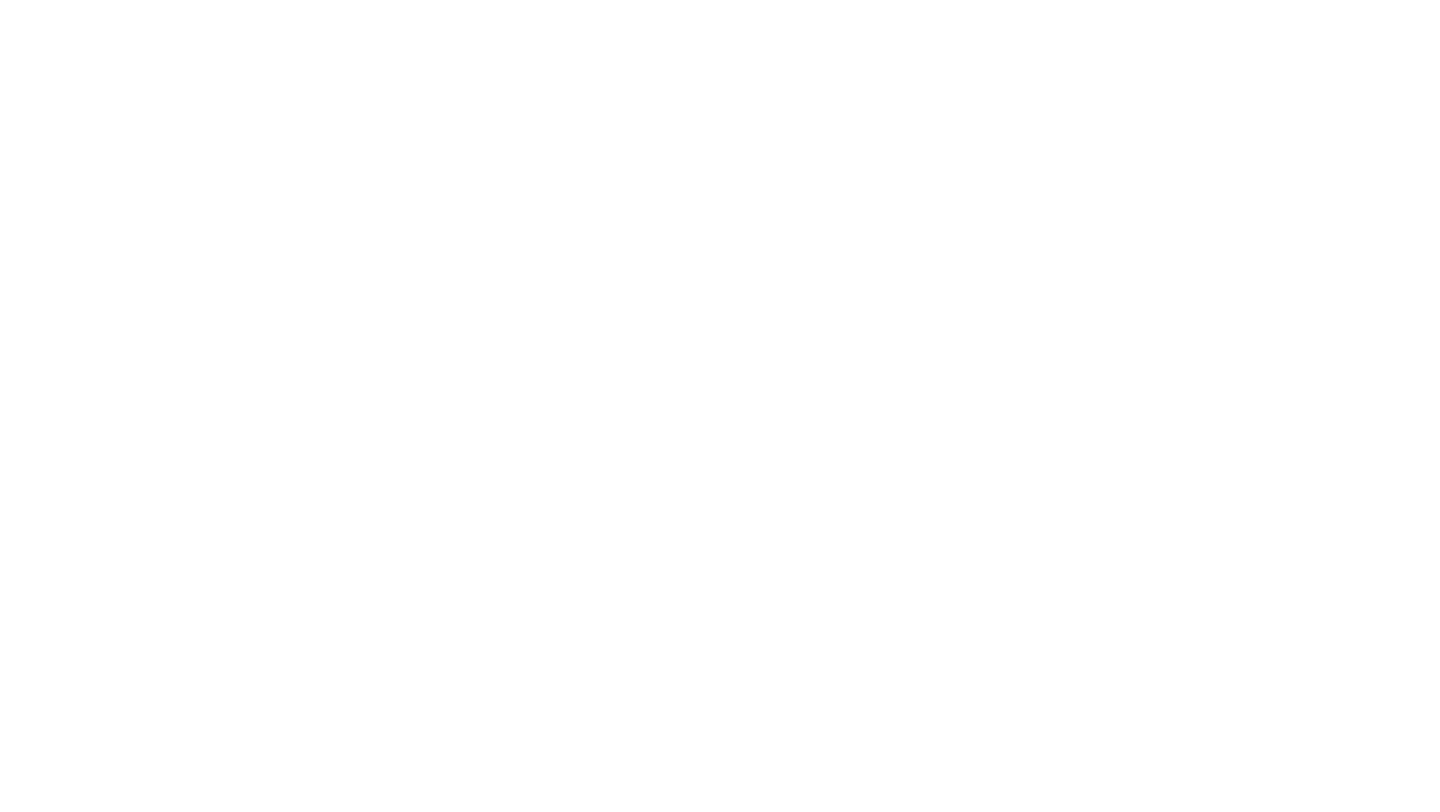 scroll, scrollTop: 0, scrollLeft: 0, axis: both 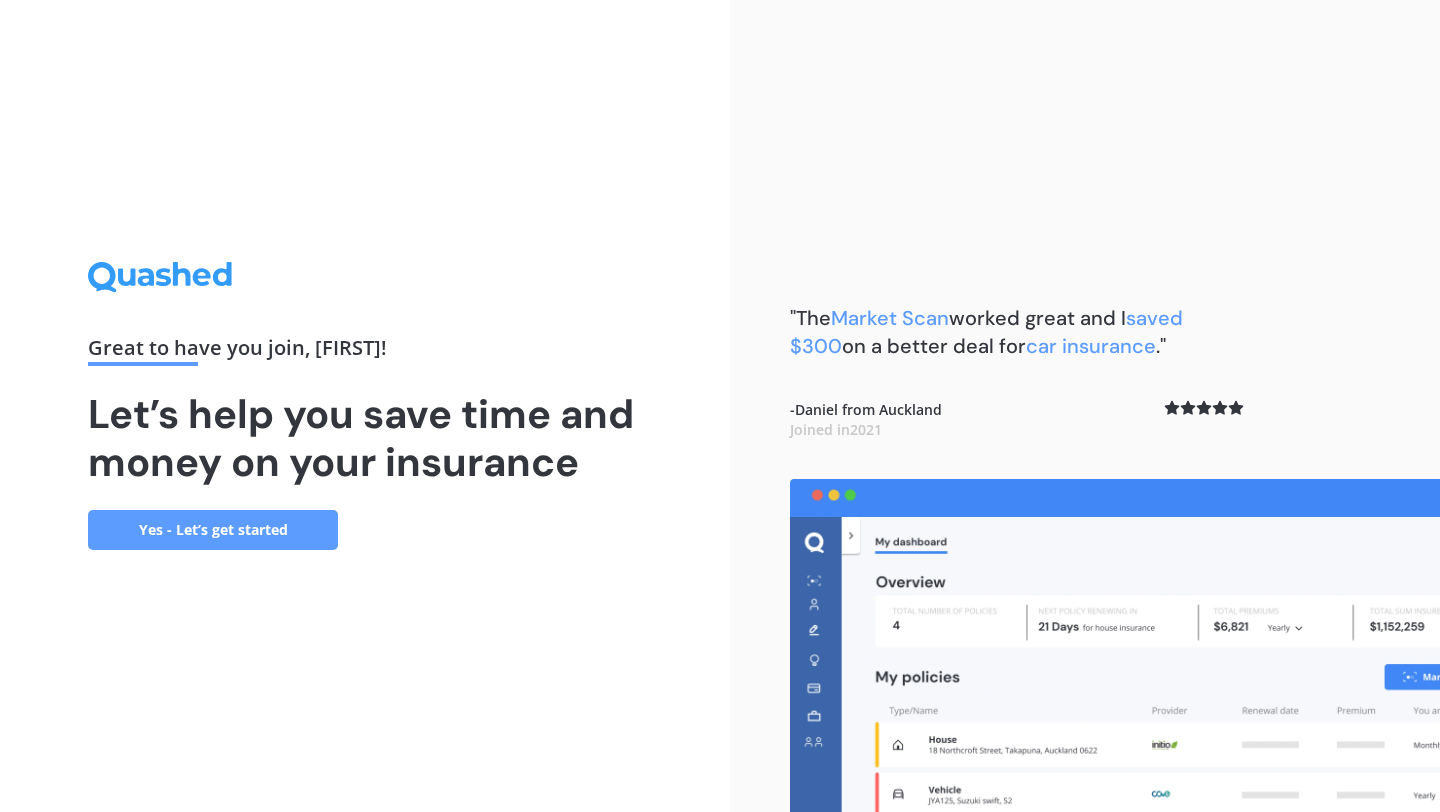 click on "Yes - Let’s get started" at bounding box center (213, 530) 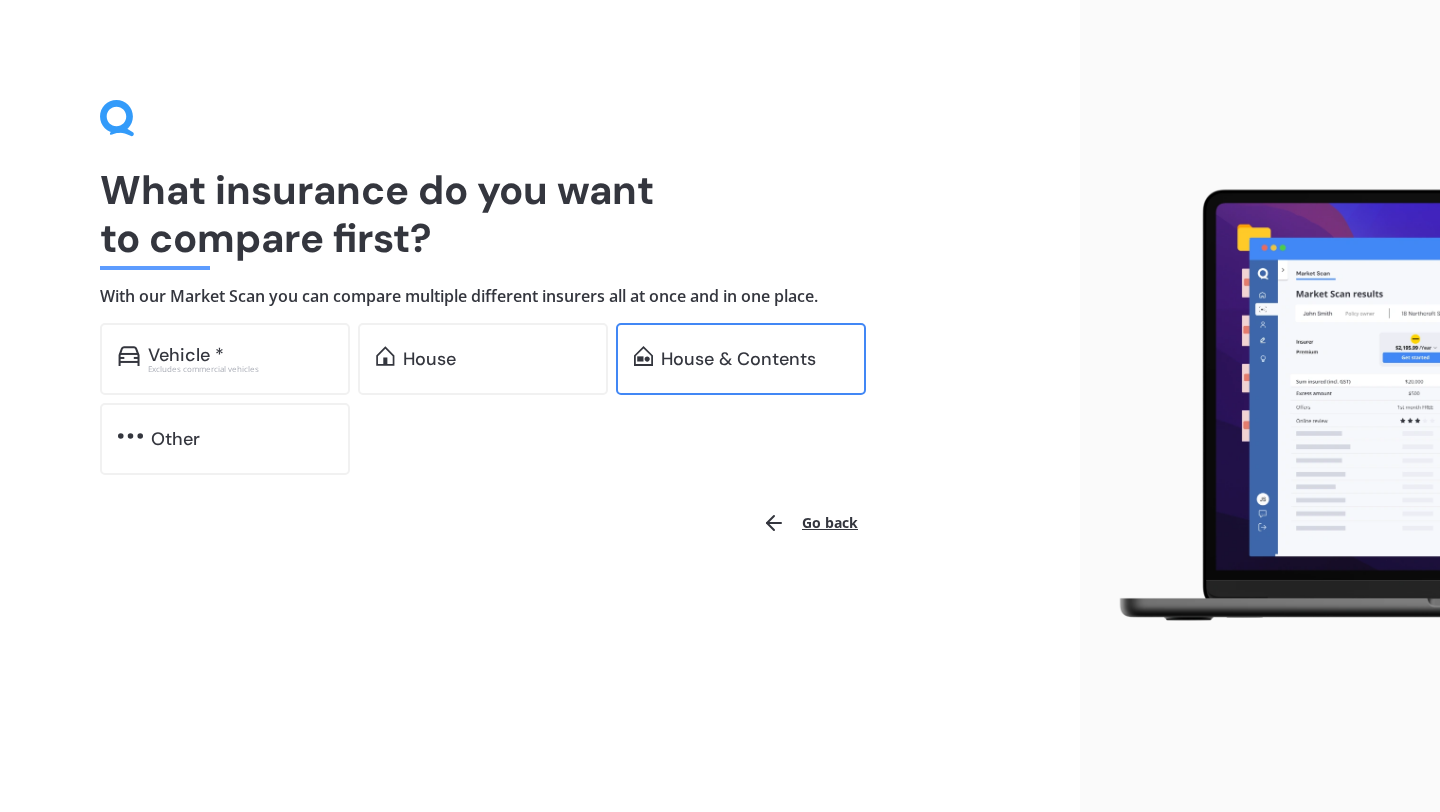 click on "House & Contents" at bounding box center (741, 359) 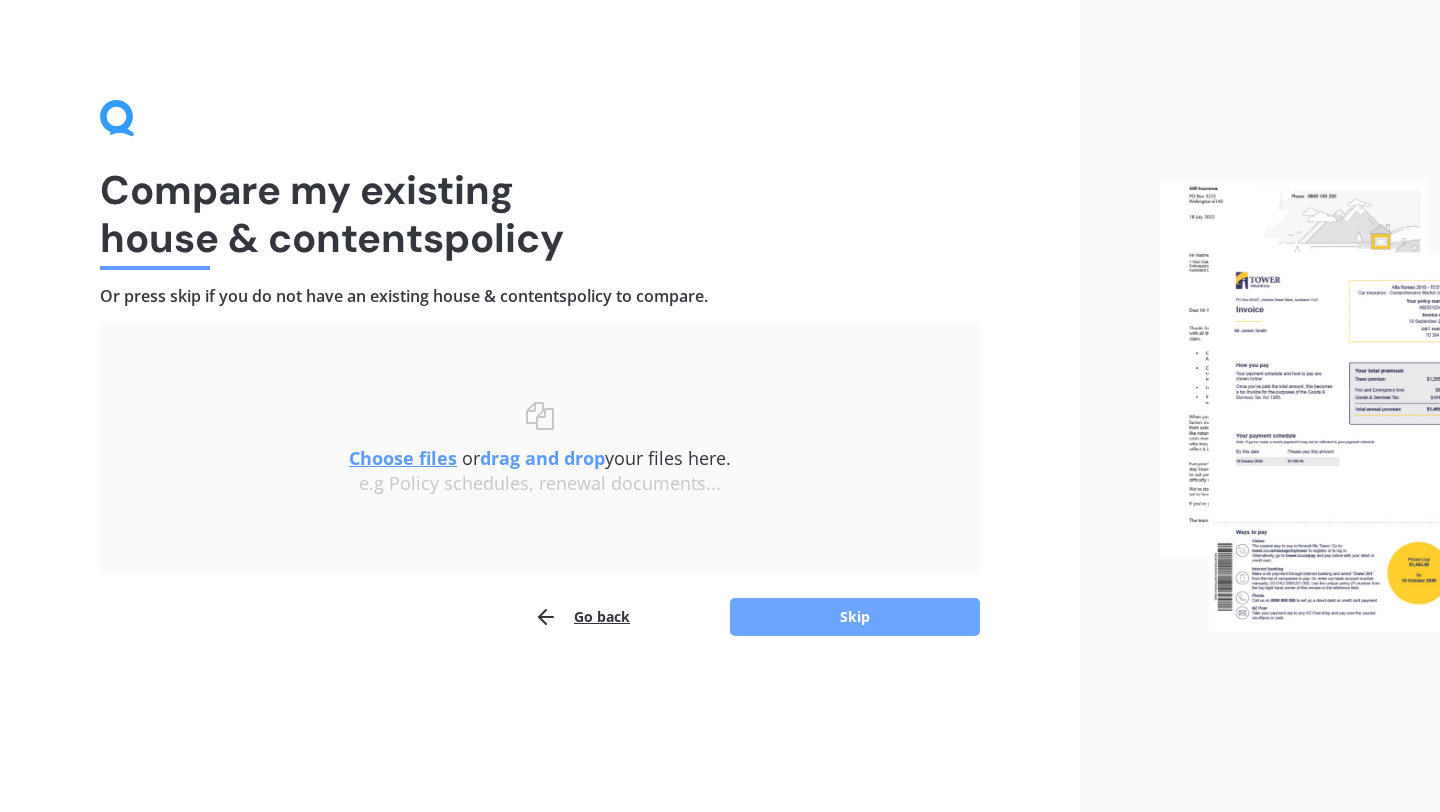 click on "Skip" at bounding box center [855, 617] 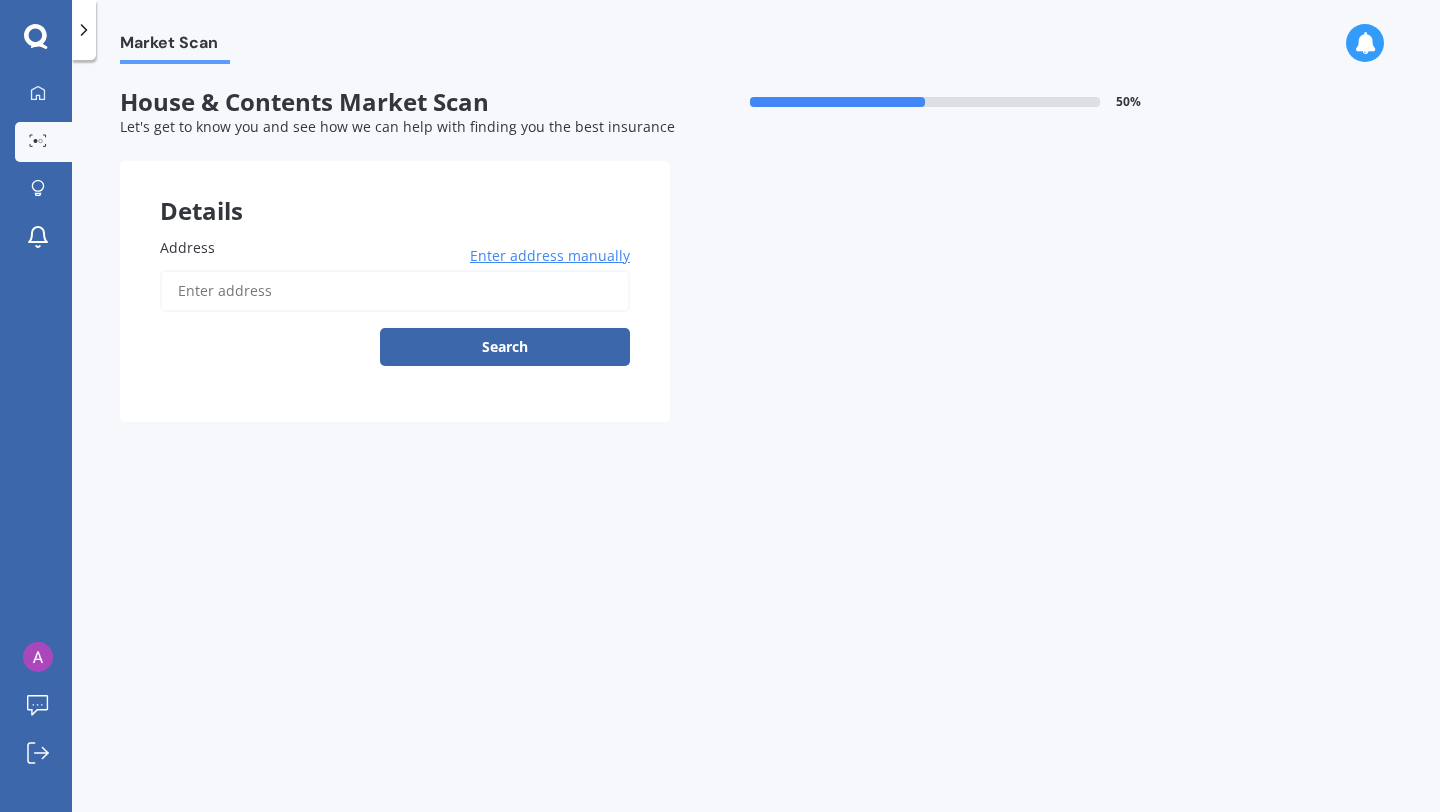 click on "Address" at bounding box center (395, 291) 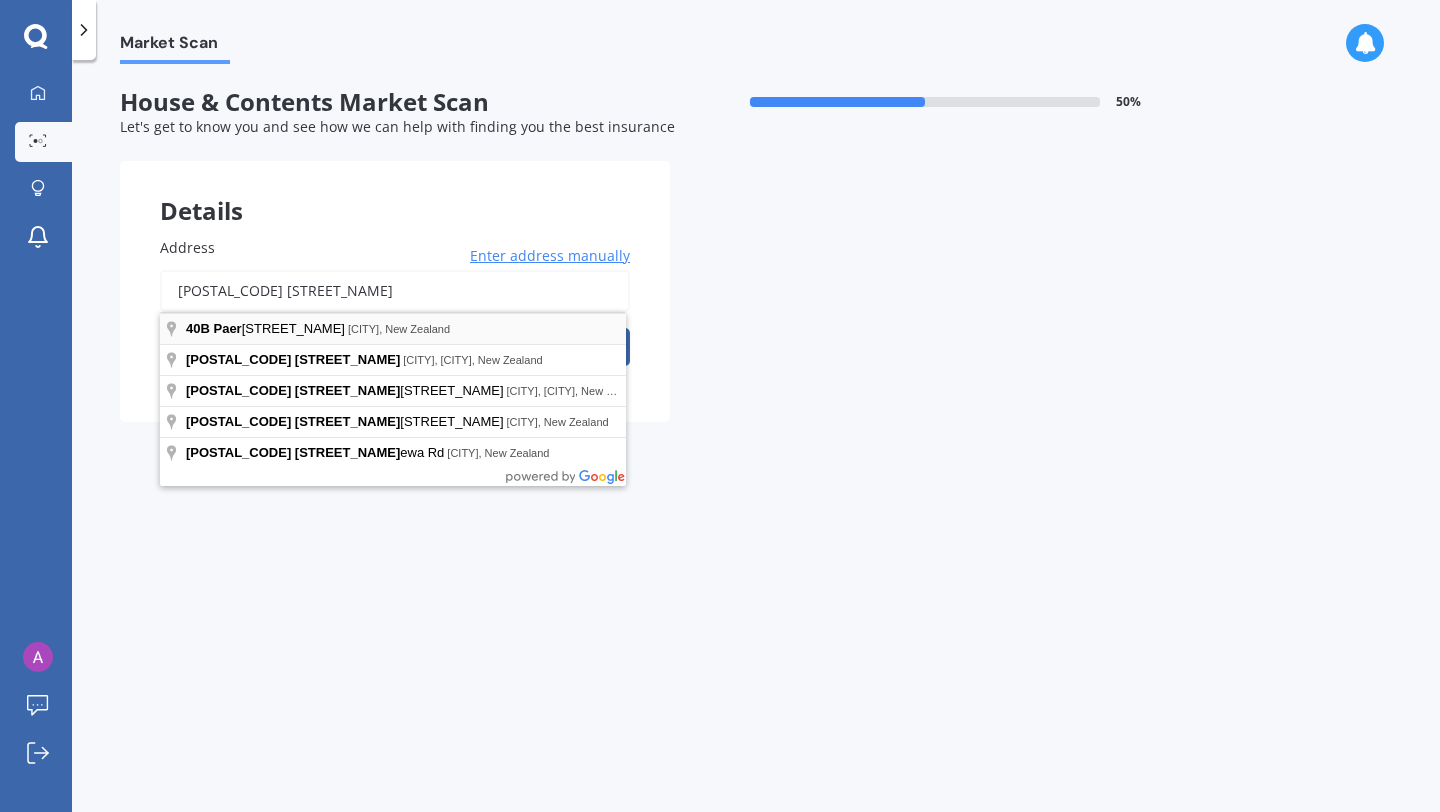 type on "[POSTAL_CODE] [STREET_NAME]" 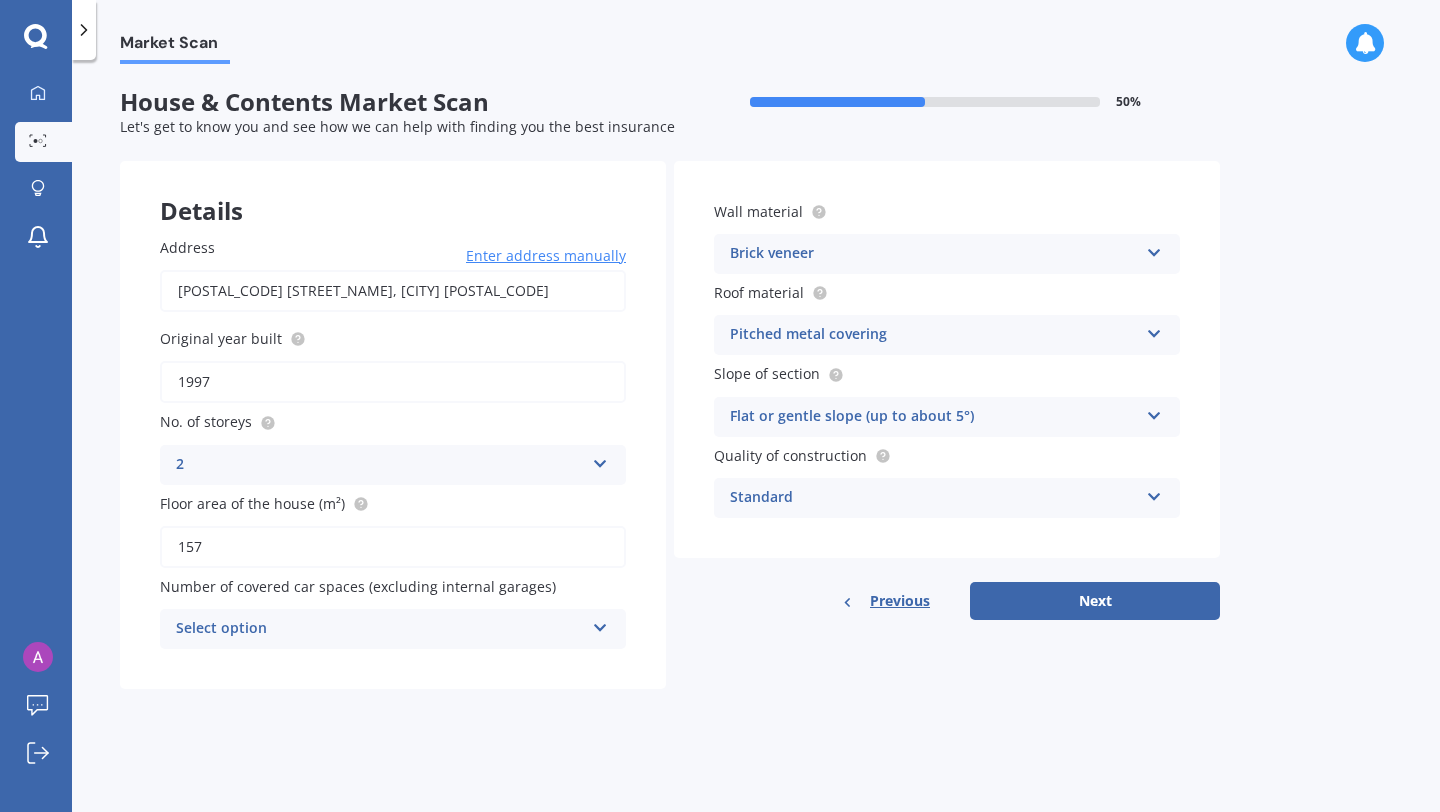 click on "2 1 2 3 4 5+" at bounding box center (393, 465) 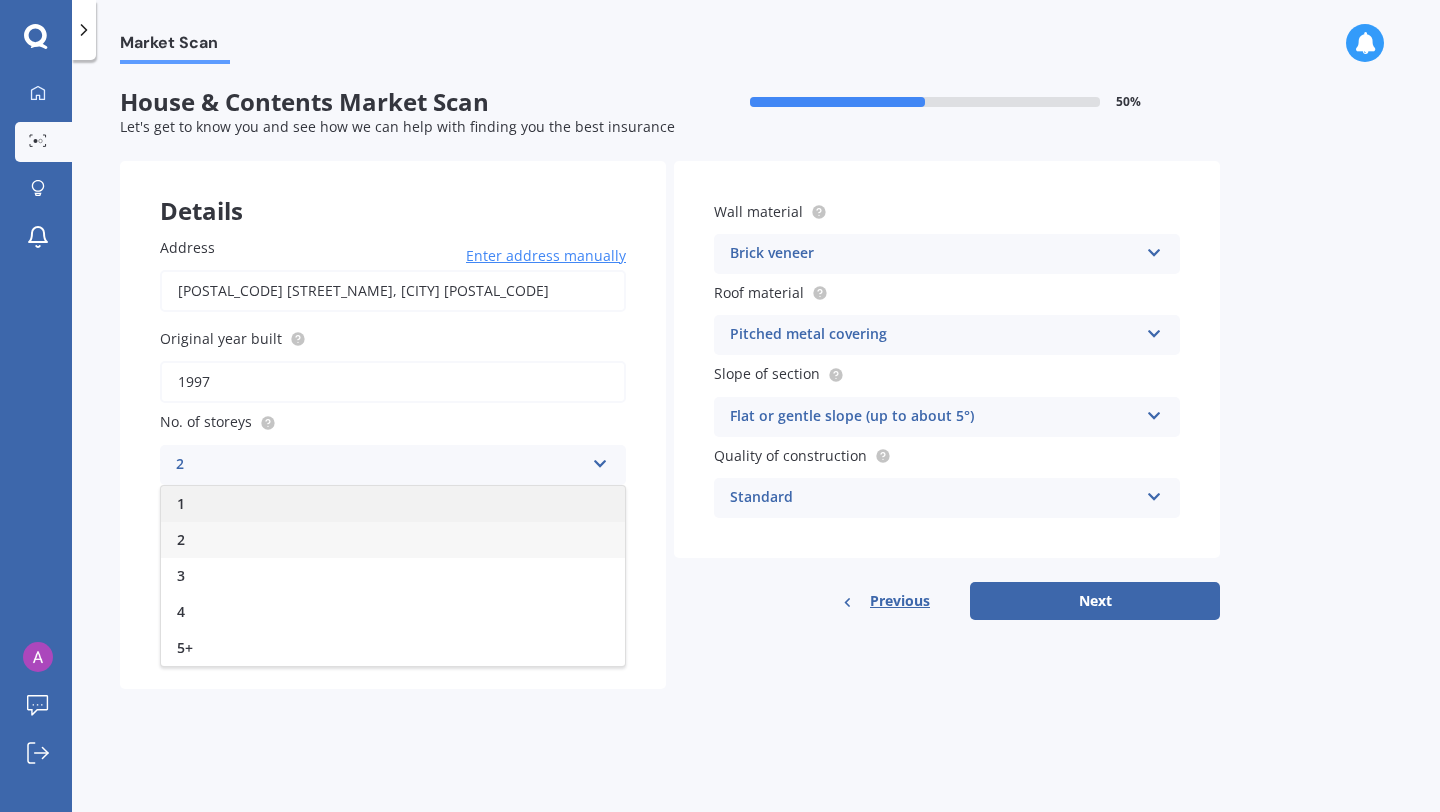 click on "1" at bounding box center (393, 504) 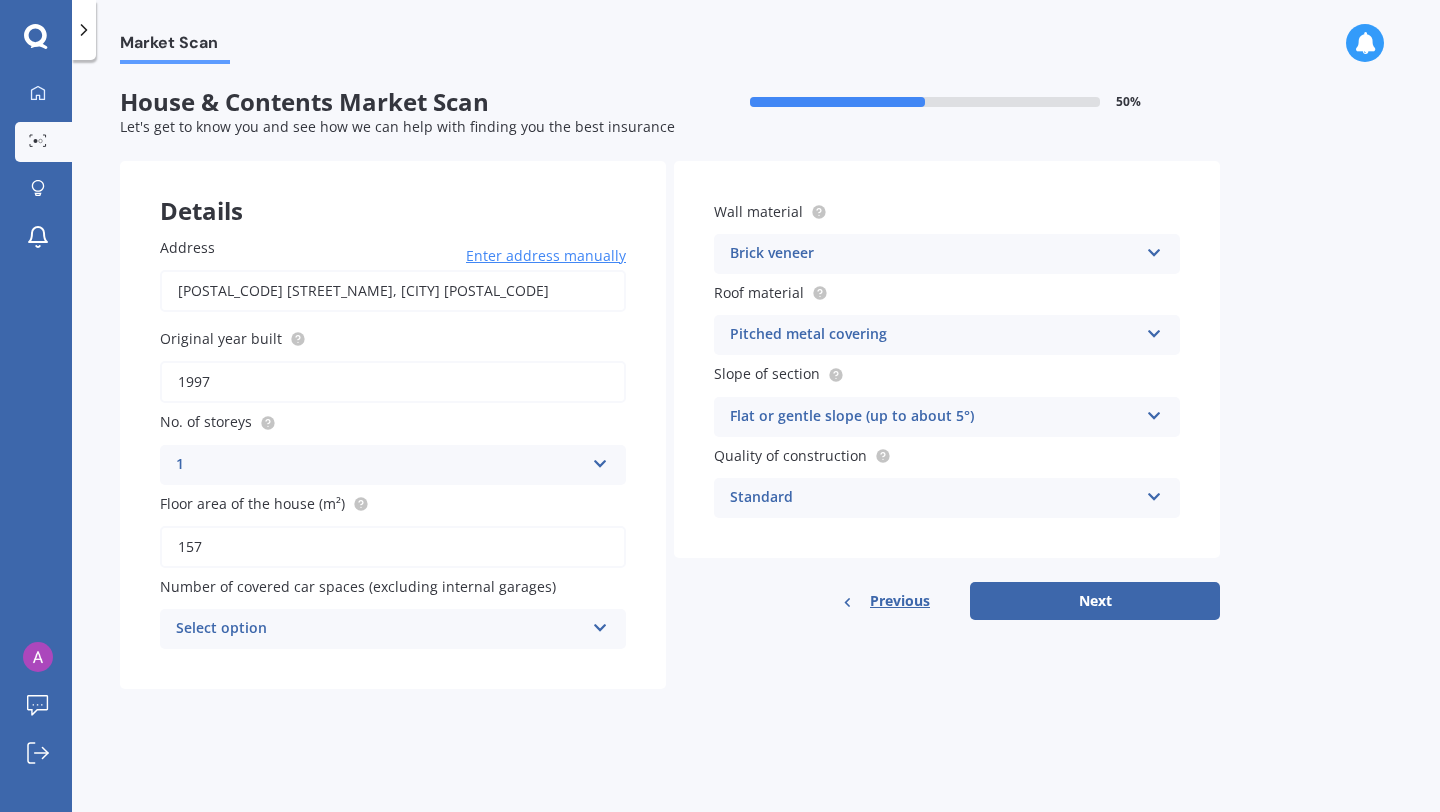 click on "Select option 0 1 2 3 4 5+" at bounding box center (393, 465) 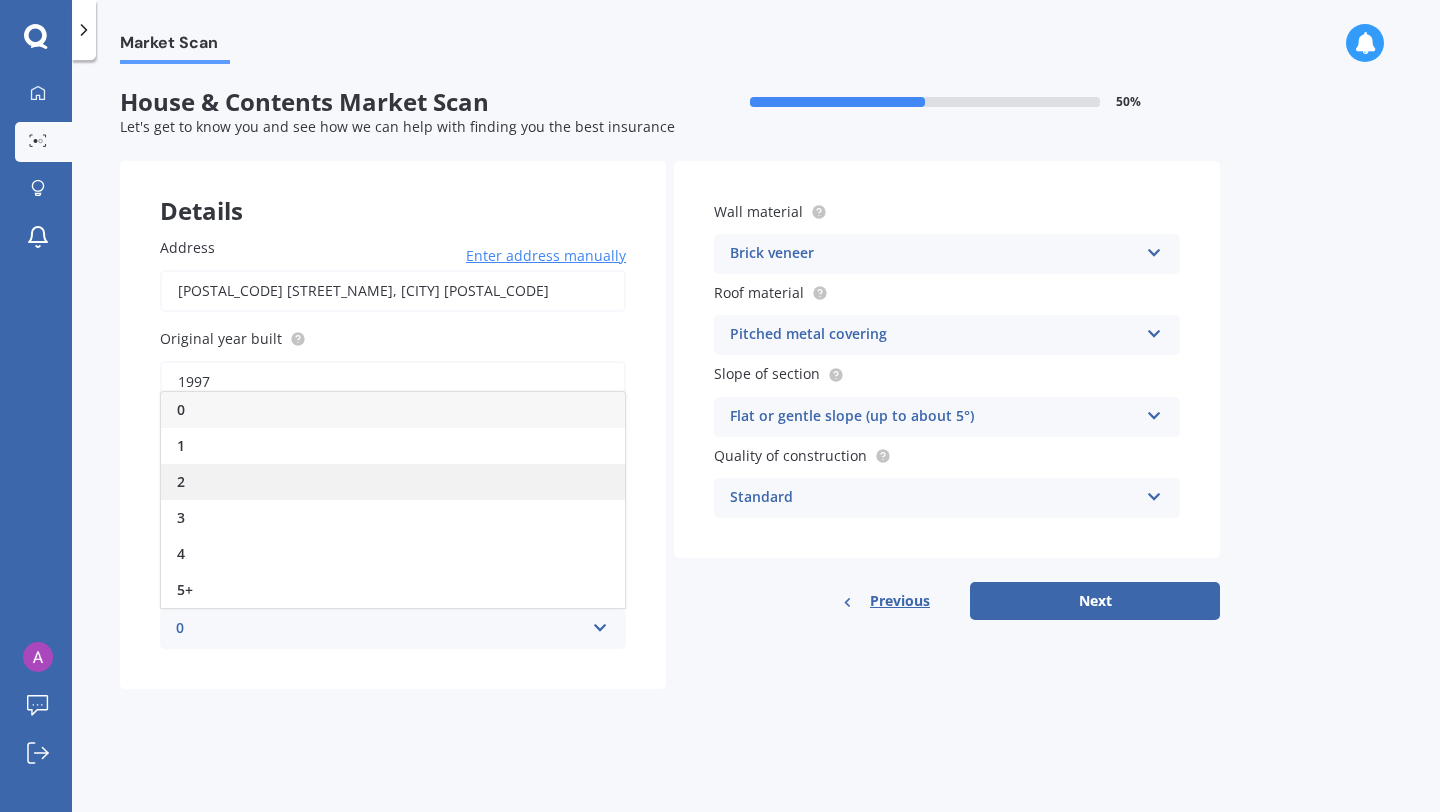 click on "2" at bounding box center (393, 482) 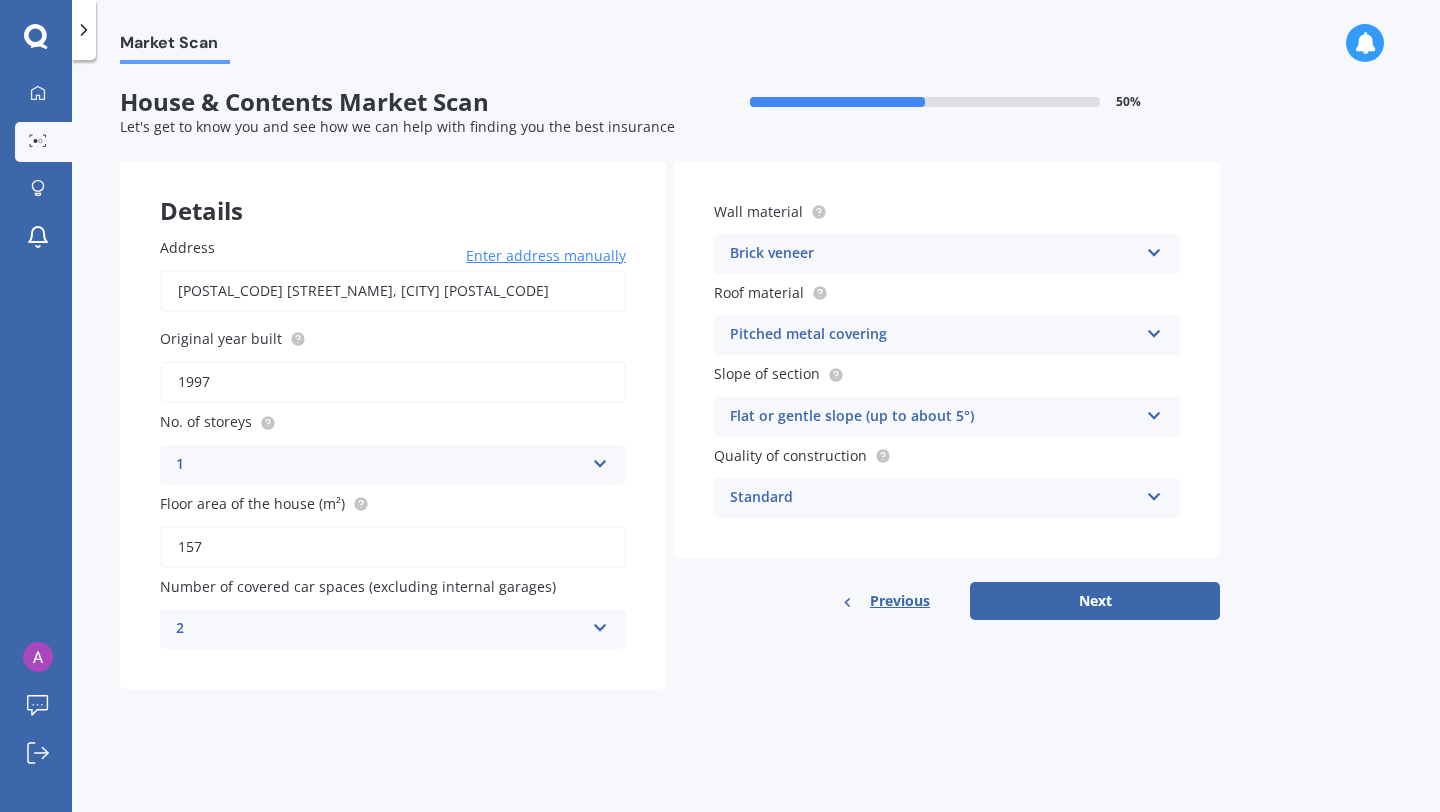 click on "2" at bounding box center [380, 629] 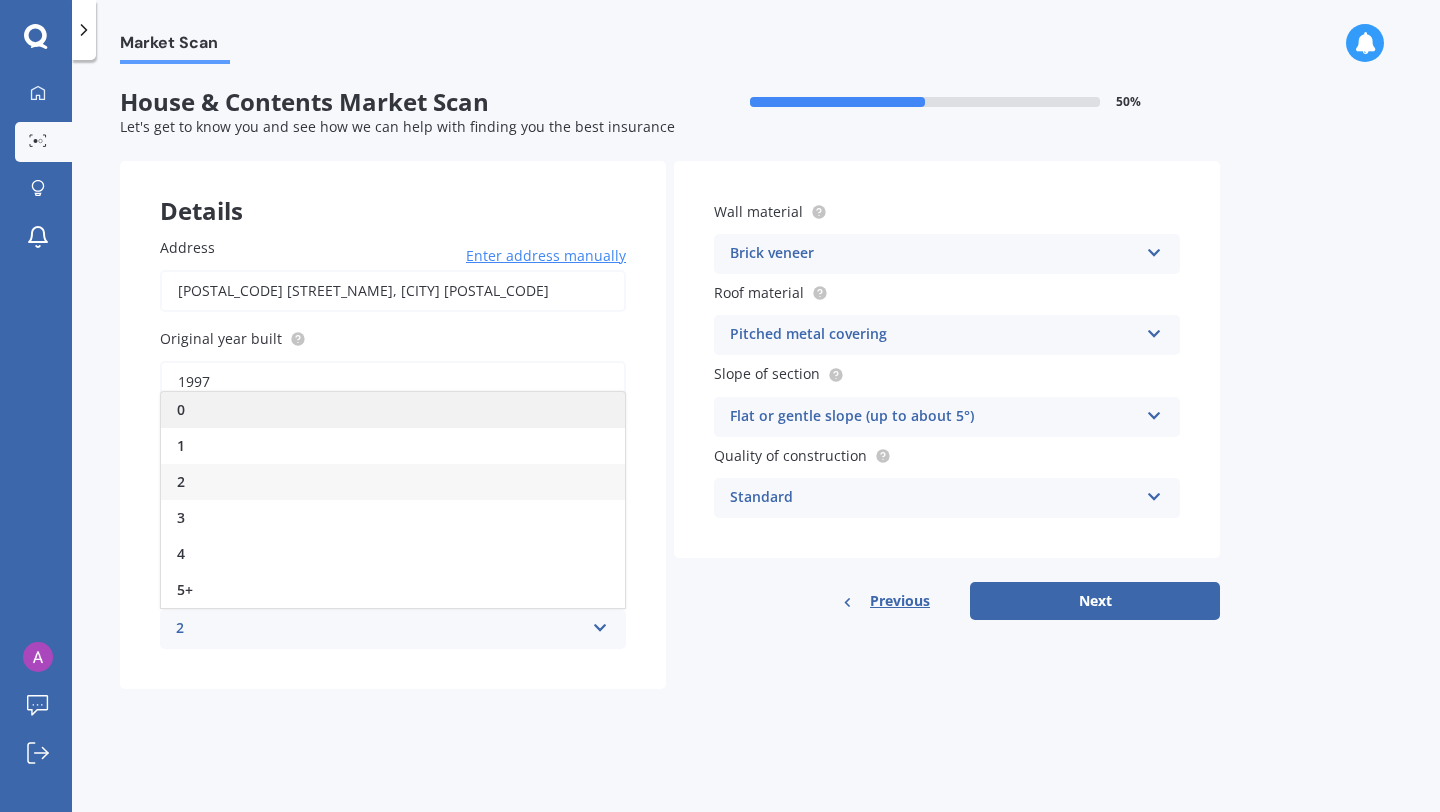 click on "0" at bounding box center (393, 410) 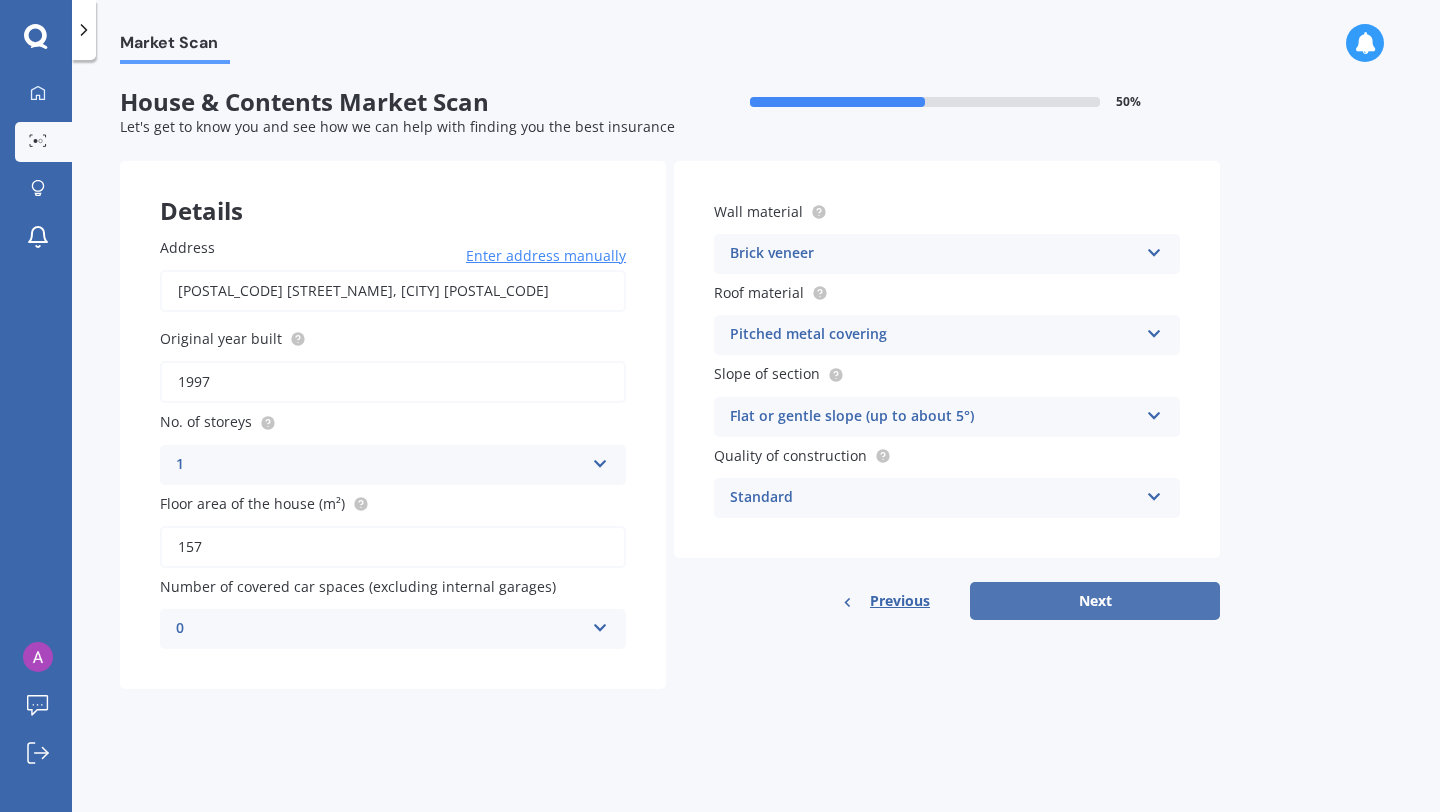 click on "Next" at bounding box center [1095, 601] 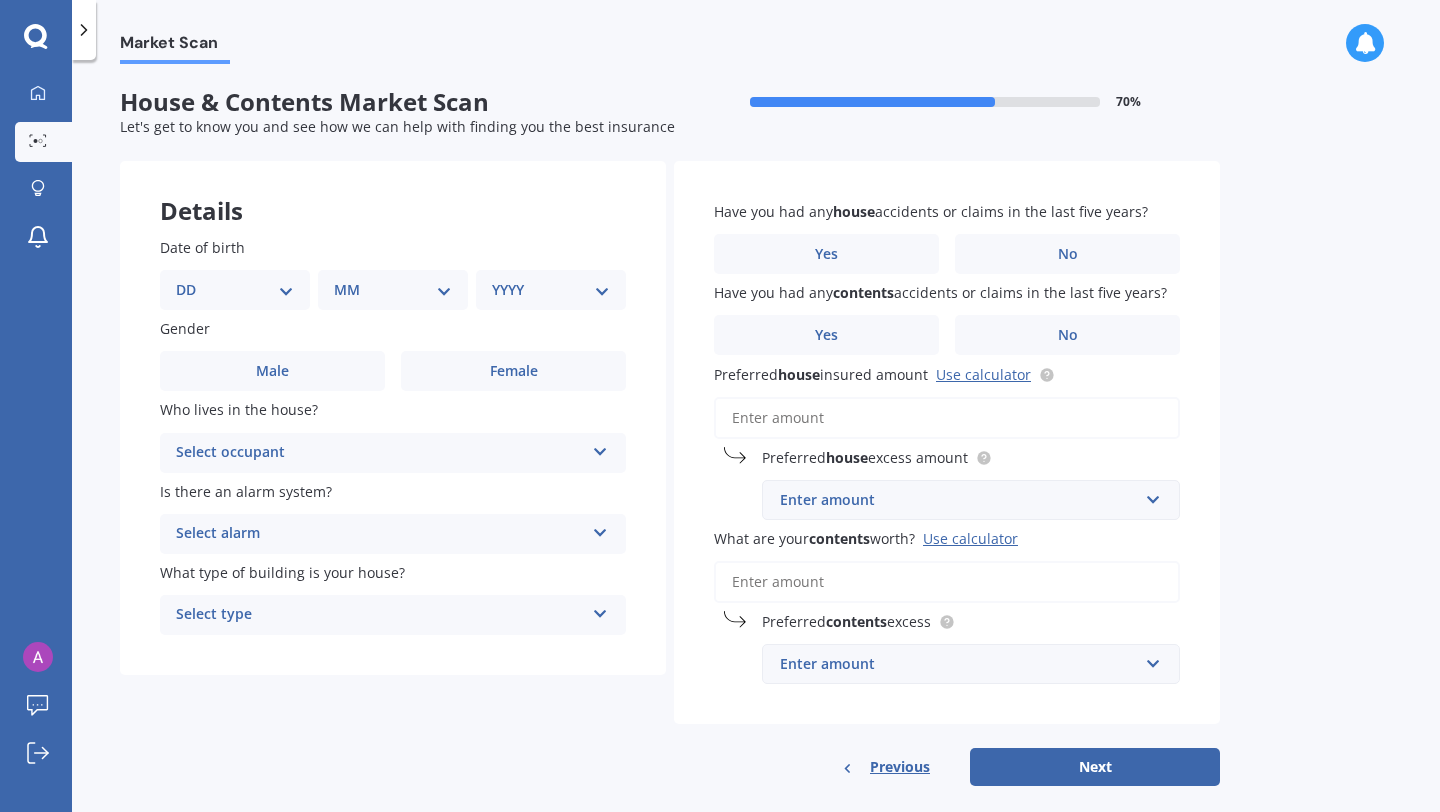 click on "Preferred  house  insured amount Use calculator" at bounding box center [947, 418] 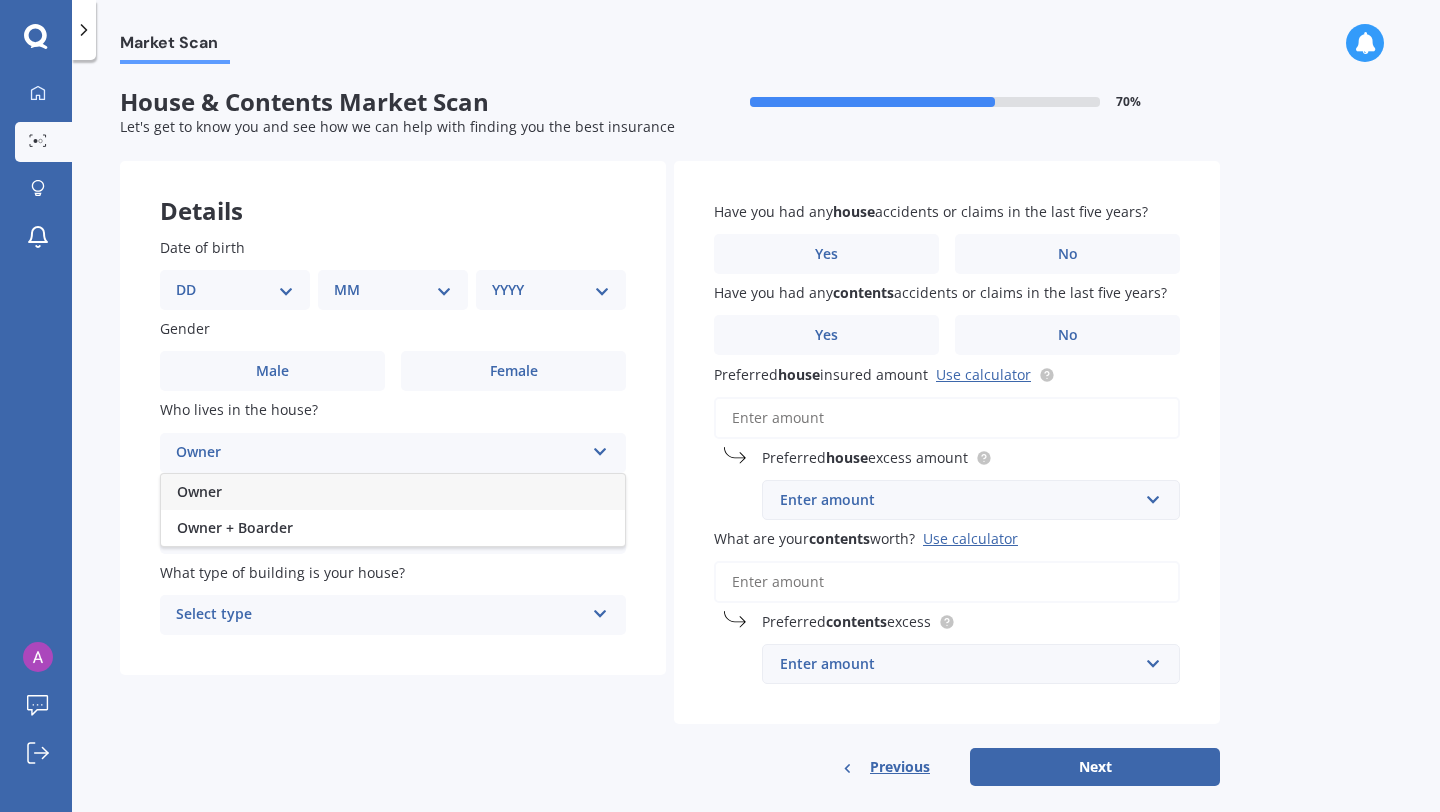 click on "Owner" at bounding box center (393, 492) 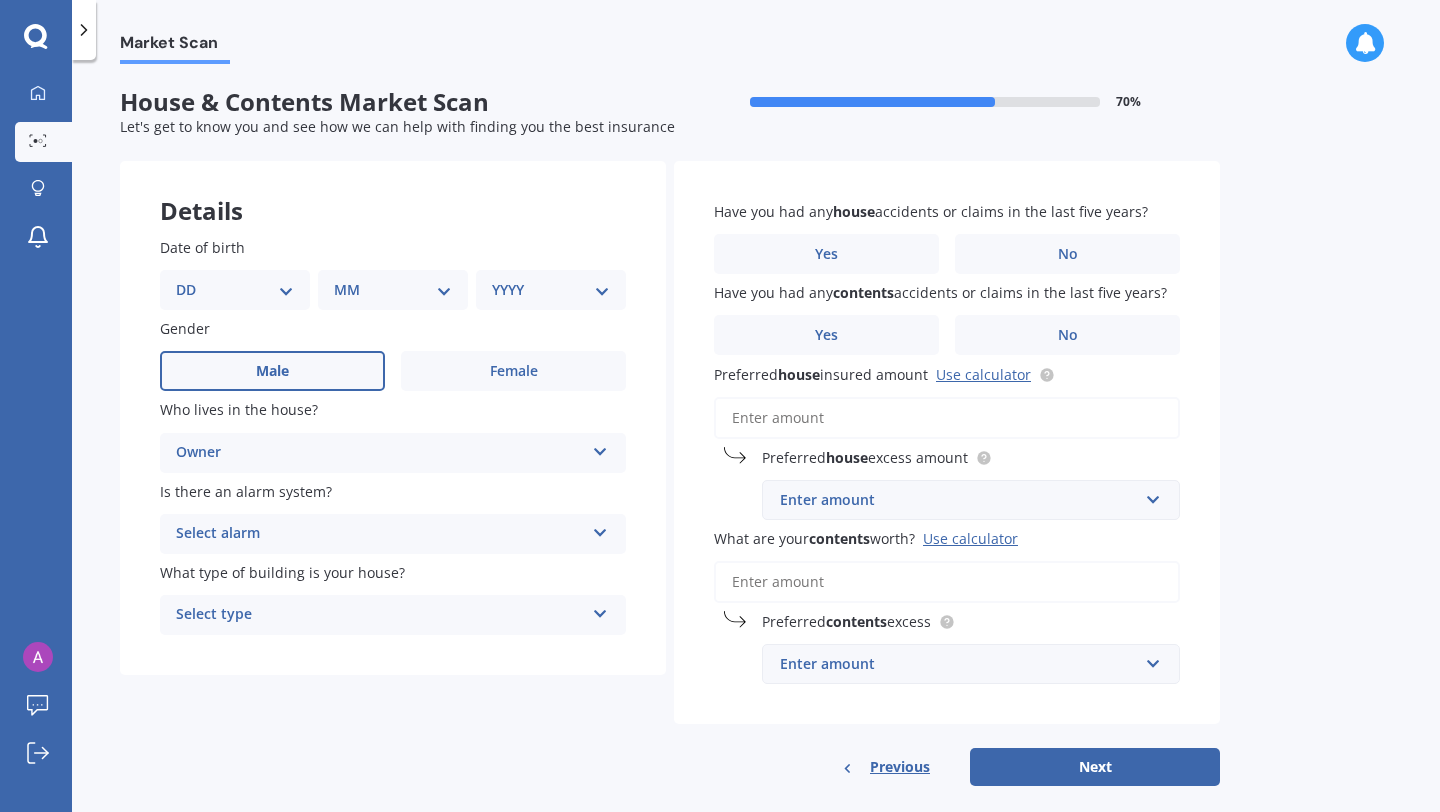 click on "Male" at bounding box center [272, 371] 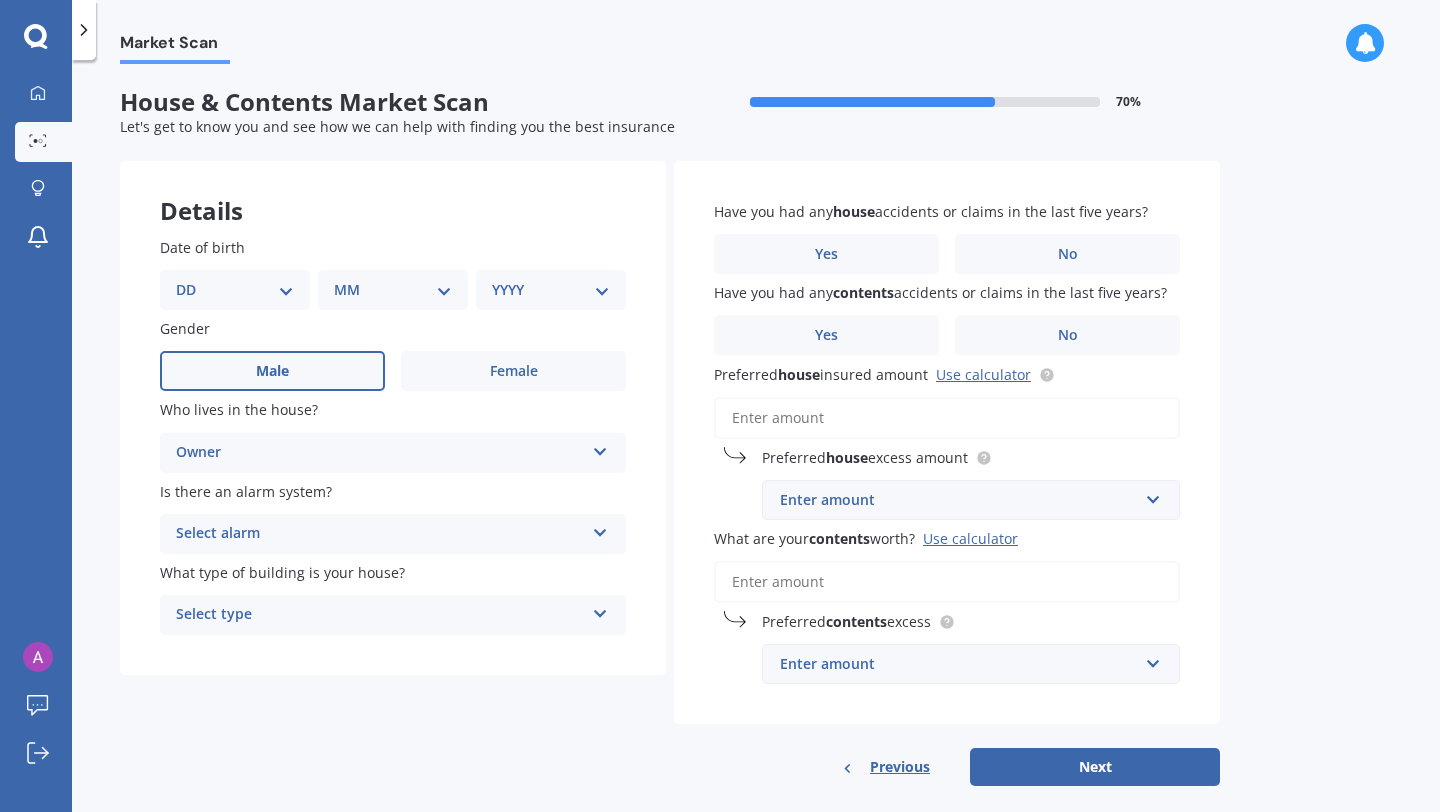 select on "17" 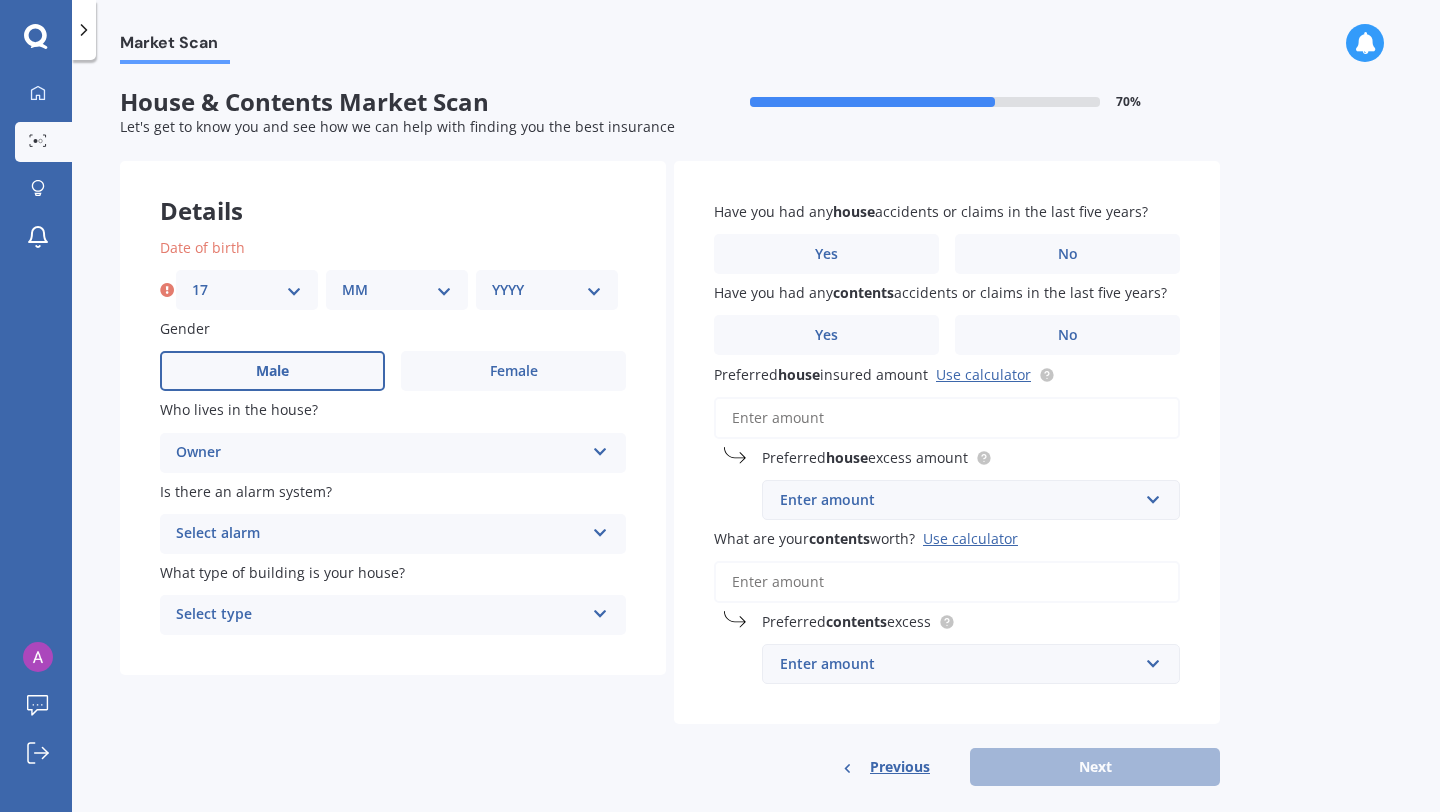 click on "MM 01 02 03 04 05 06 07 08 09 10 11 12" at bounding box center [397, 290] 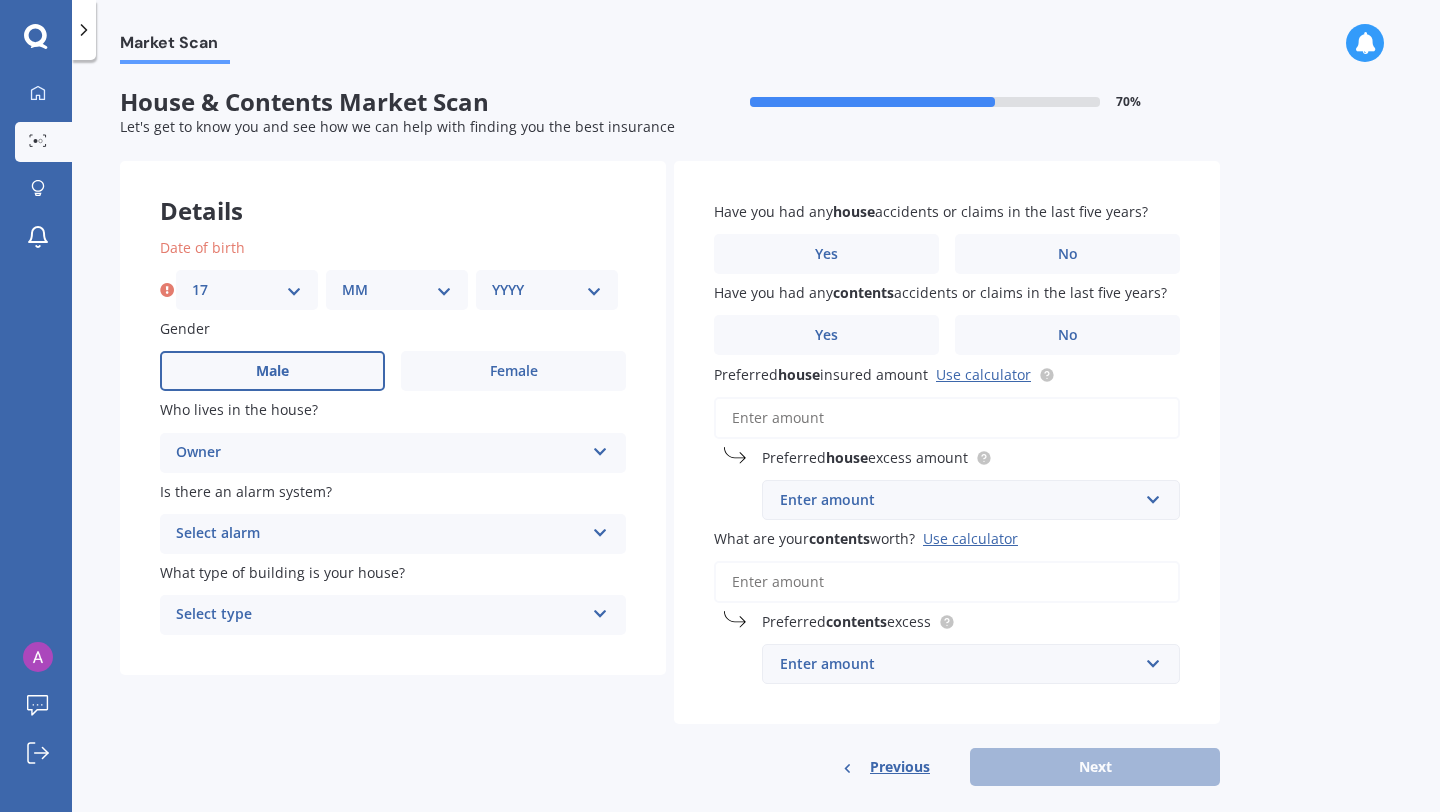 select on "05" 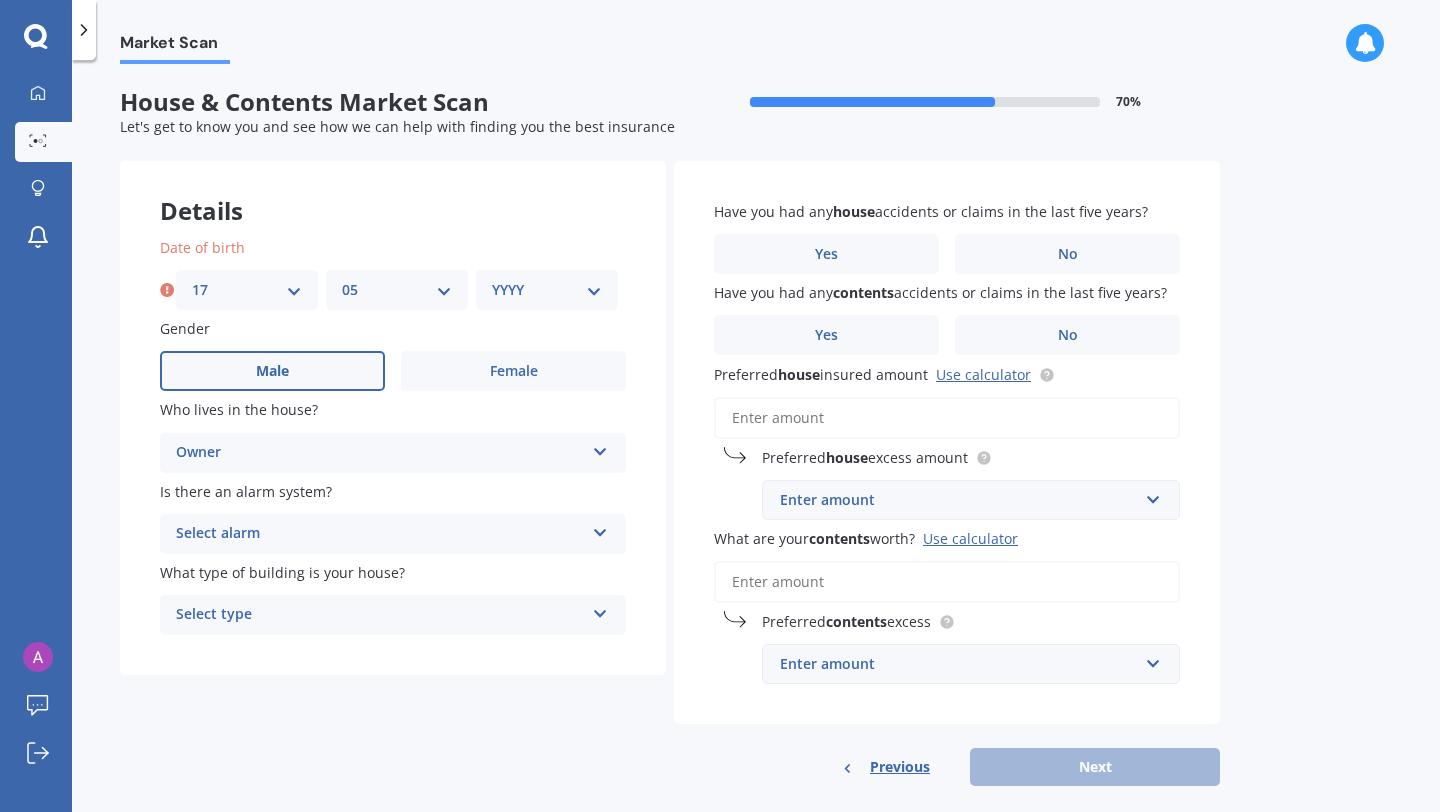 click on "YYYY 2009 2008 2007 2006 2005 2004 2003 2002 2001 2000 1999 1998 1997 1996 1995 1994 1993 1992 1991 1990 1989 1988 1987 1986 1985 1984 1983 1982 1981 1980 1979 1978 1977 1976 1975 1974 1973 1972 1971 1970 1969 1968 1967 1966 1965 1964 1963 1962 1961 1960 1959 1958 1957 1956 1955 1954 1953 1952 1951 1950 1949 1948 1947 1946 1945 1944 1943 1942 1941 1940 1939 1938 1937 1936 1935 1934 1933 1932 1931 1930 1929 1928 1927 1926 1925 1924 1923 1922 1921 1920 1919 1918 1917 1916 1915 1914 1913 1912 1911 1910" at bounding box center [547, 290] 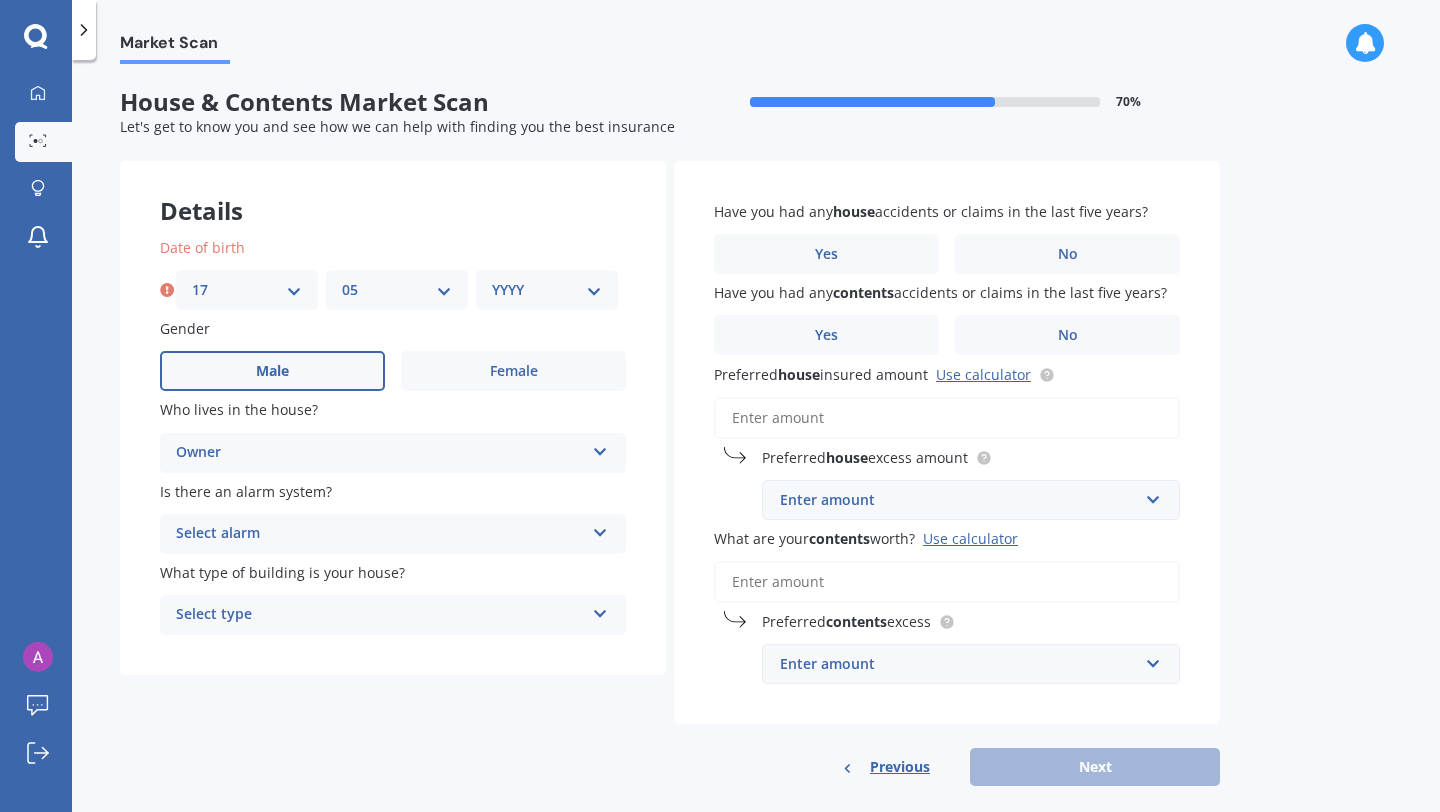 select on "1987" 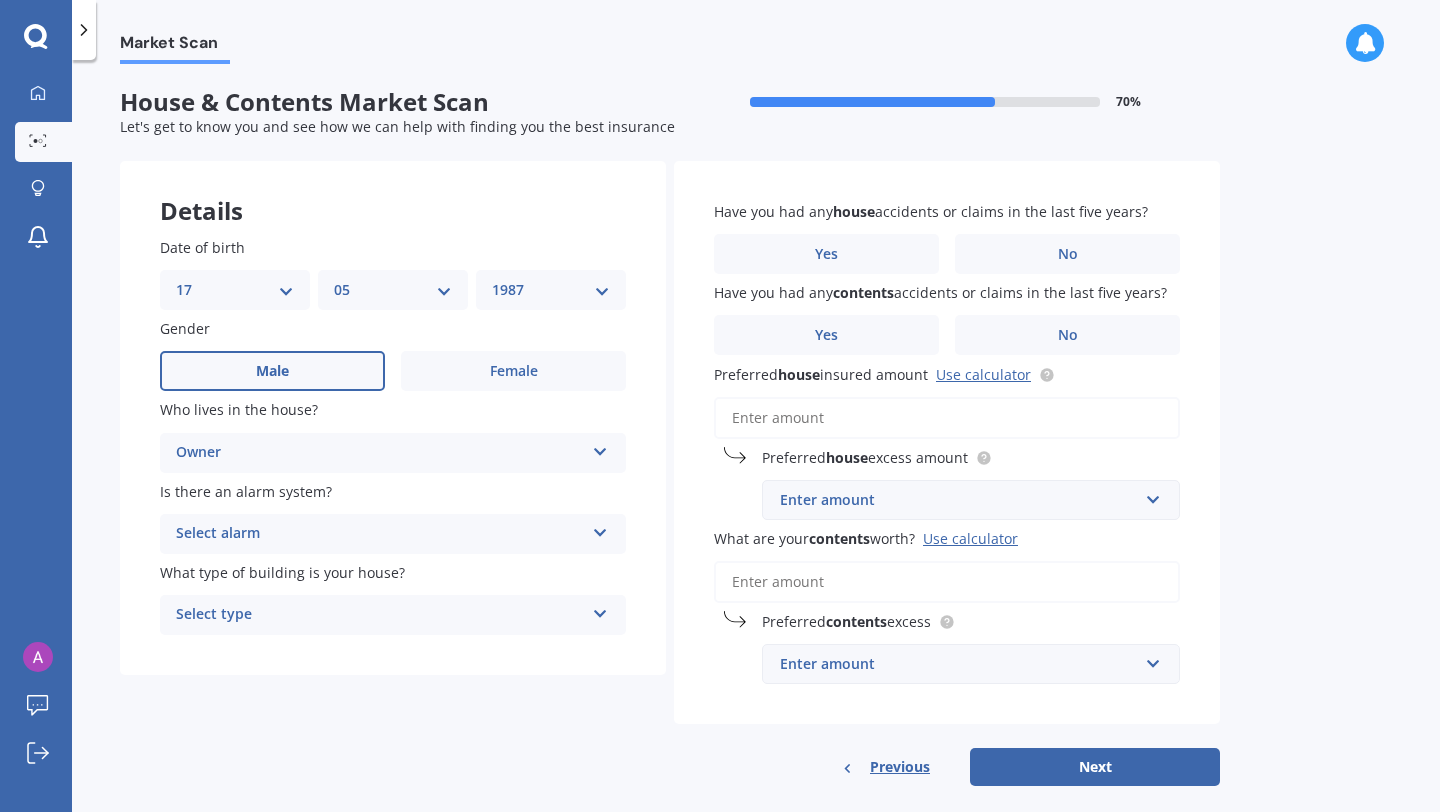 click on "Select alarm" at bounding box center (380, 534) 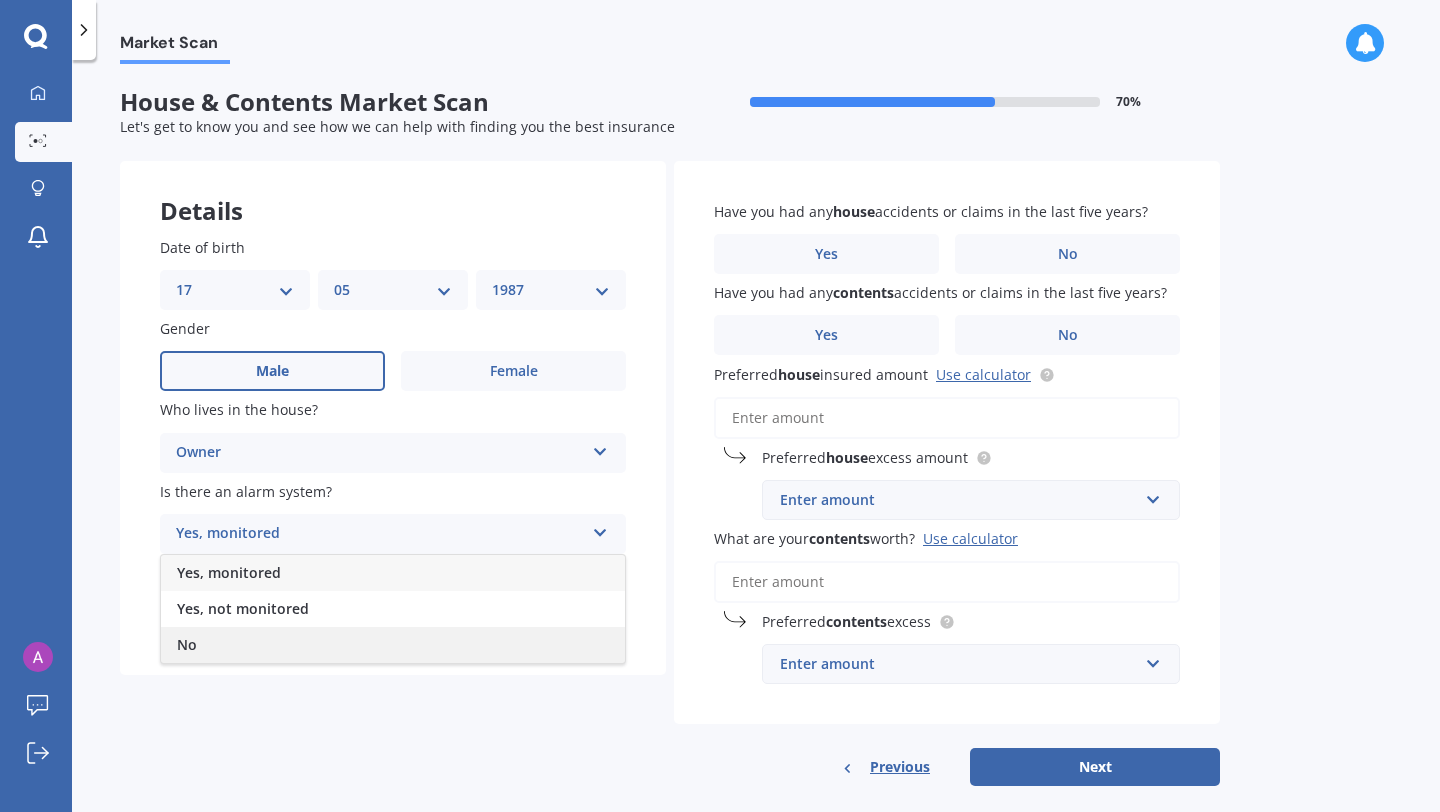 click on "No" at bounding box center [393, 645] 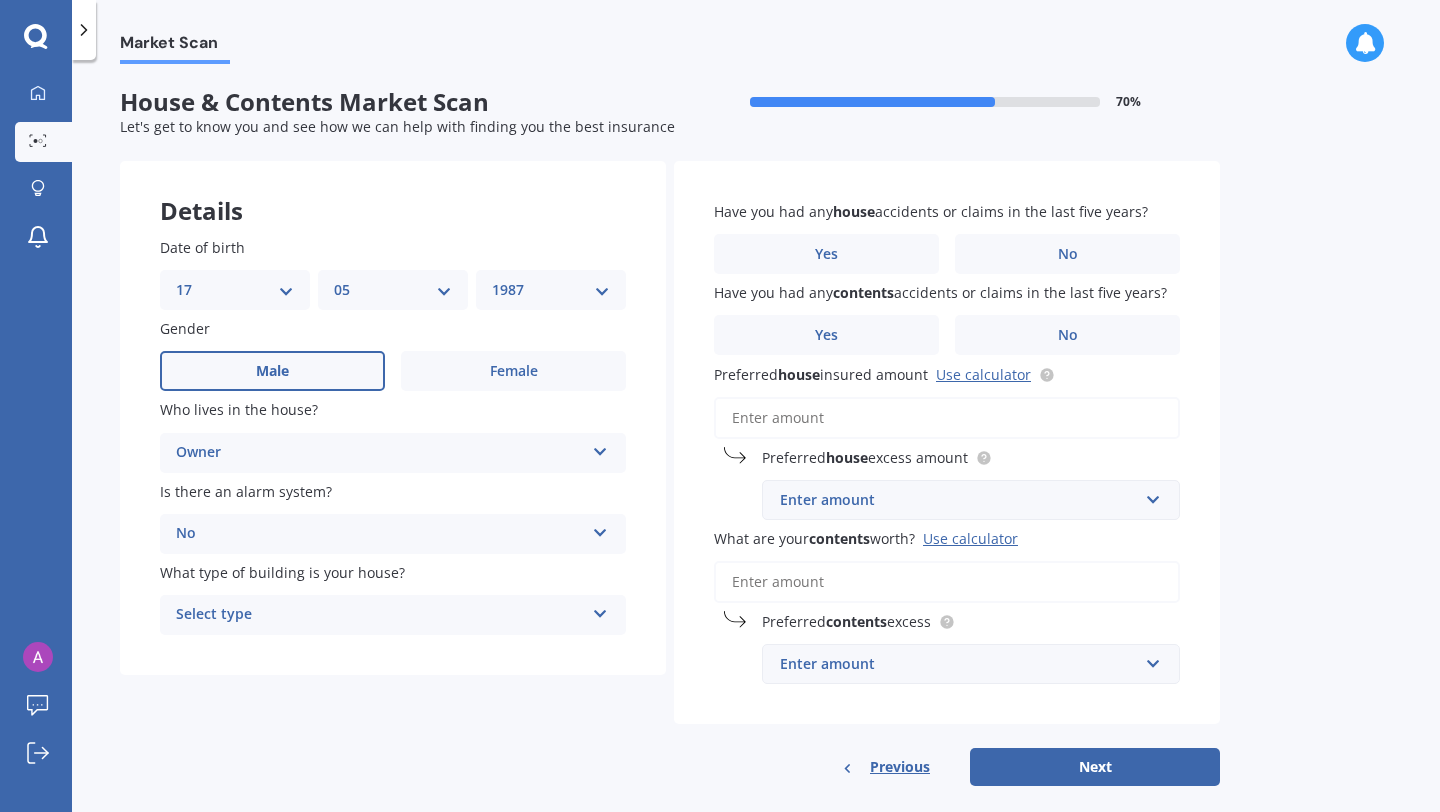 click on "Select type" at bounding box center (380, 615) 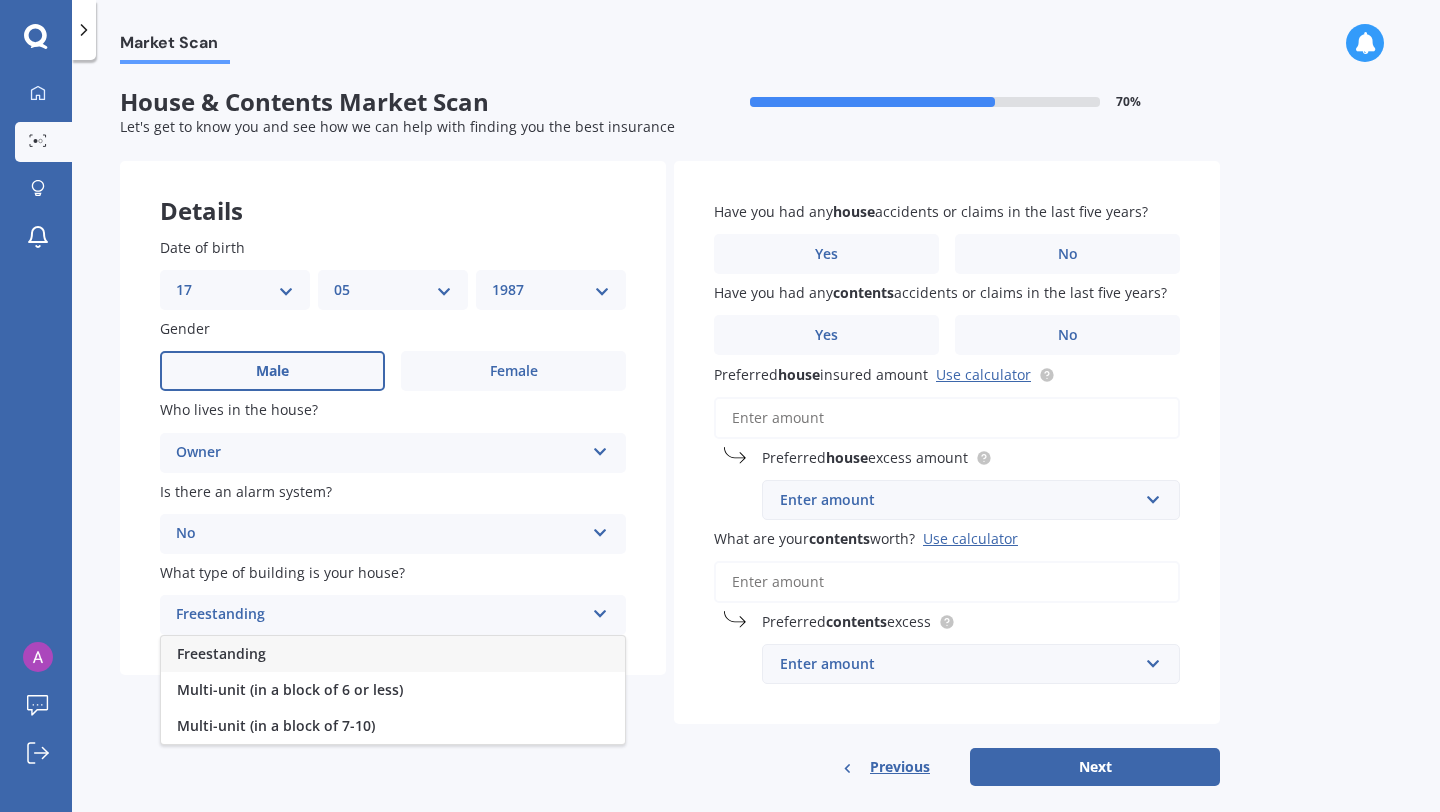 click on "Freestanding" at bounding box center [393, 654] 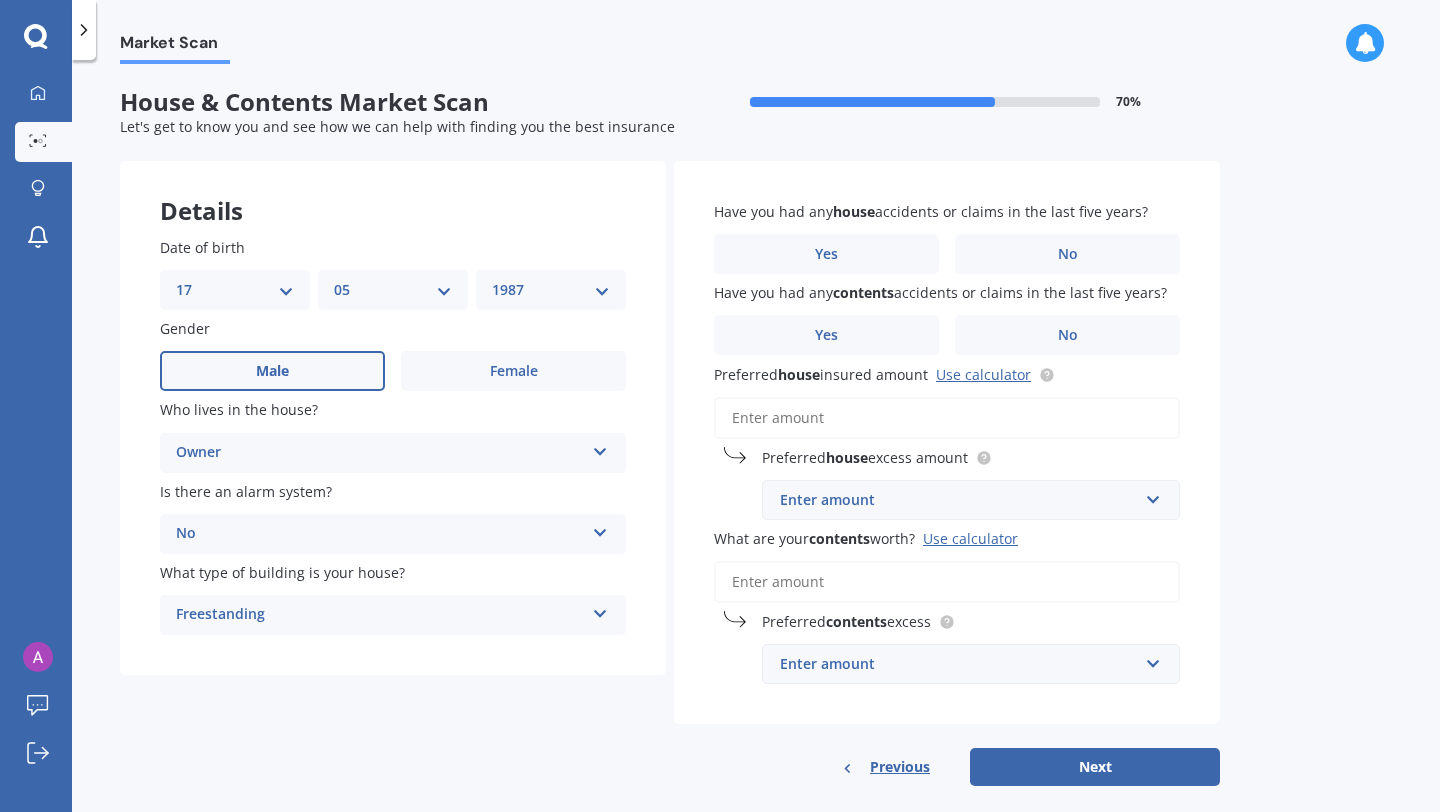 click on "Have you had any  house  accidents or claims in the last five years? Yes No Have you had any  contents  accidents or claims in the last five years? Yes No Preferred  house  insured amount Use calculator Preferred  house  excess amount Enter amount $300 $400 $500 $750 $1,000 $2,000 $2,500 What are your  contents  worth? Use calculator Preferred  contents  excess Enter amount $250 $300 $400 $500 $750 $1,000 $2,000" at bounding box center [947, 443] 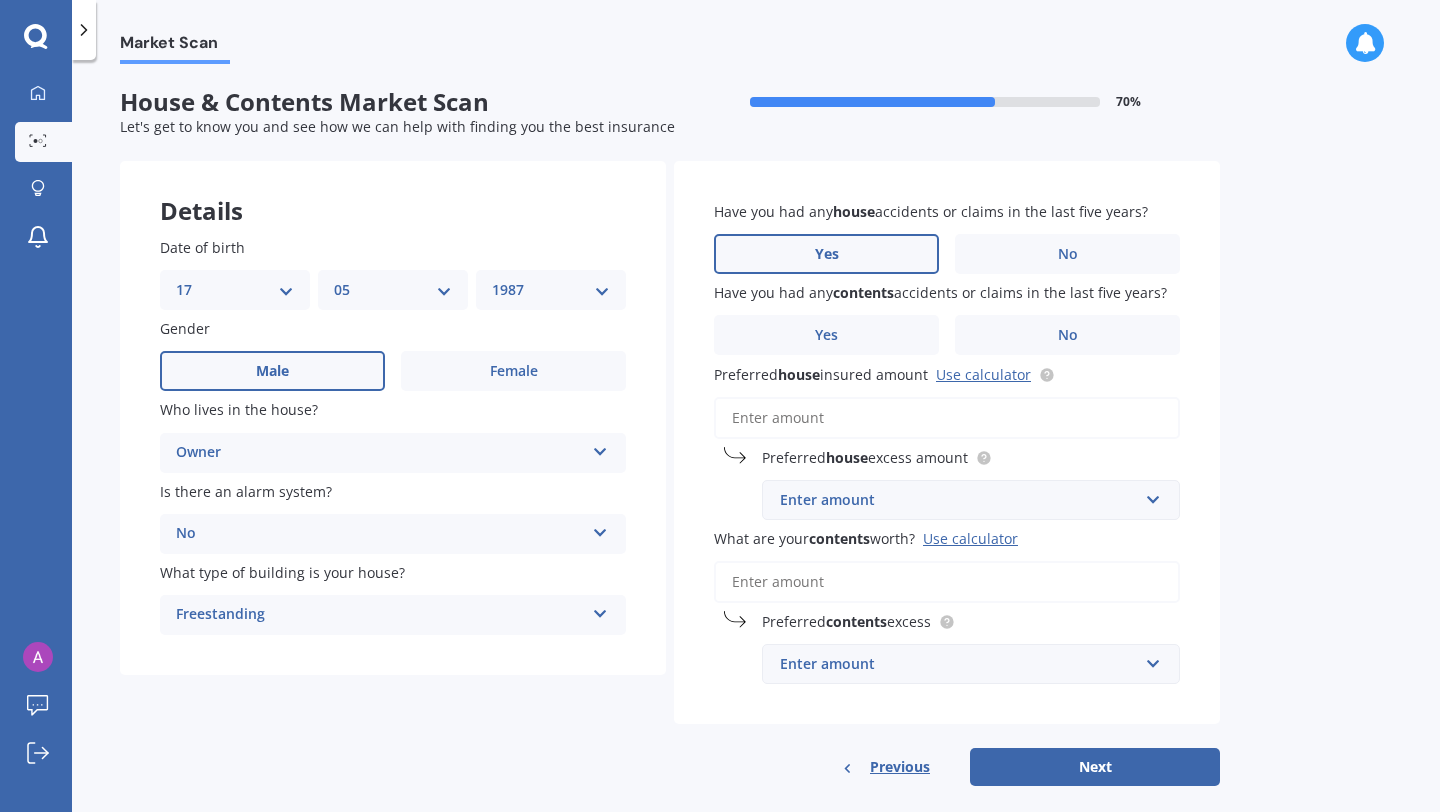 click on "Yes" at bounding box center (272, 371) 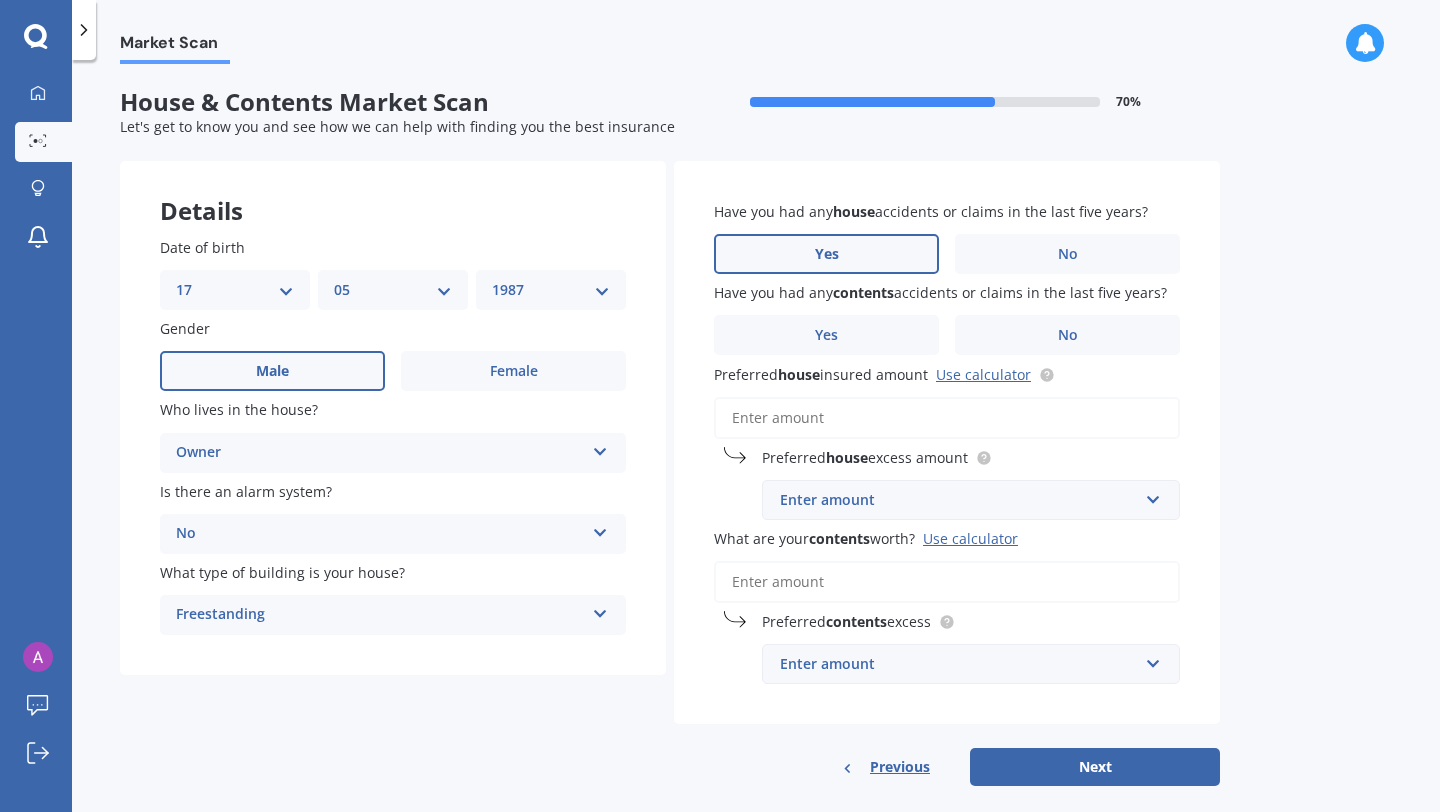 click on "Yes" at bounding box center [0, 0] 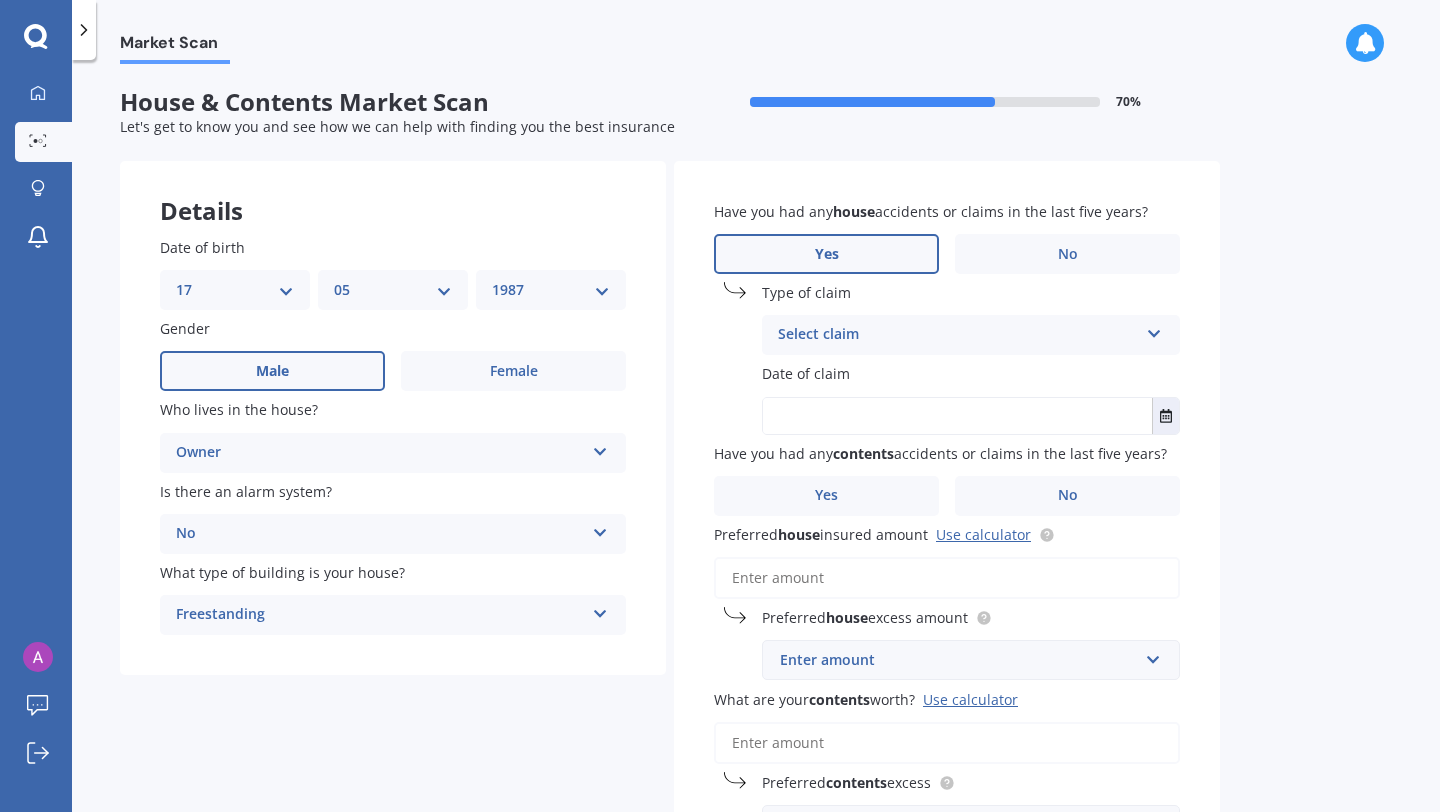 click on "Select claim" at bounding box center (958, 335) 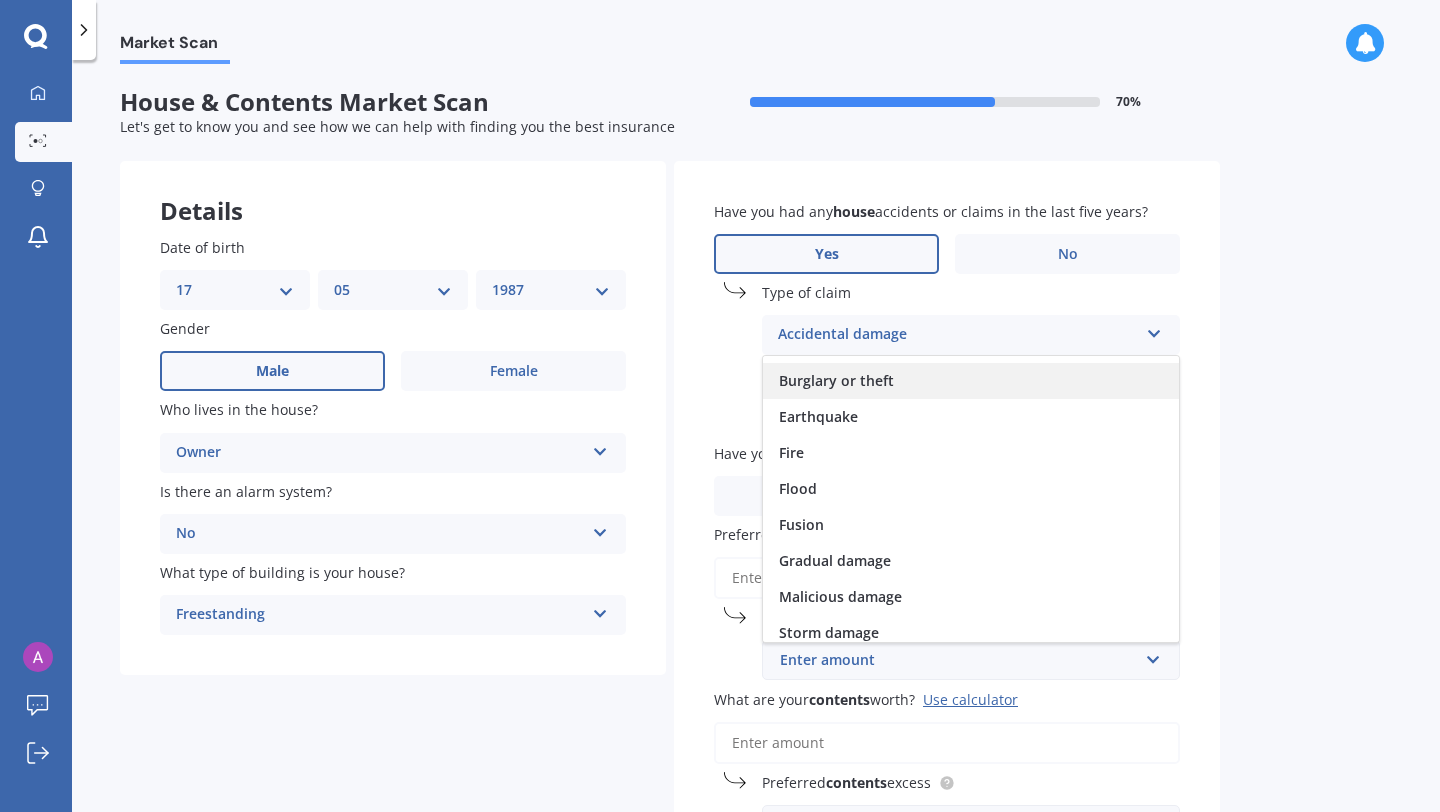 scroll, scrollTop: 146, scrollLeft: 0, axis: vertical 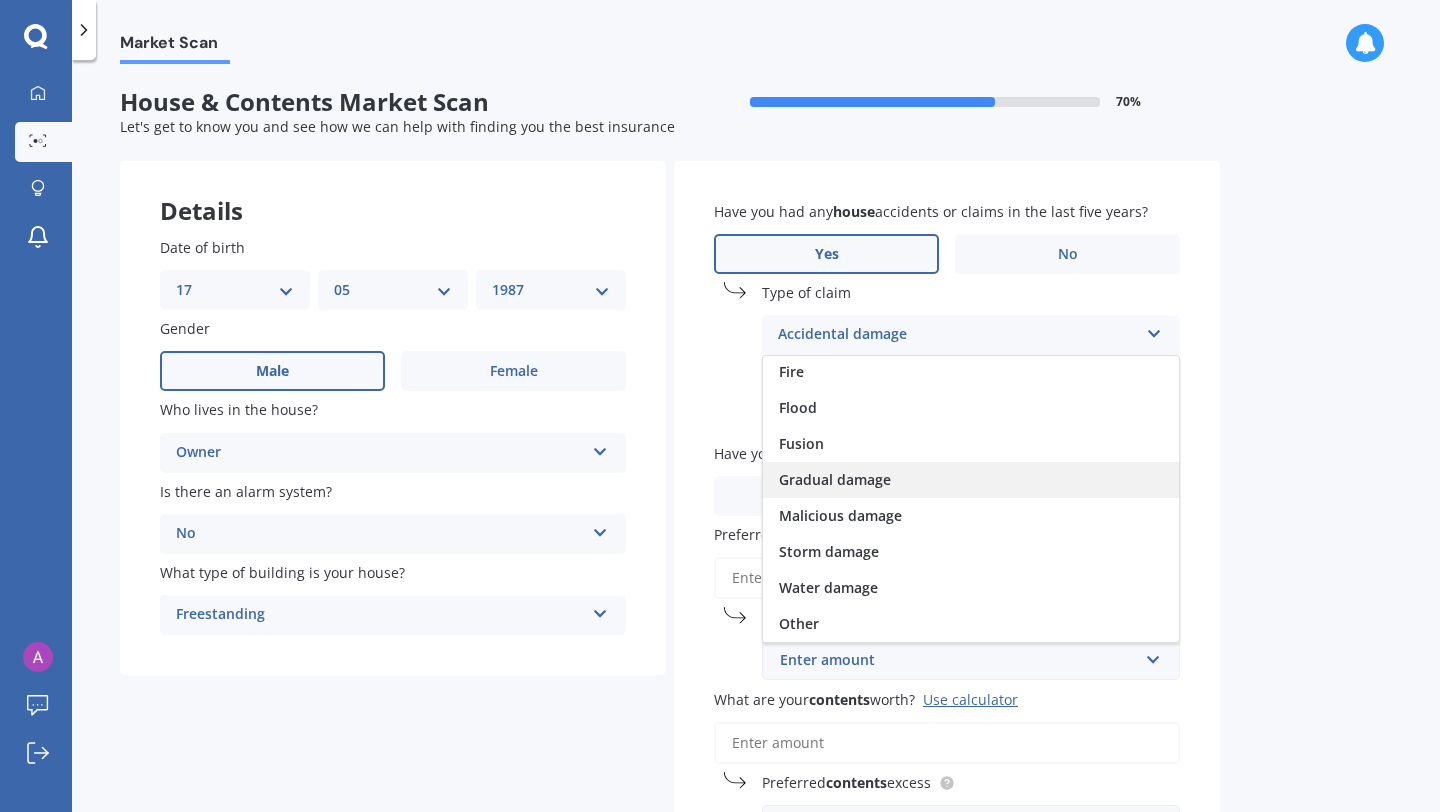 click on "Gradual damage" at bounding box center [843, 227] 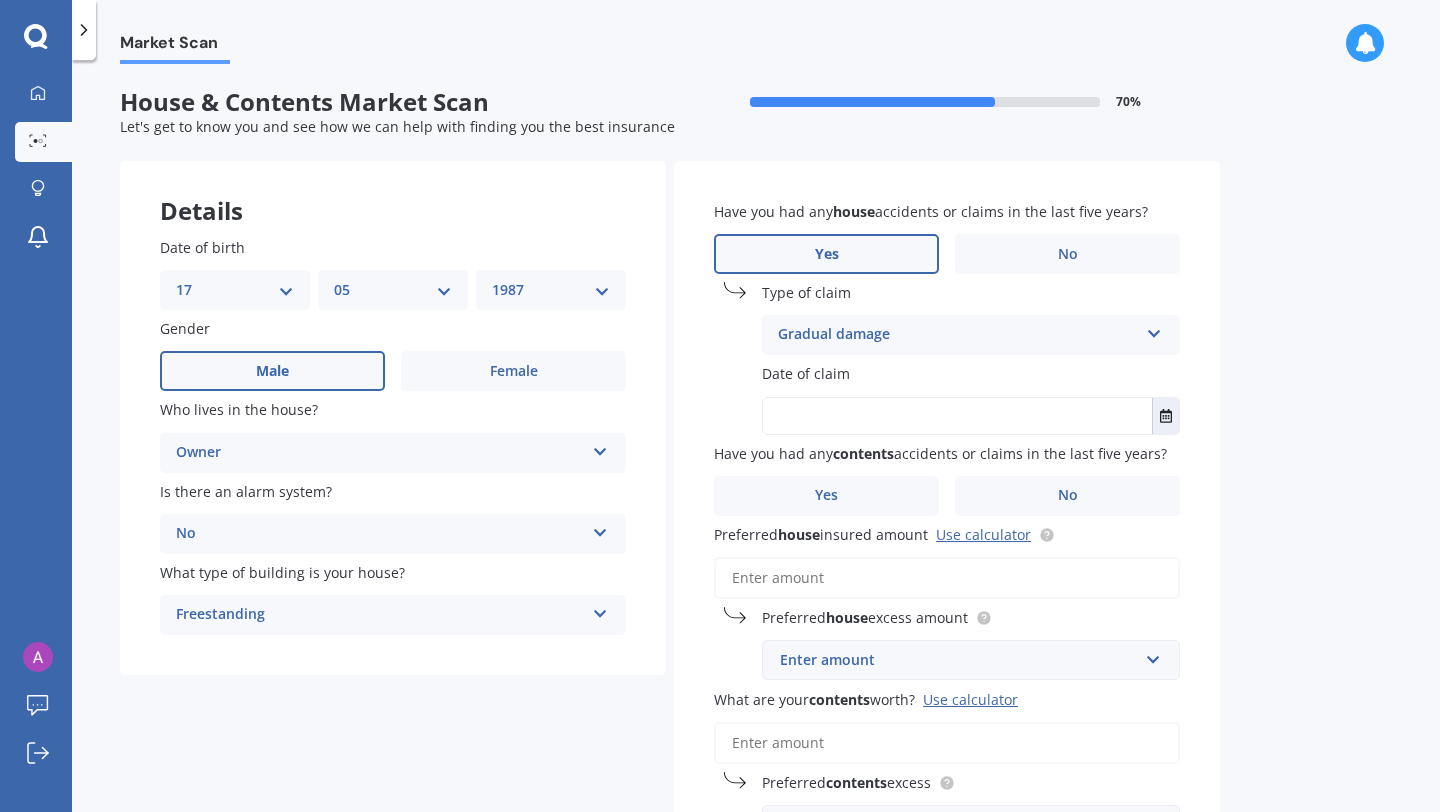 click at bounding box center (957, 416) 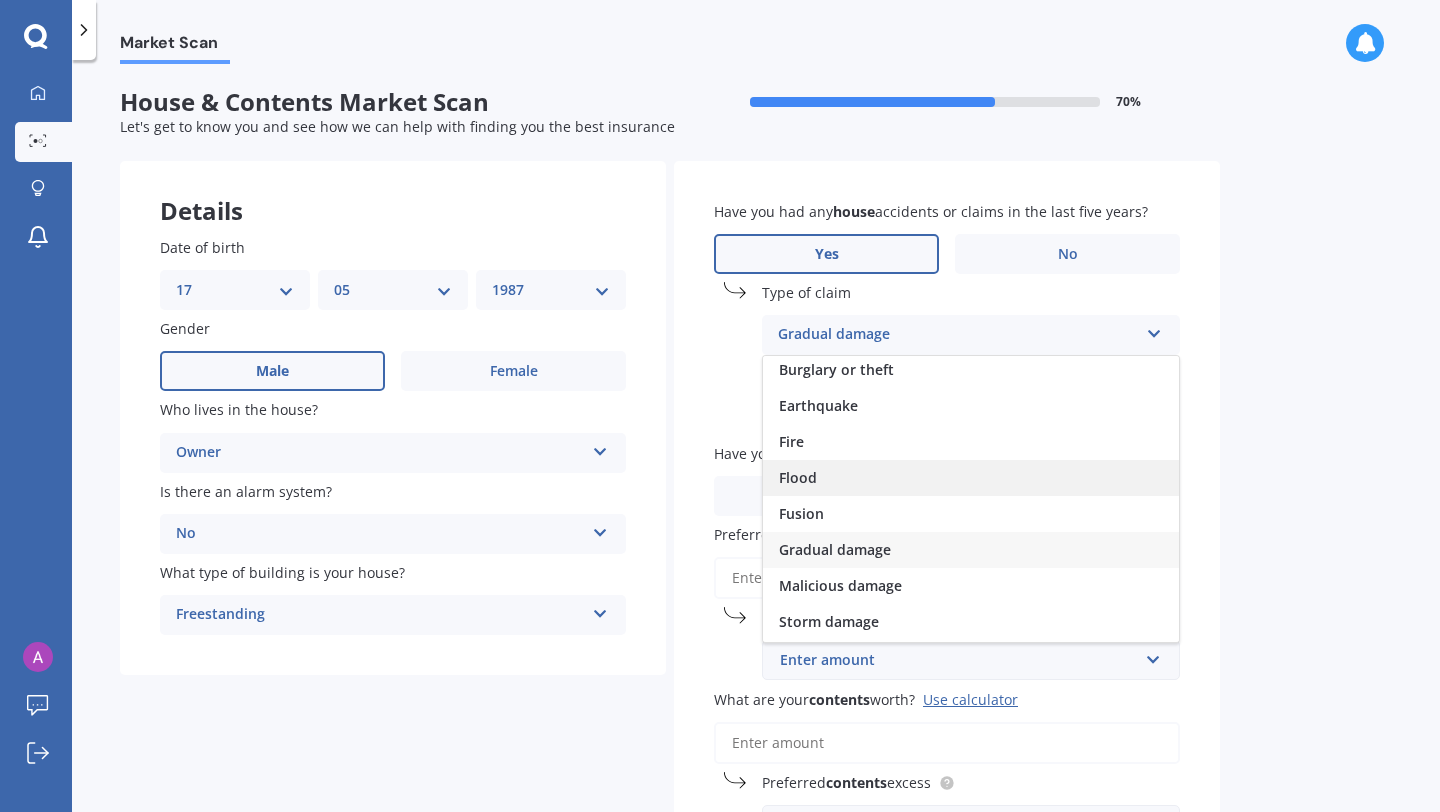 scroll, scrollTop: 84, scrollLeft: 0, axis: vertical 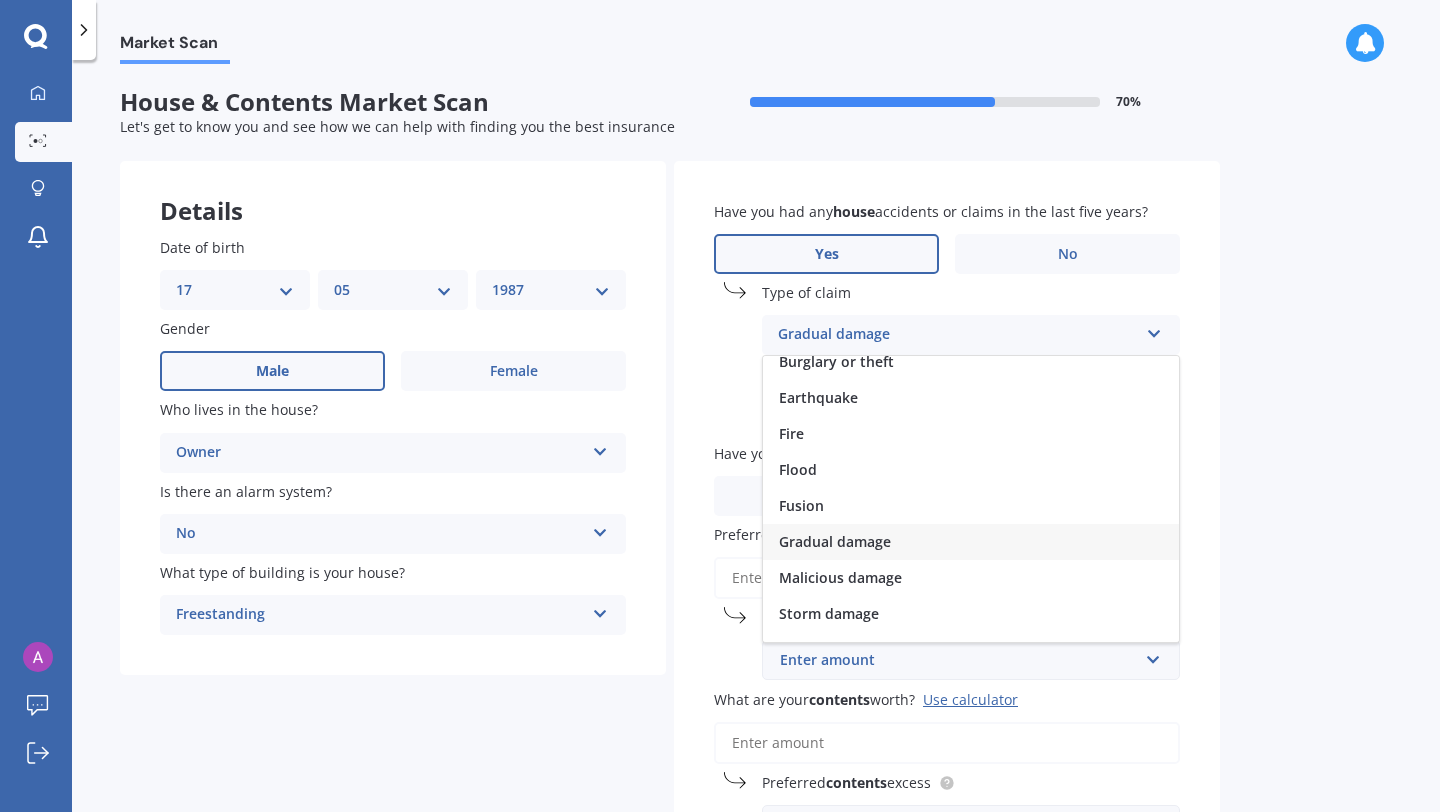 click on "Gradual damage" at bounding box center [835, 541] 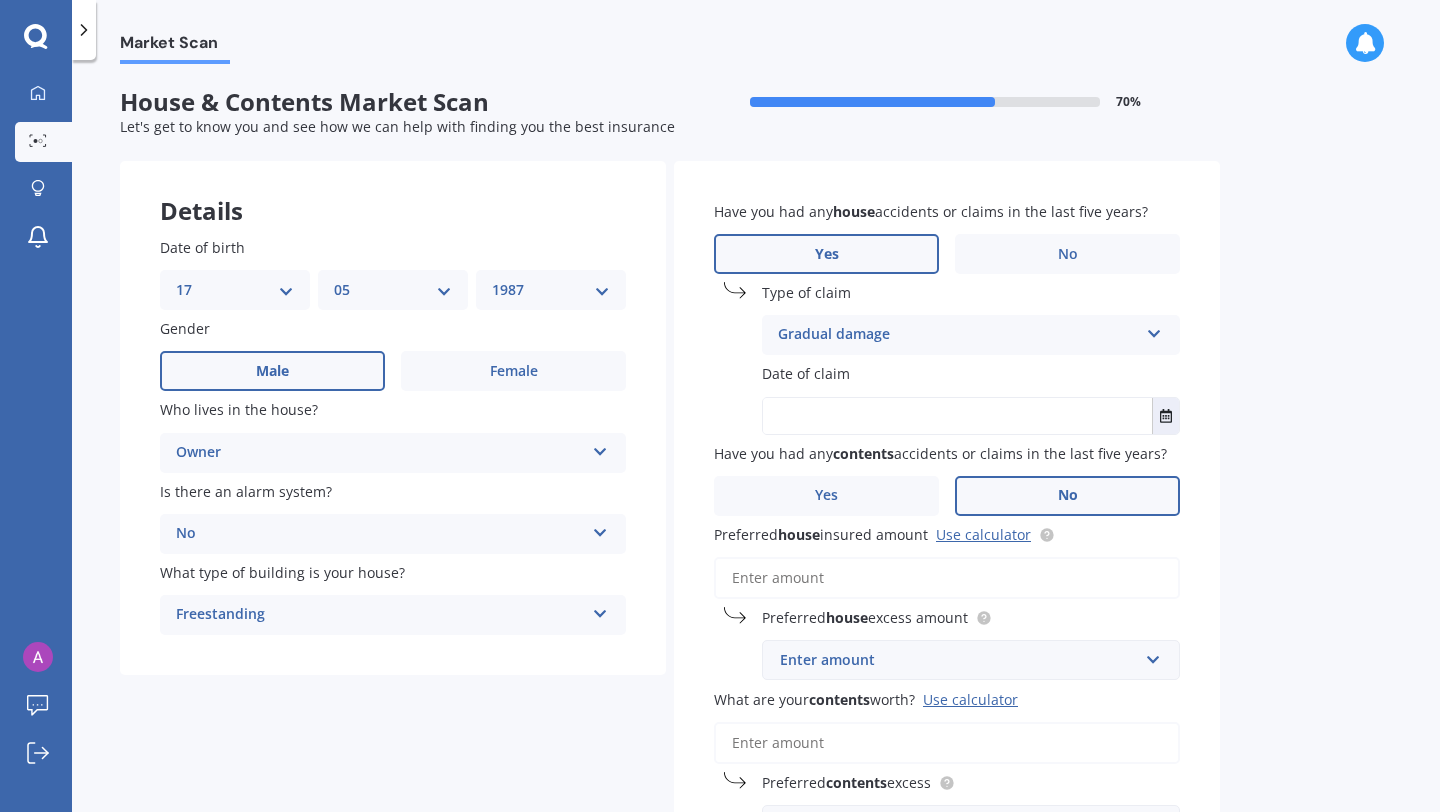 click on "No" at bounding box center [513, 371] 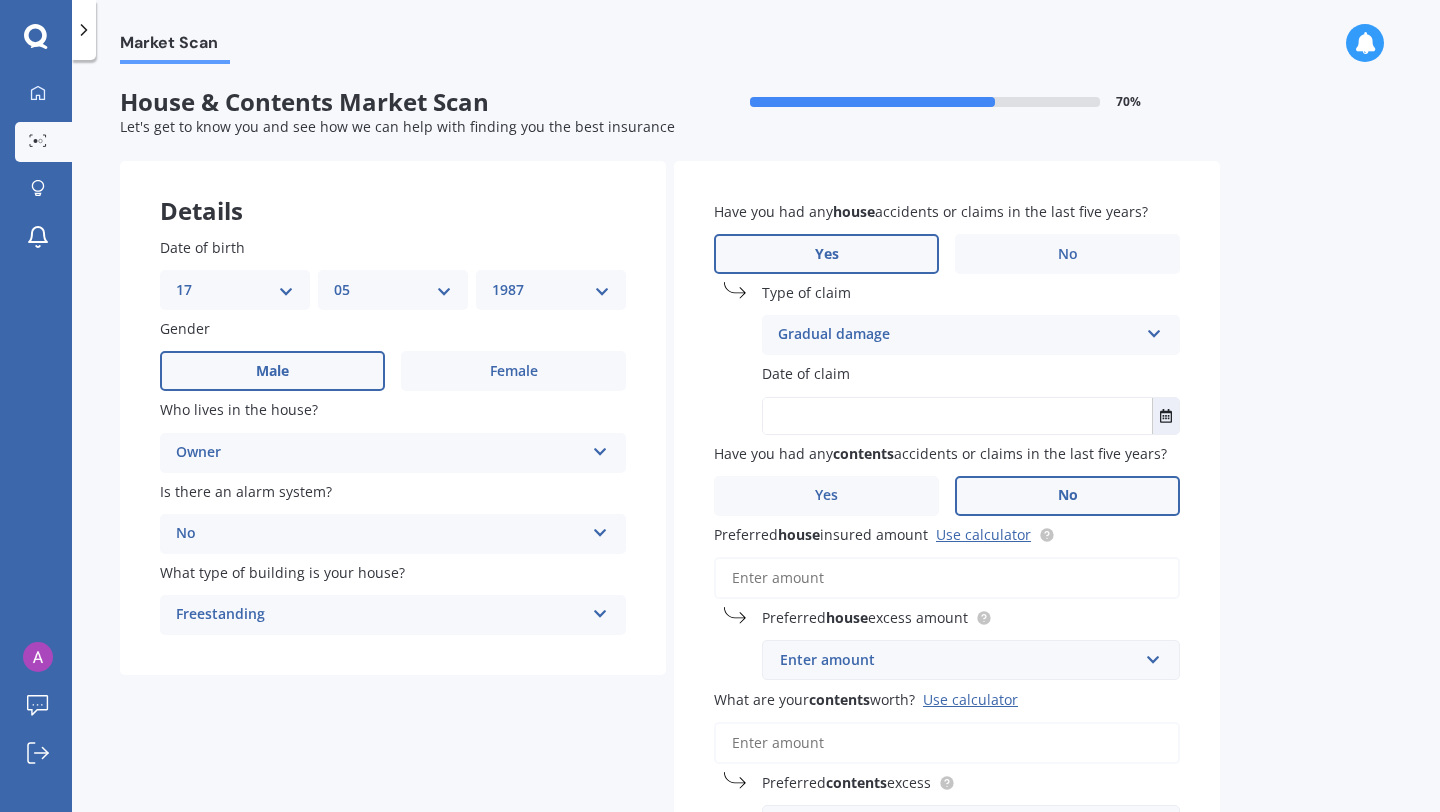 click on "No" at bounding box center [0, 0] 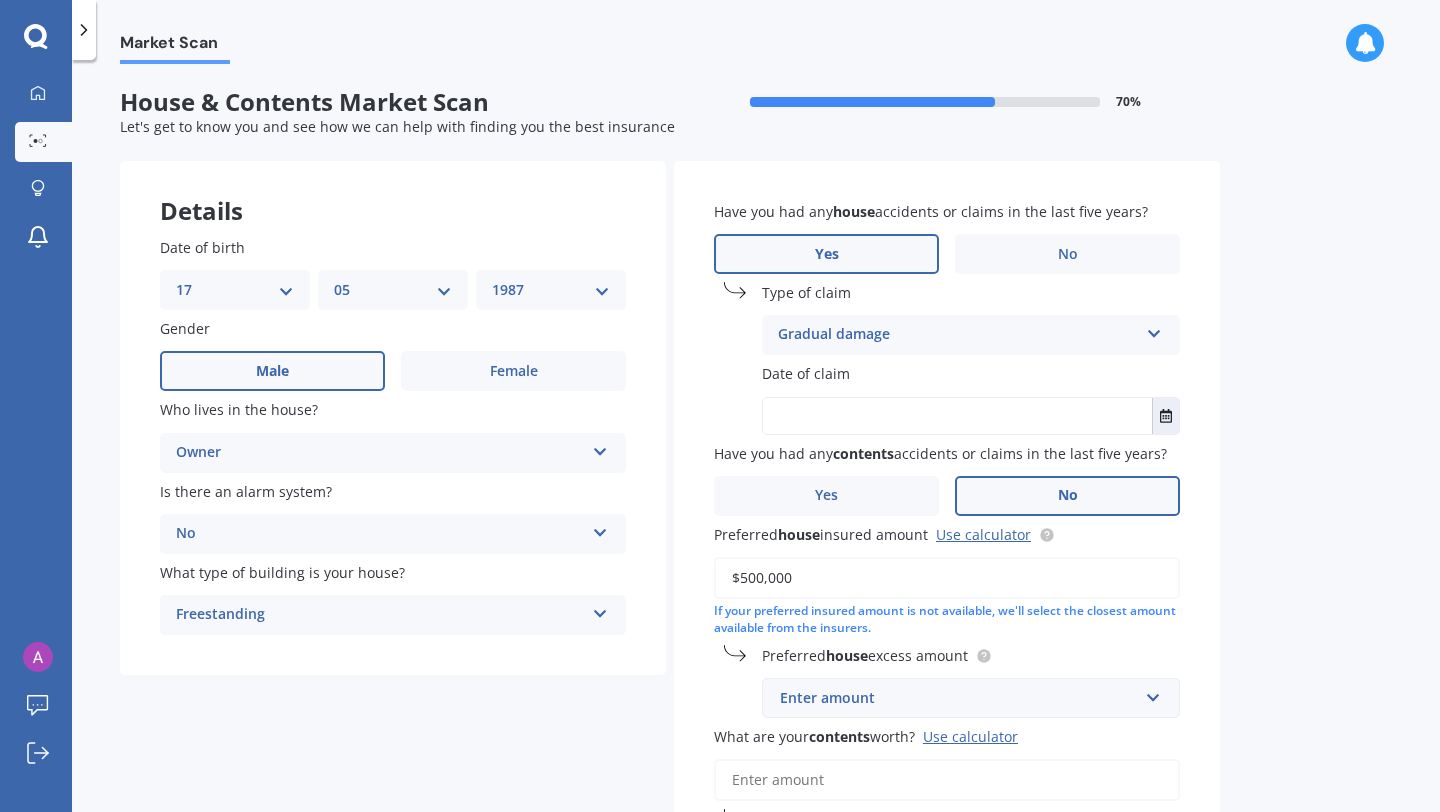 scroll, scrollTop: 85, scrollLeft: 0, axis: vertical 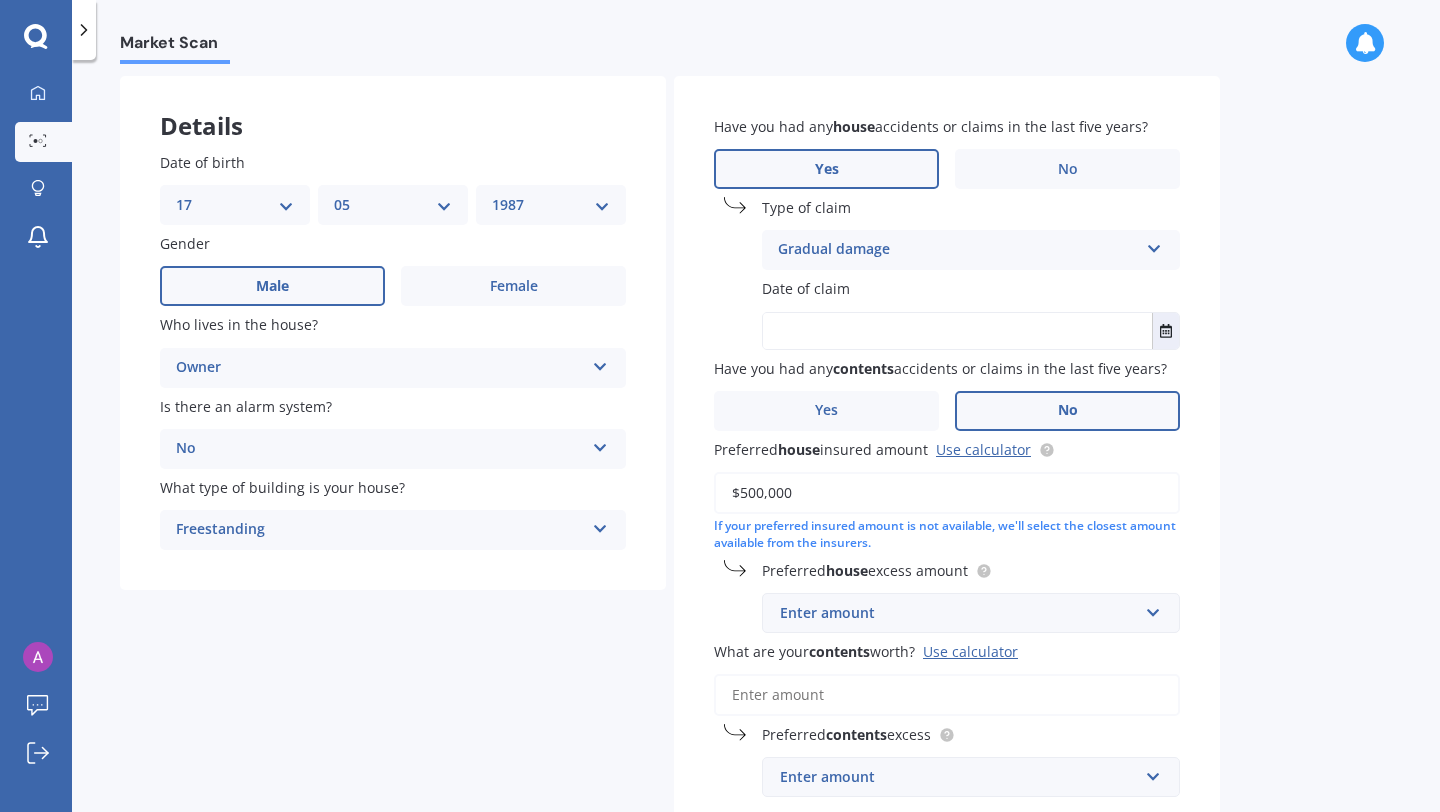 type on "$500,000" 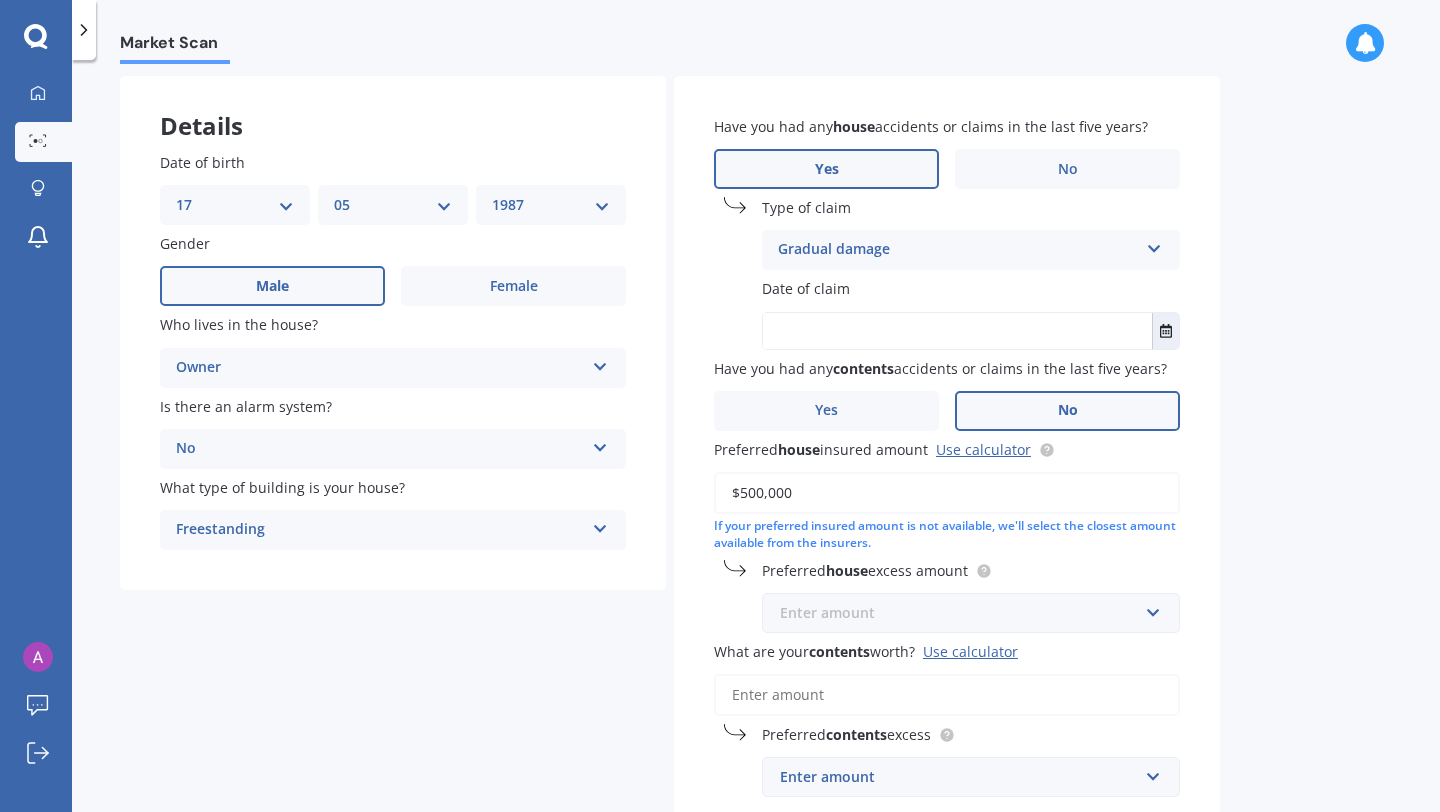 click at bounding box center (964, 613) 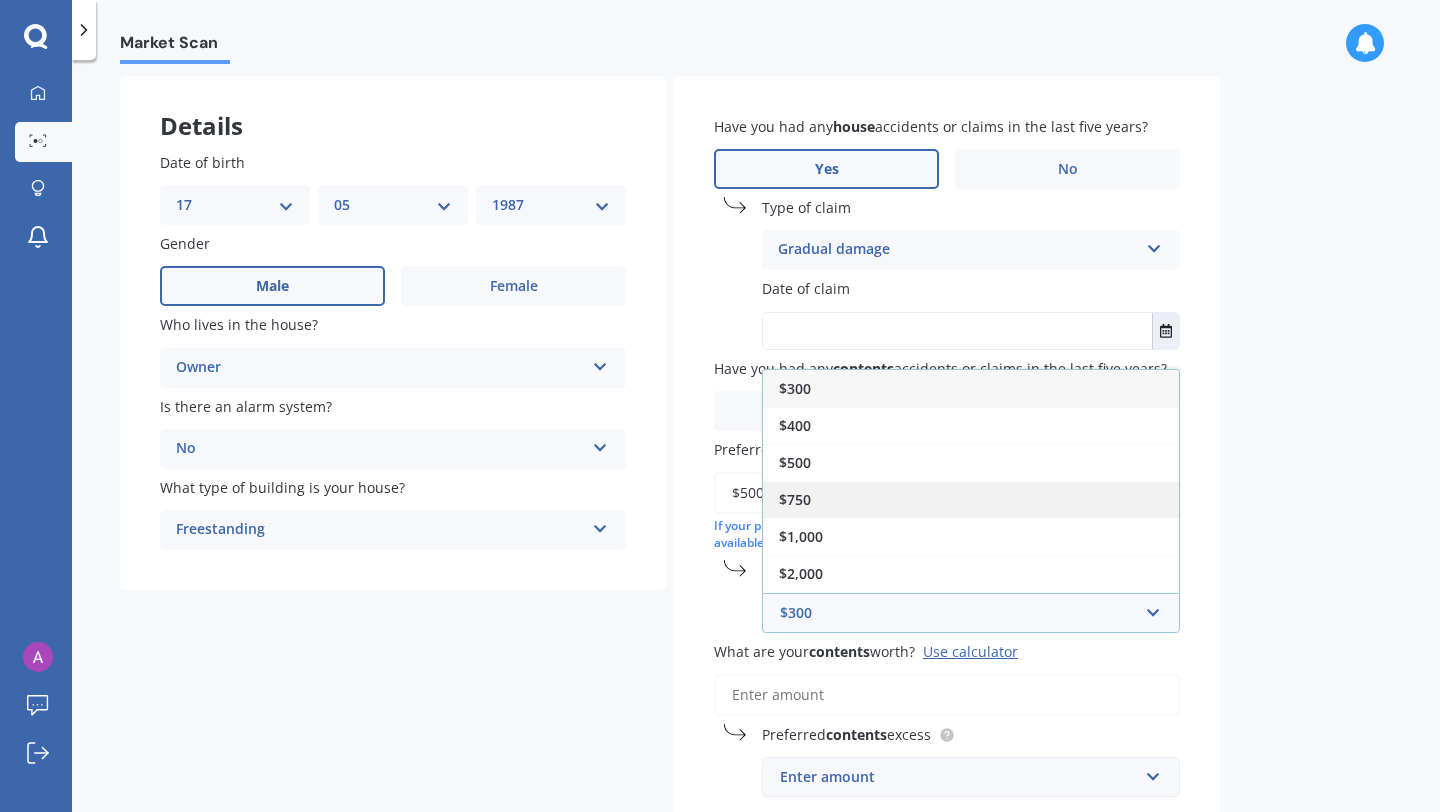 click on "$750" at bounding box center (971, 499) 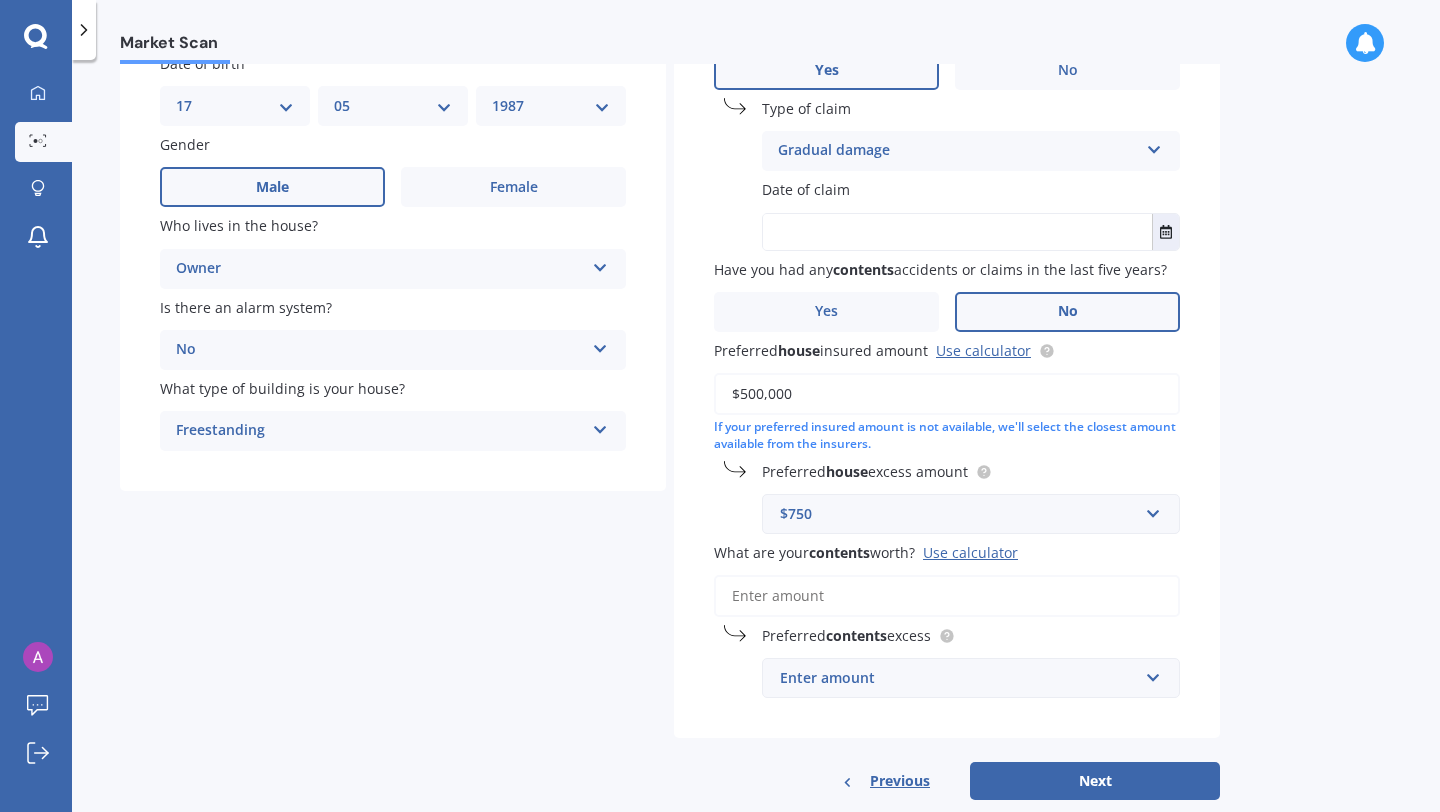 scroll, scrollTop: 224, scrollLeft: 0, axis: vertical 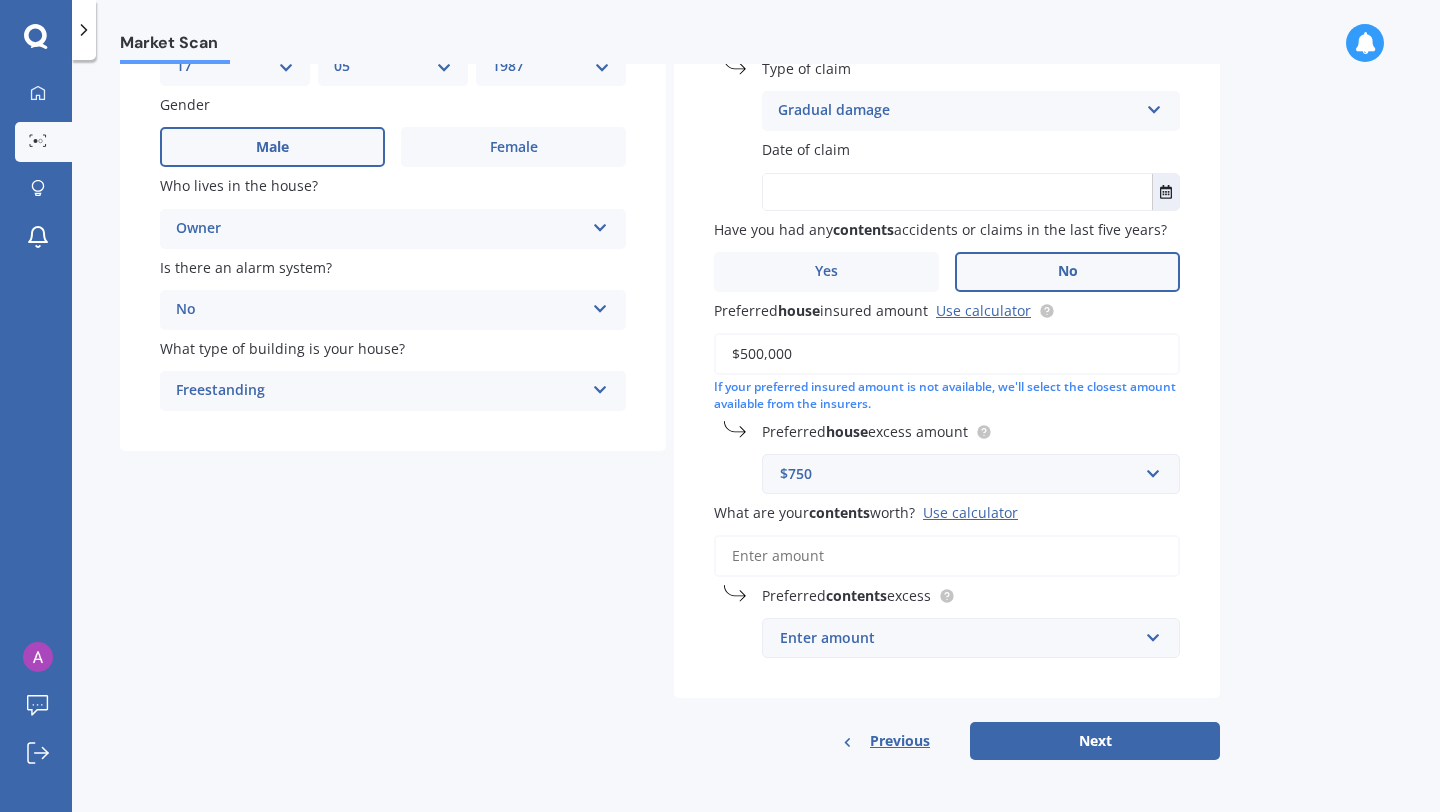 click on "What are your  contents  worth? Use calculator" at bounding box center (947, 556) 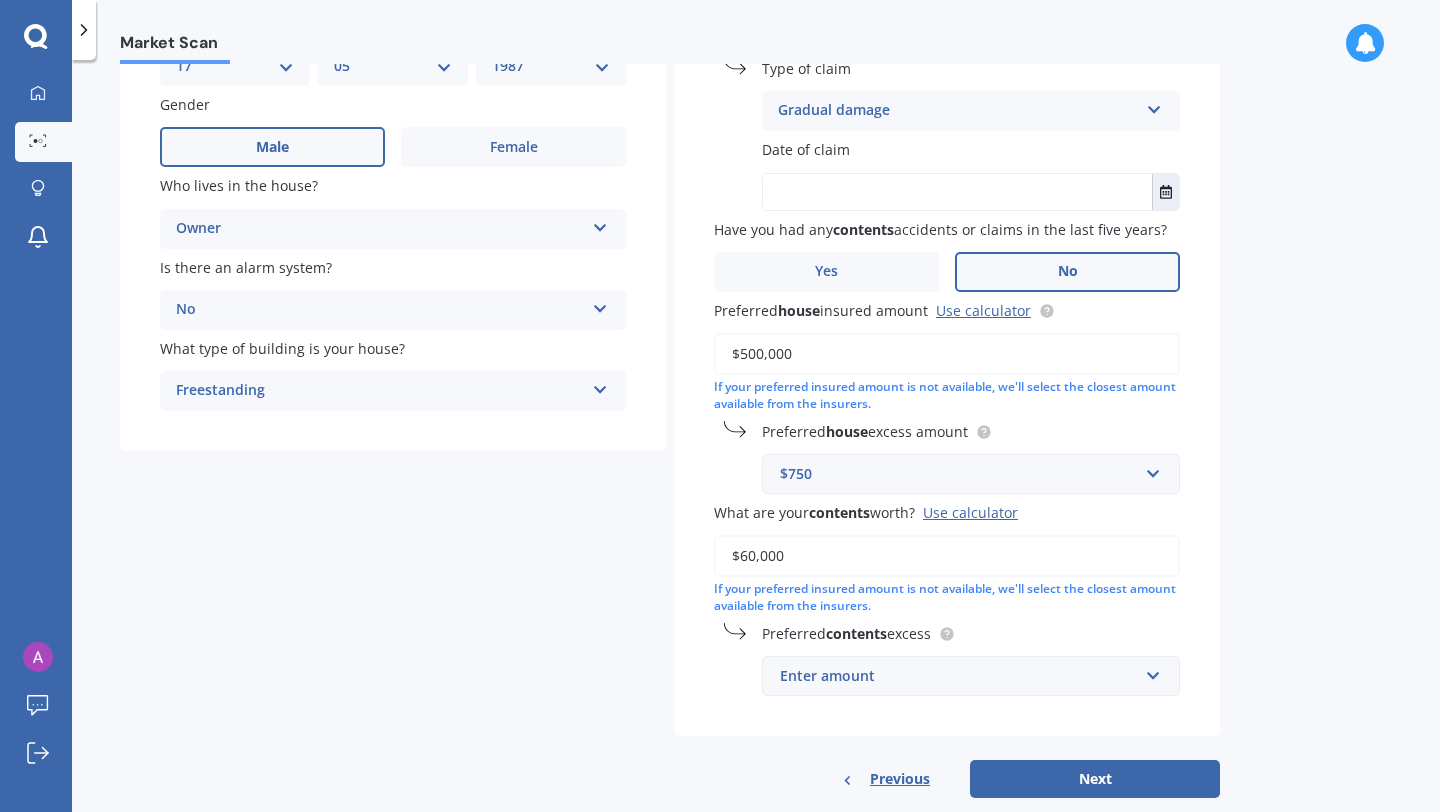 scroll, scrollTop: 262, scrollLeft: 0, axis: vertical 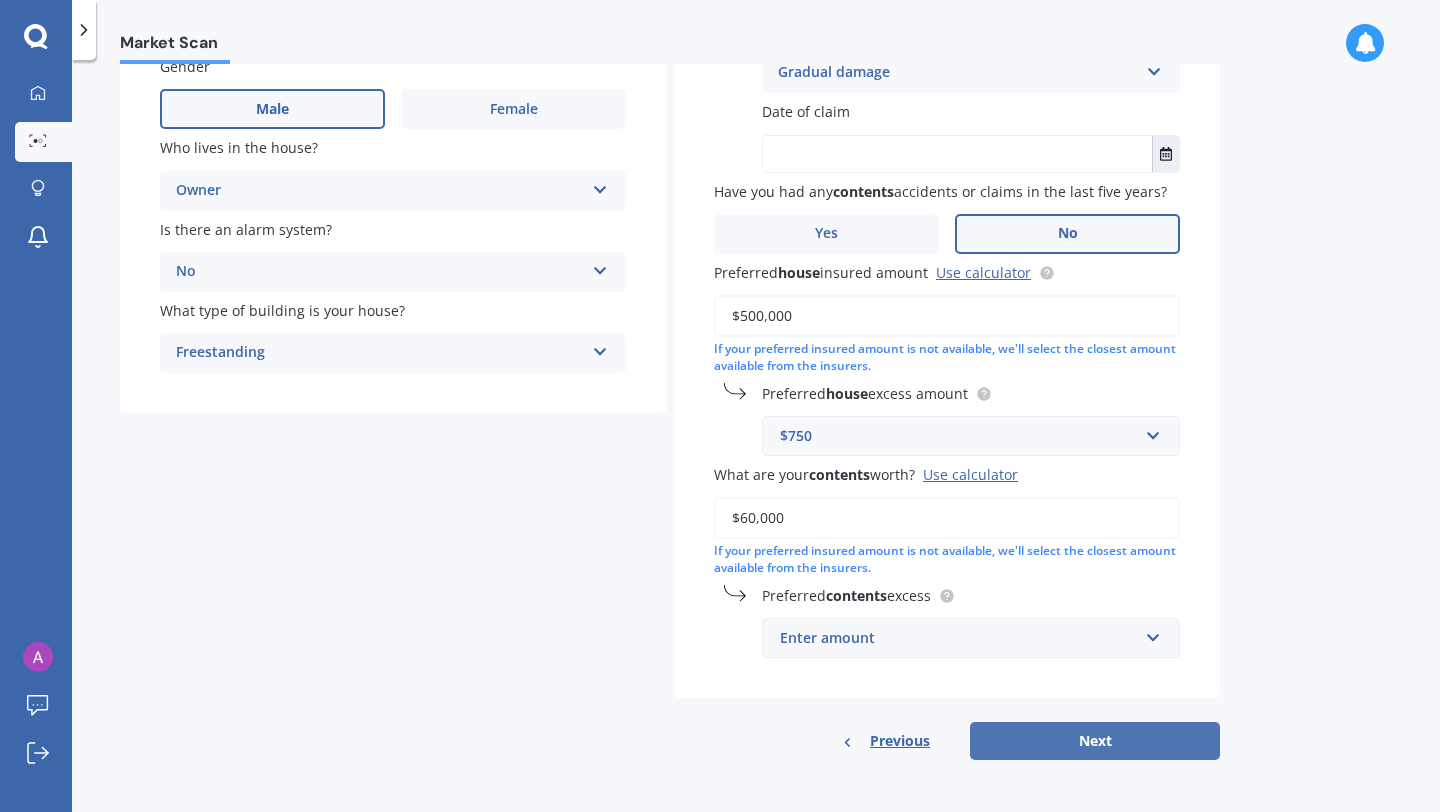 type on "$60,000" 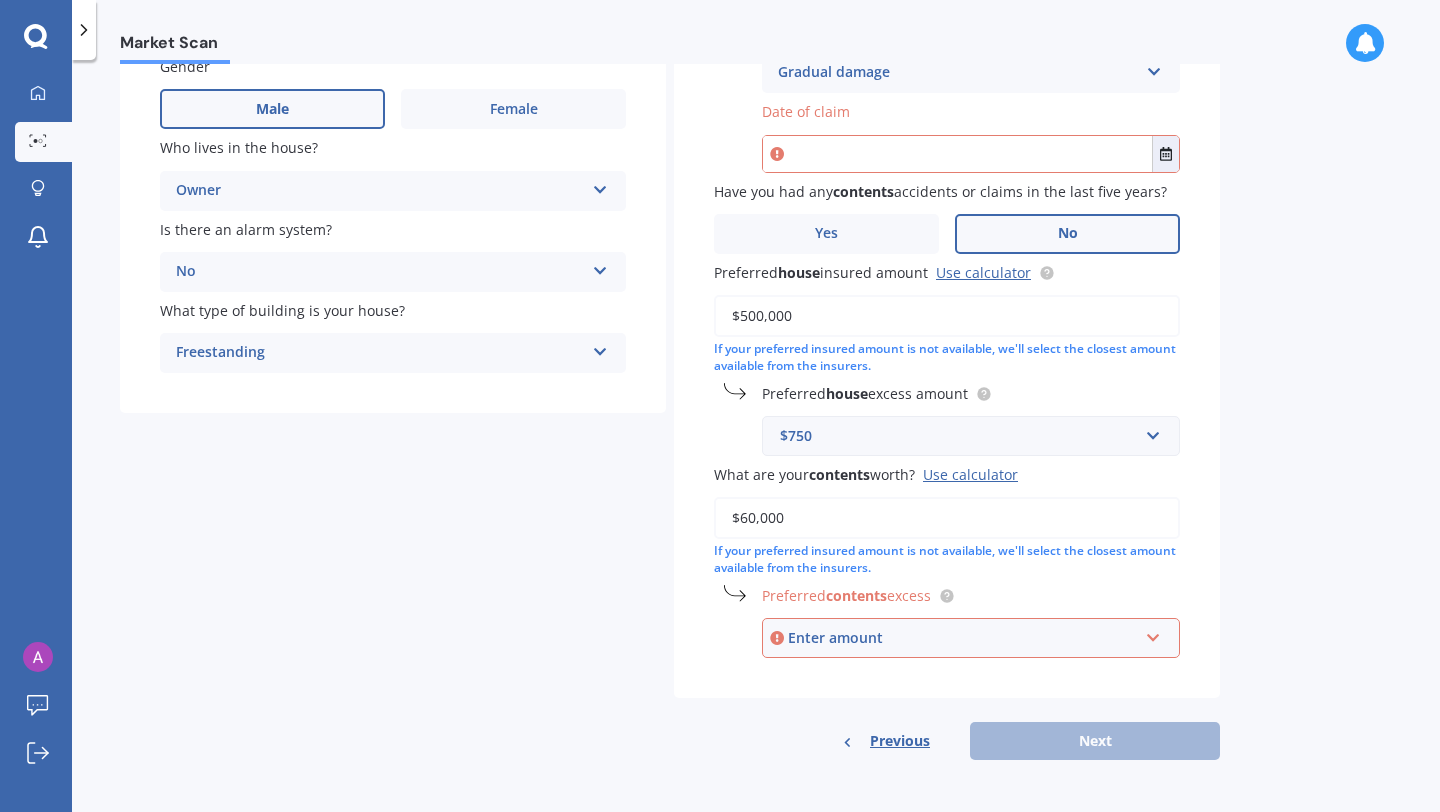 click on "Enter amount" at bounding box center [963, 638] 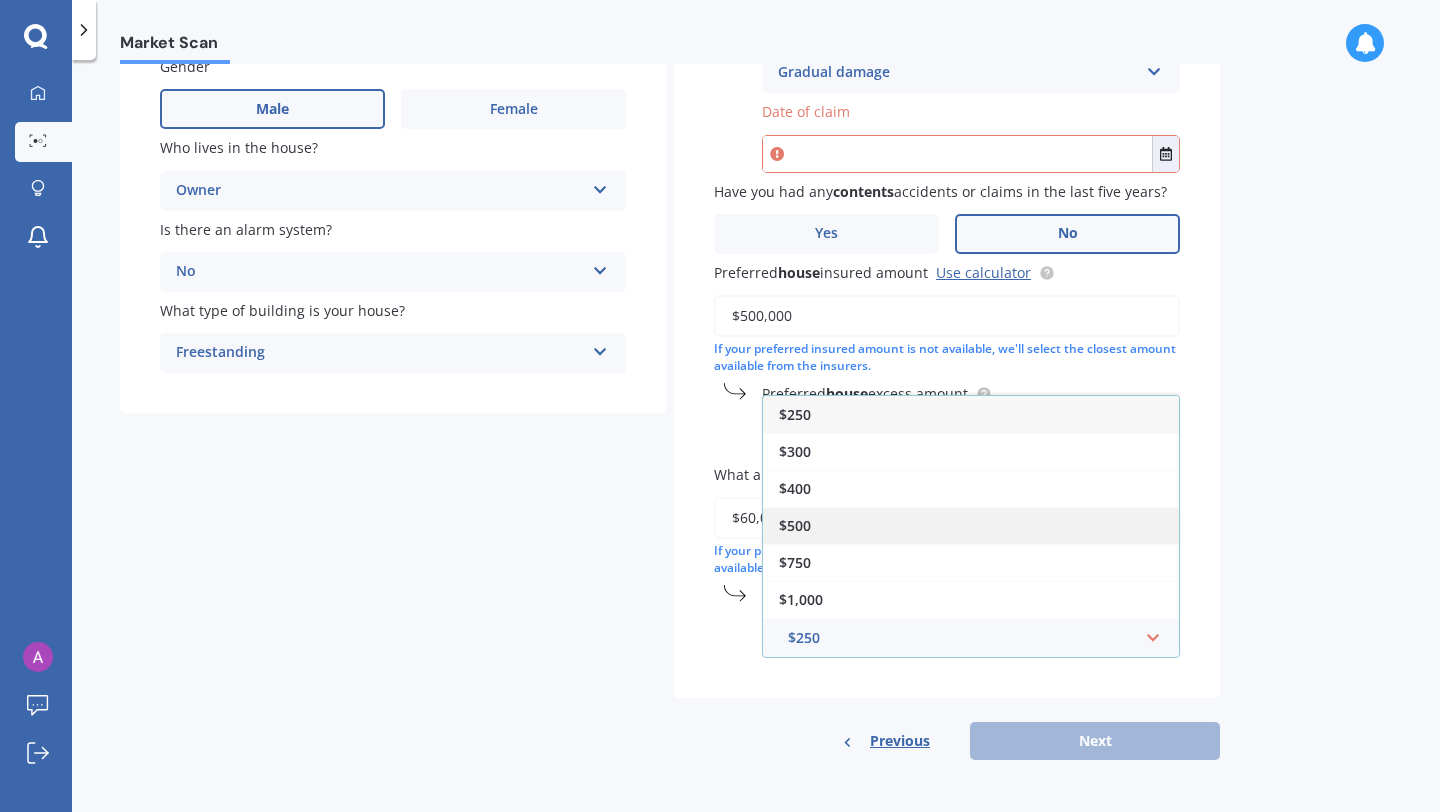 click on "$500" at bounding box center [971, 525] 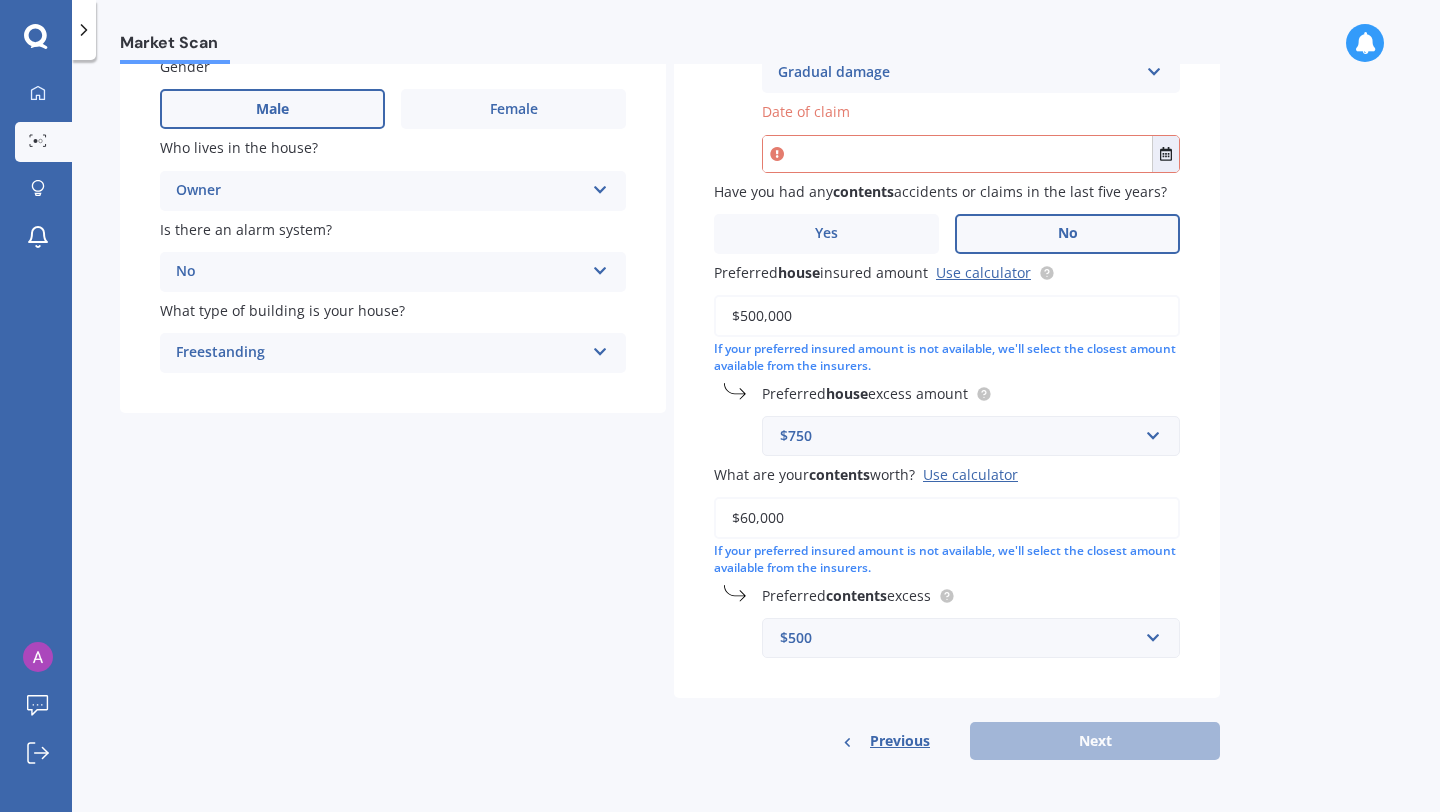 click on "Previous Next" at bounding box center [947, 741] 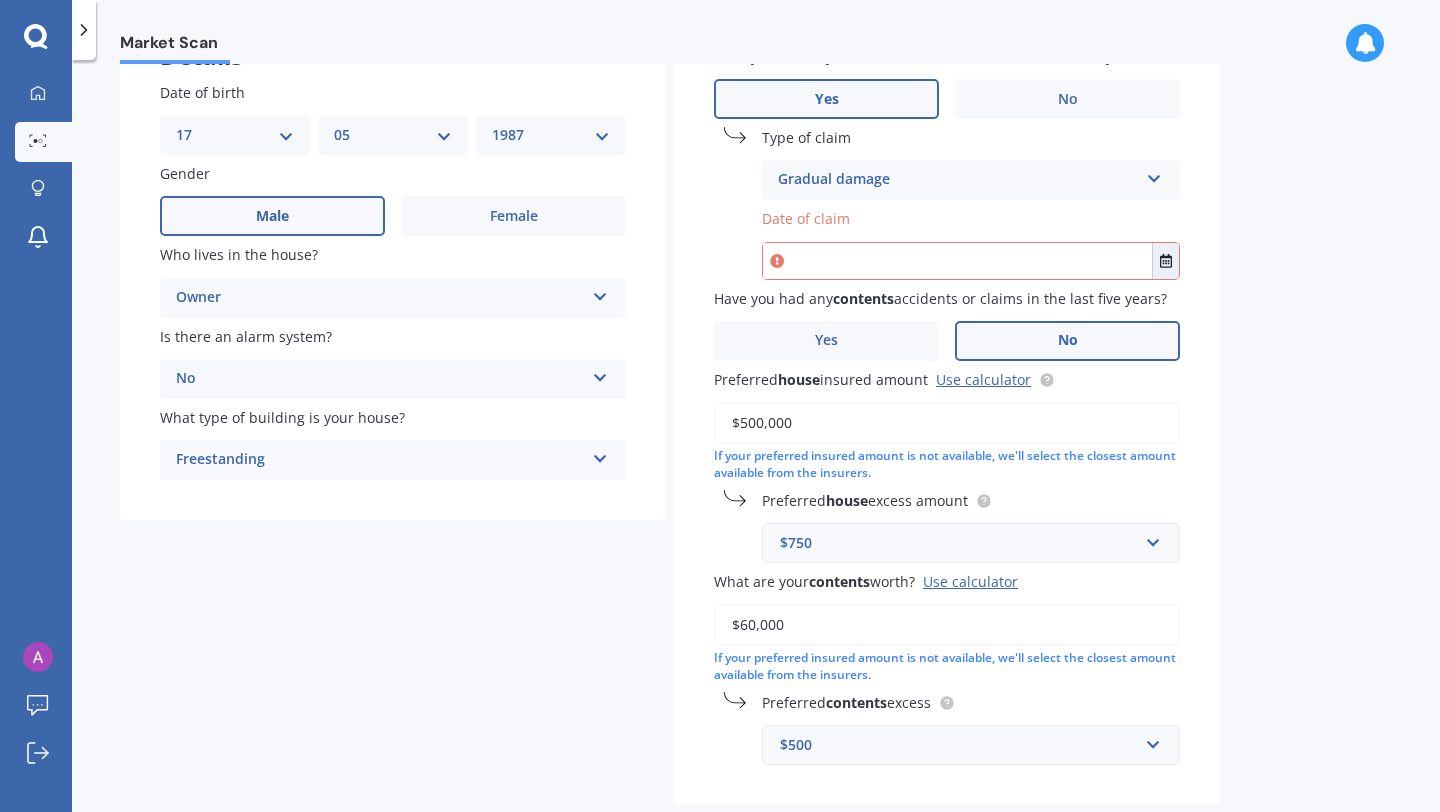 scroll, scrollTop: 148, scrollLeft: 0, axis: vertical 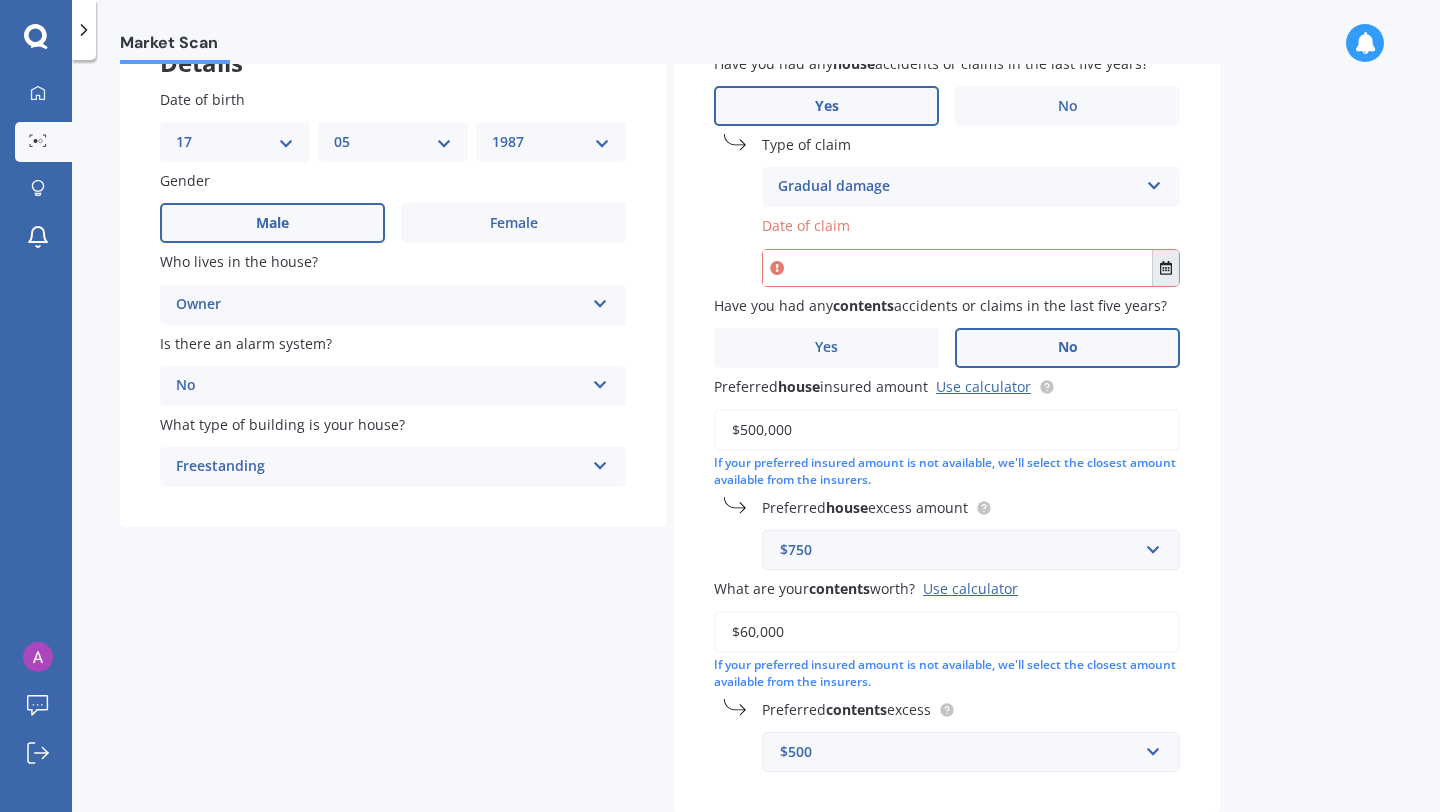 click at bounding box center [1165, 268] 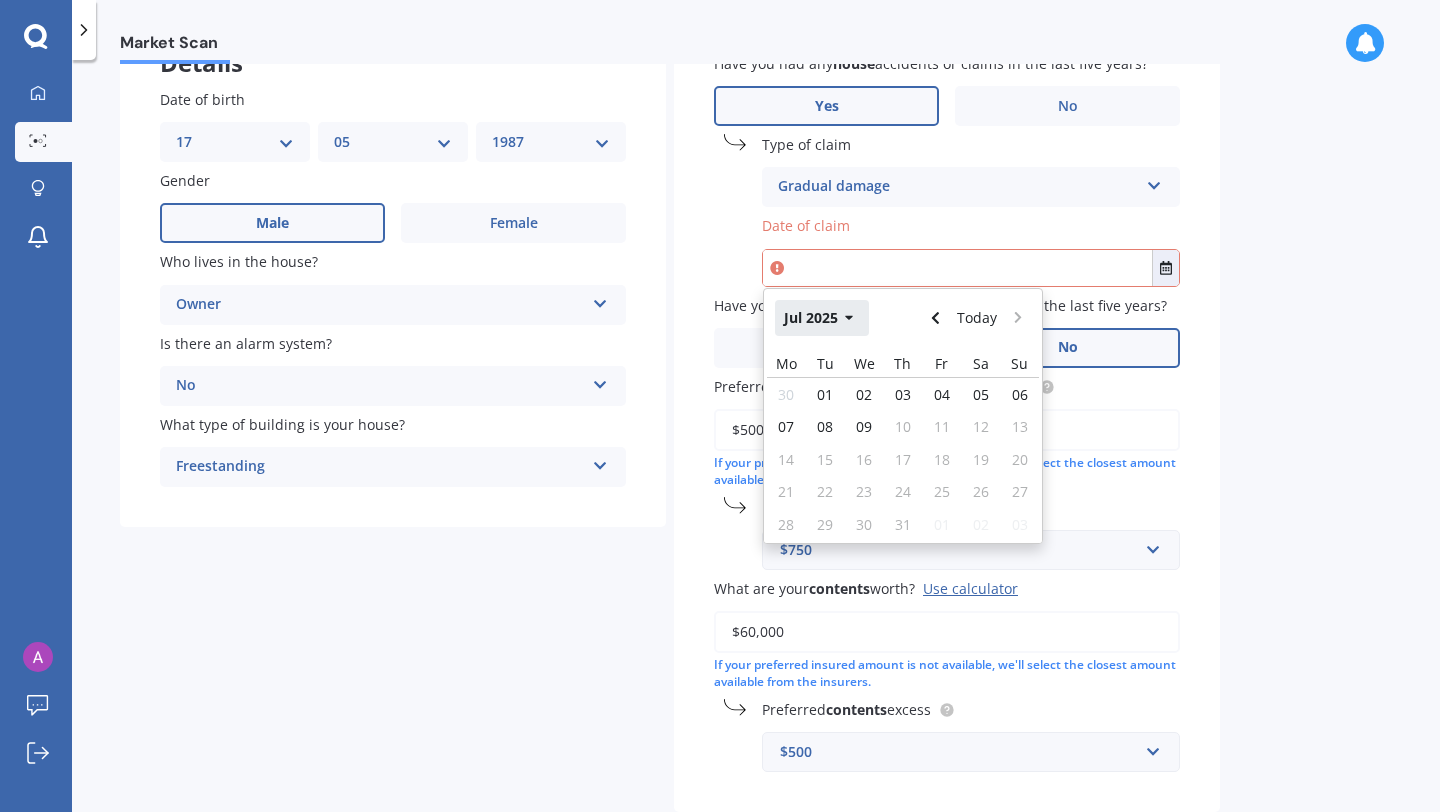 click at bounding box center (849, 318) 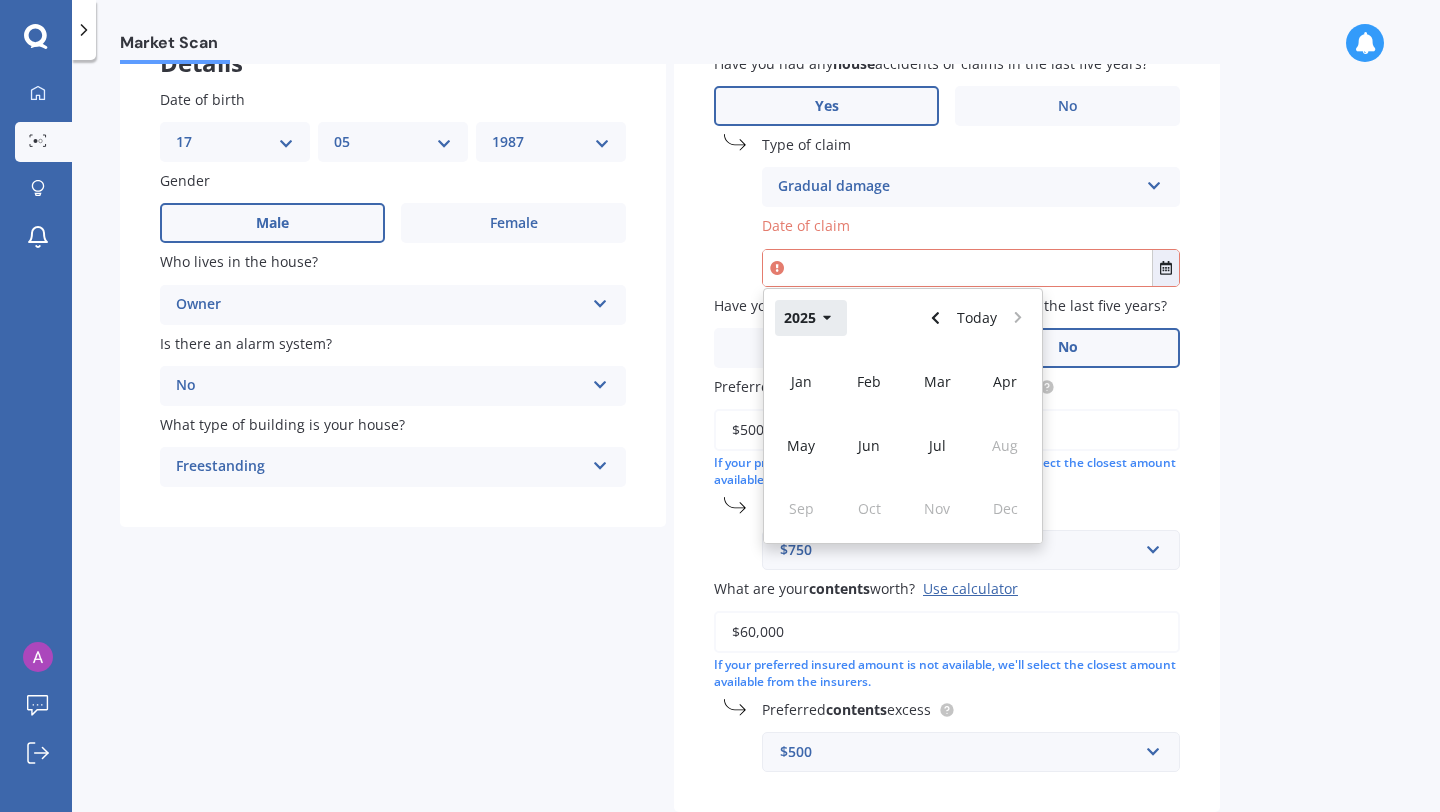 click on "2025" at bounding box center [811, 318] 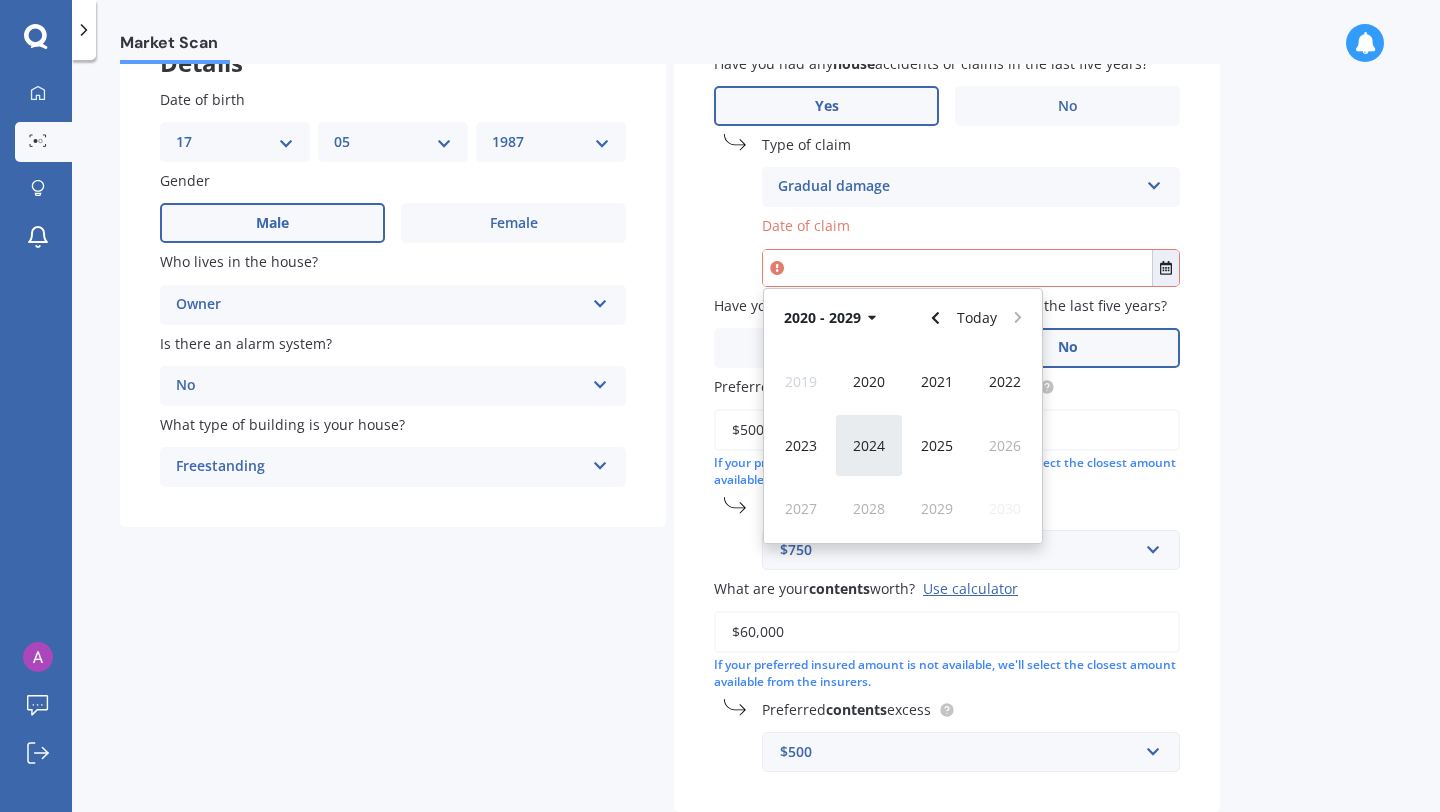 click on "2024" at bounding box center (869, 445) 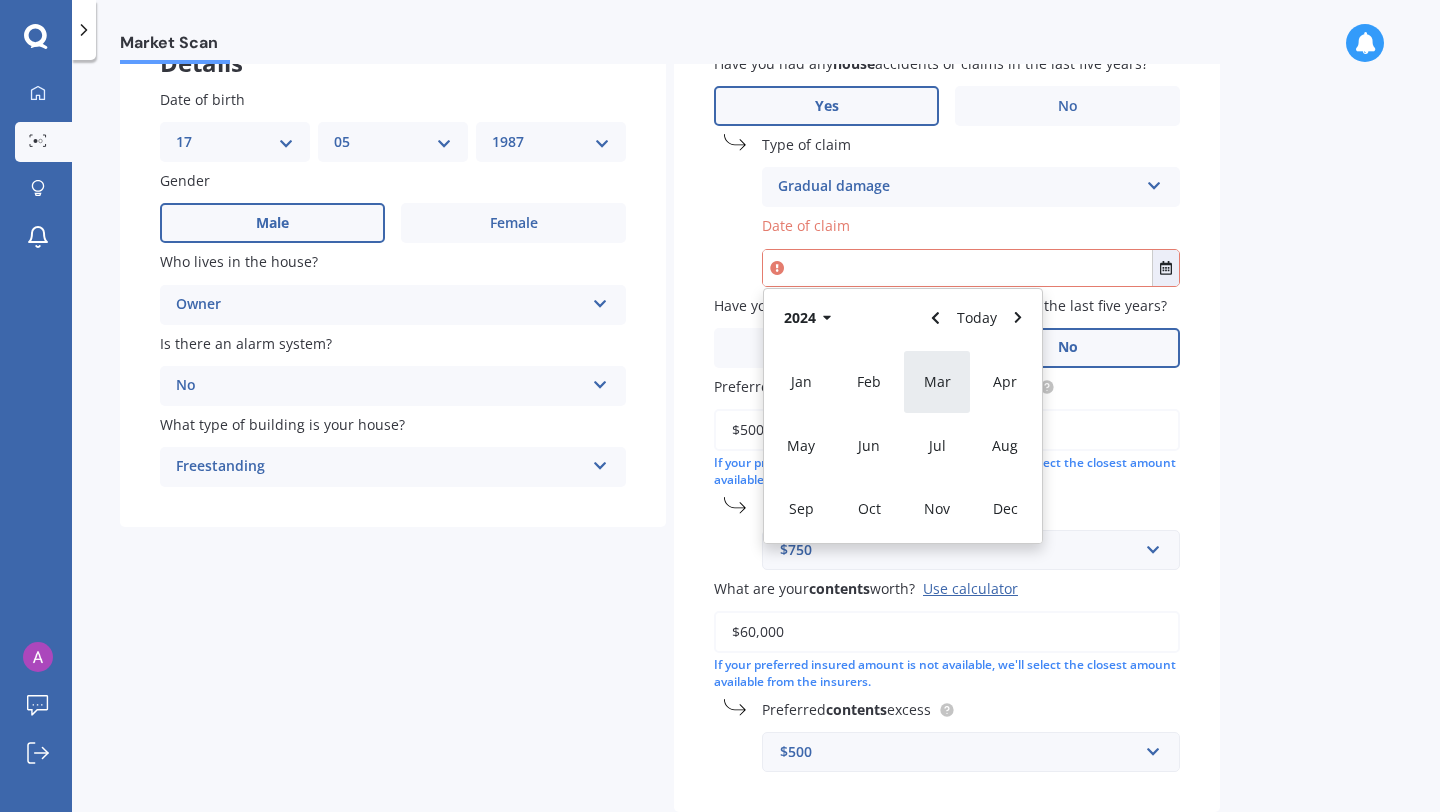 click on "Mar" at bounding box center (937, 381) 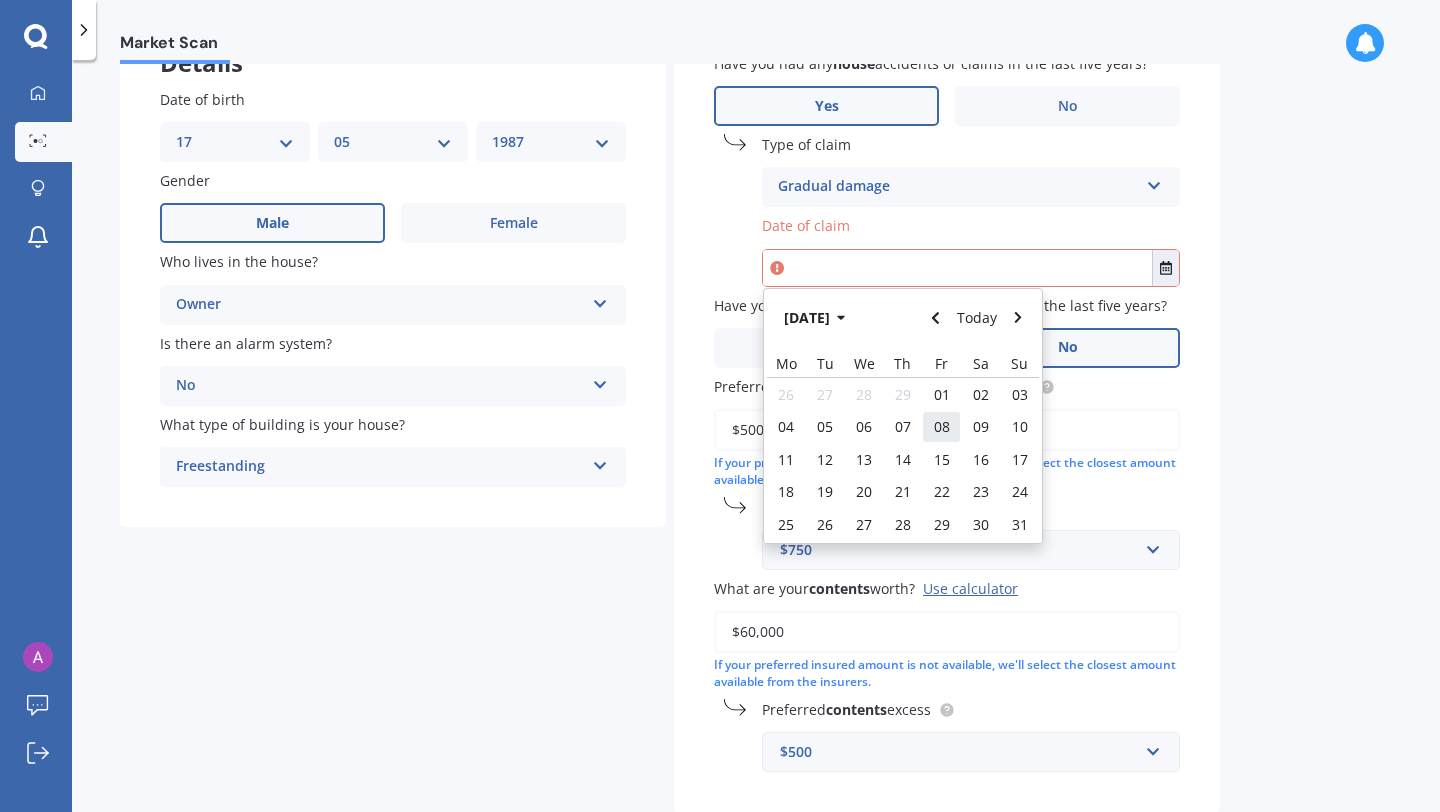 click on "08" at bounding box center (942, 426) 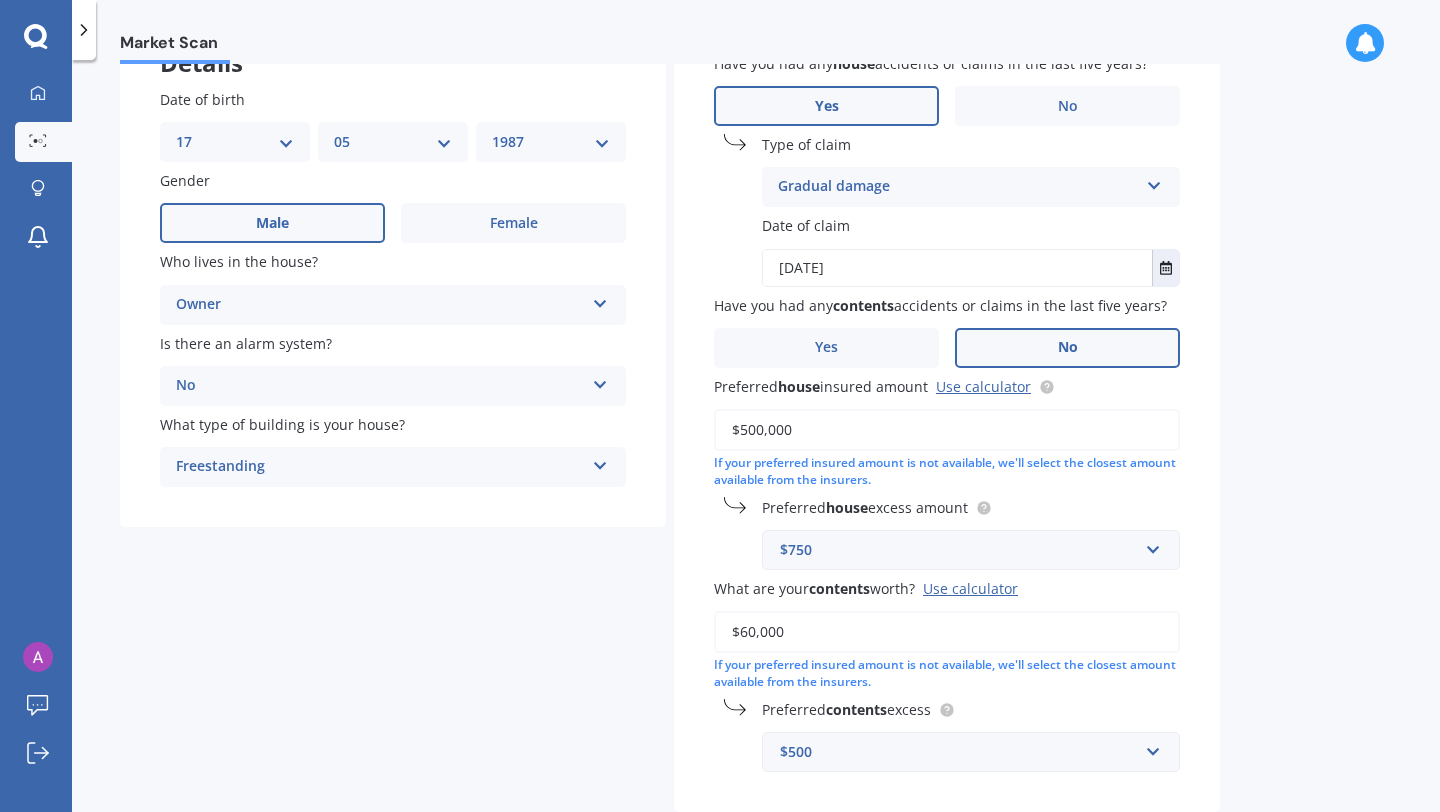 scroll, scrollTop: 262, scrollLeft: 0, axis: vertical 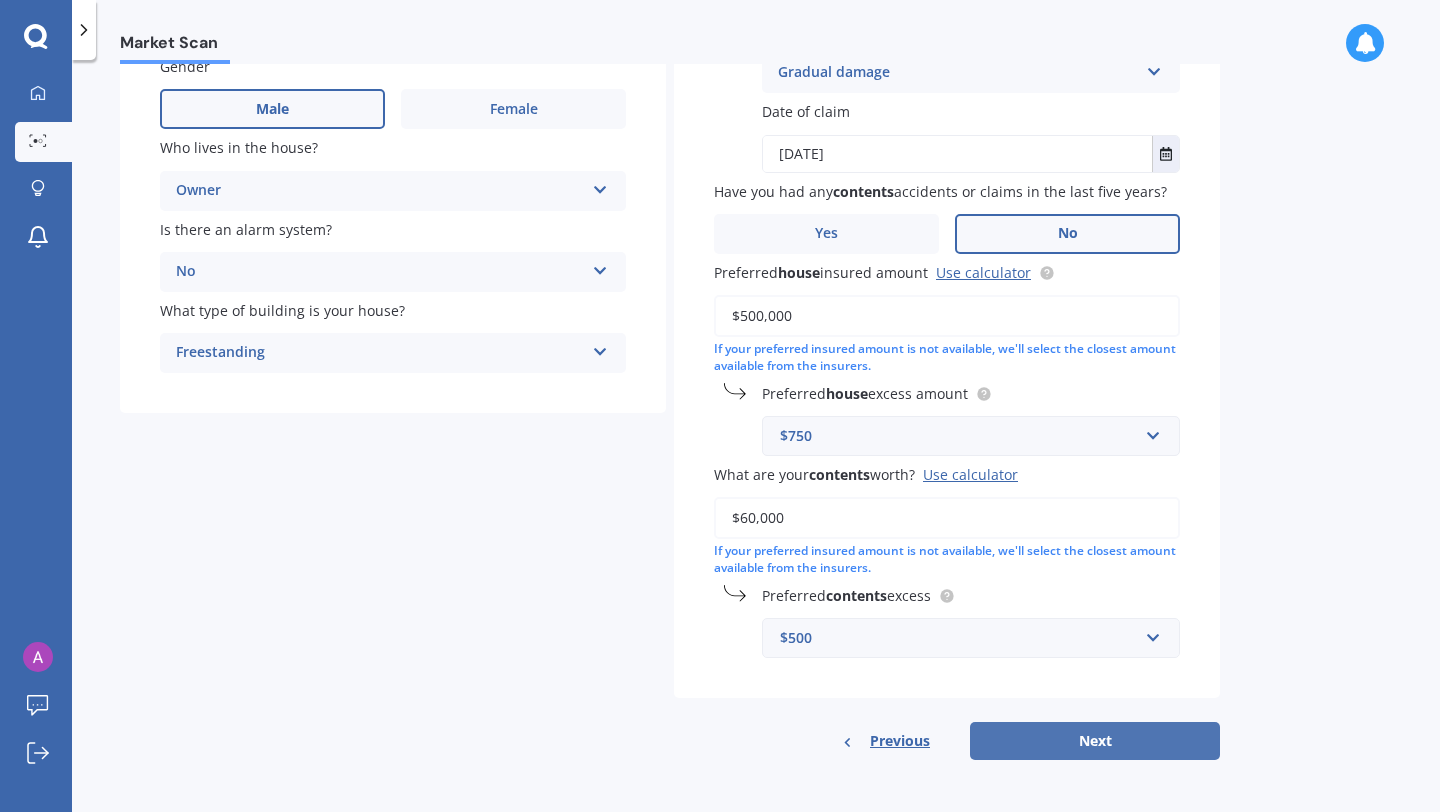 click on "Next" at bounding box center [1095, 741] 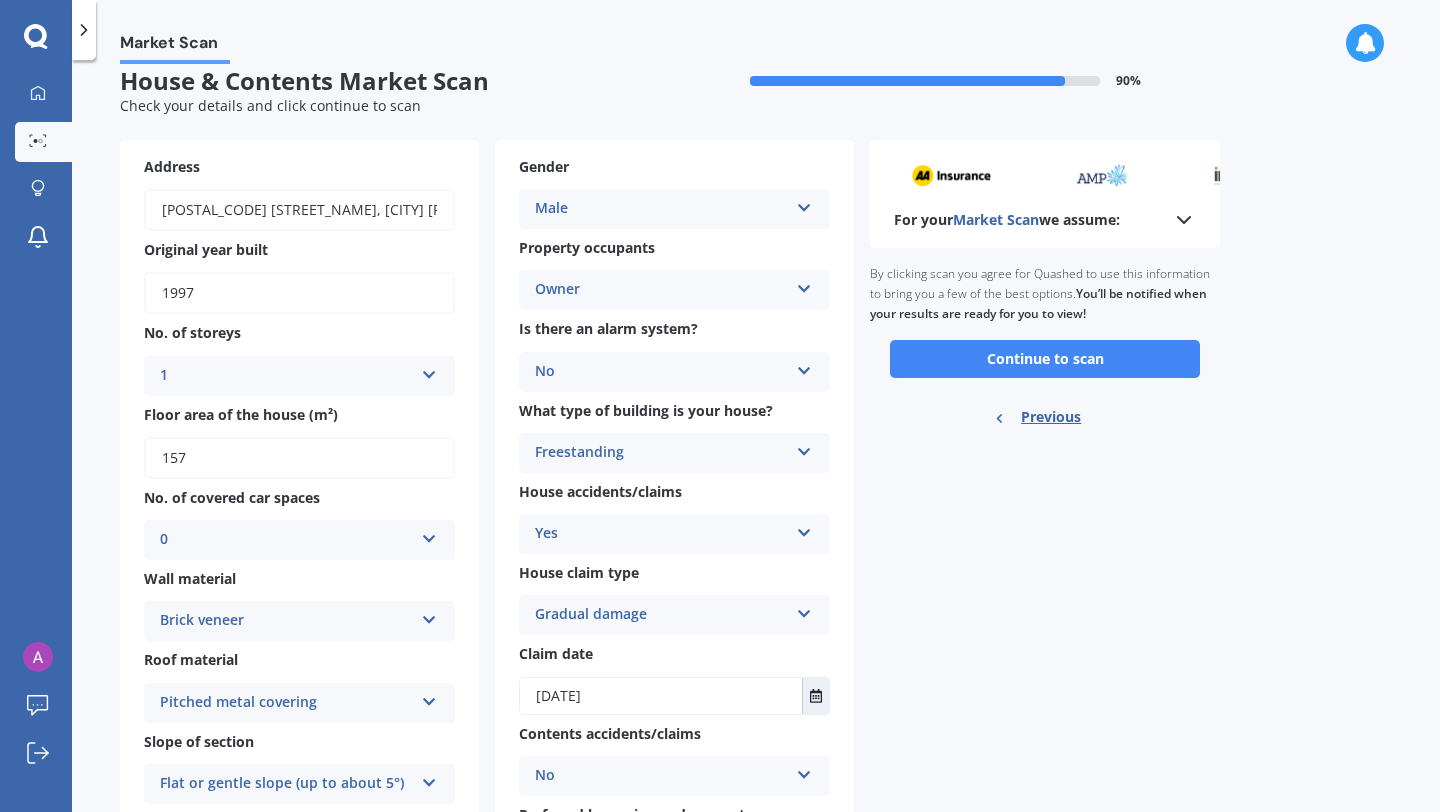 scroll, scrollTop: 0, scrollLeft: 0, axis: both 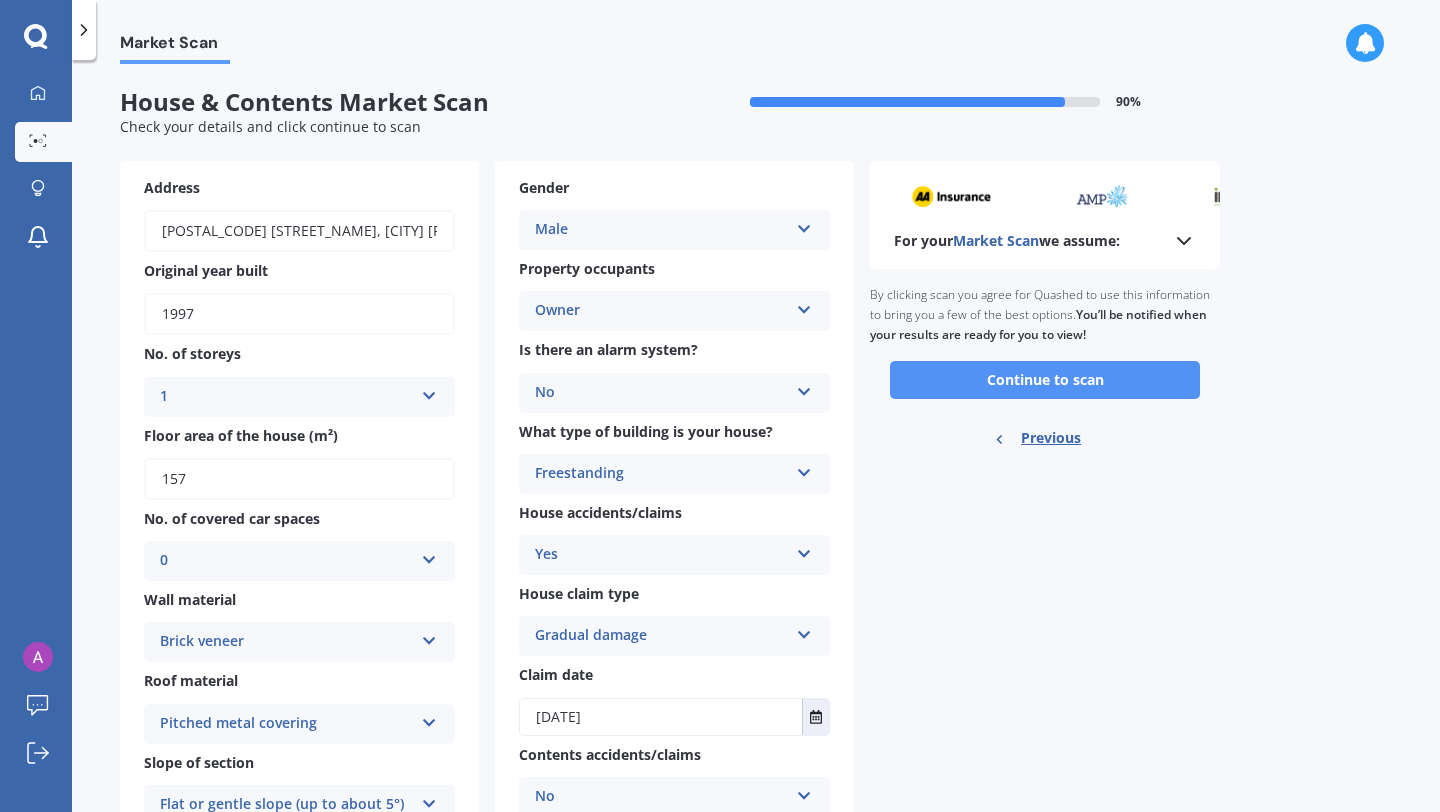 click on "Continue to scan" at bounding box center (1045, 380) 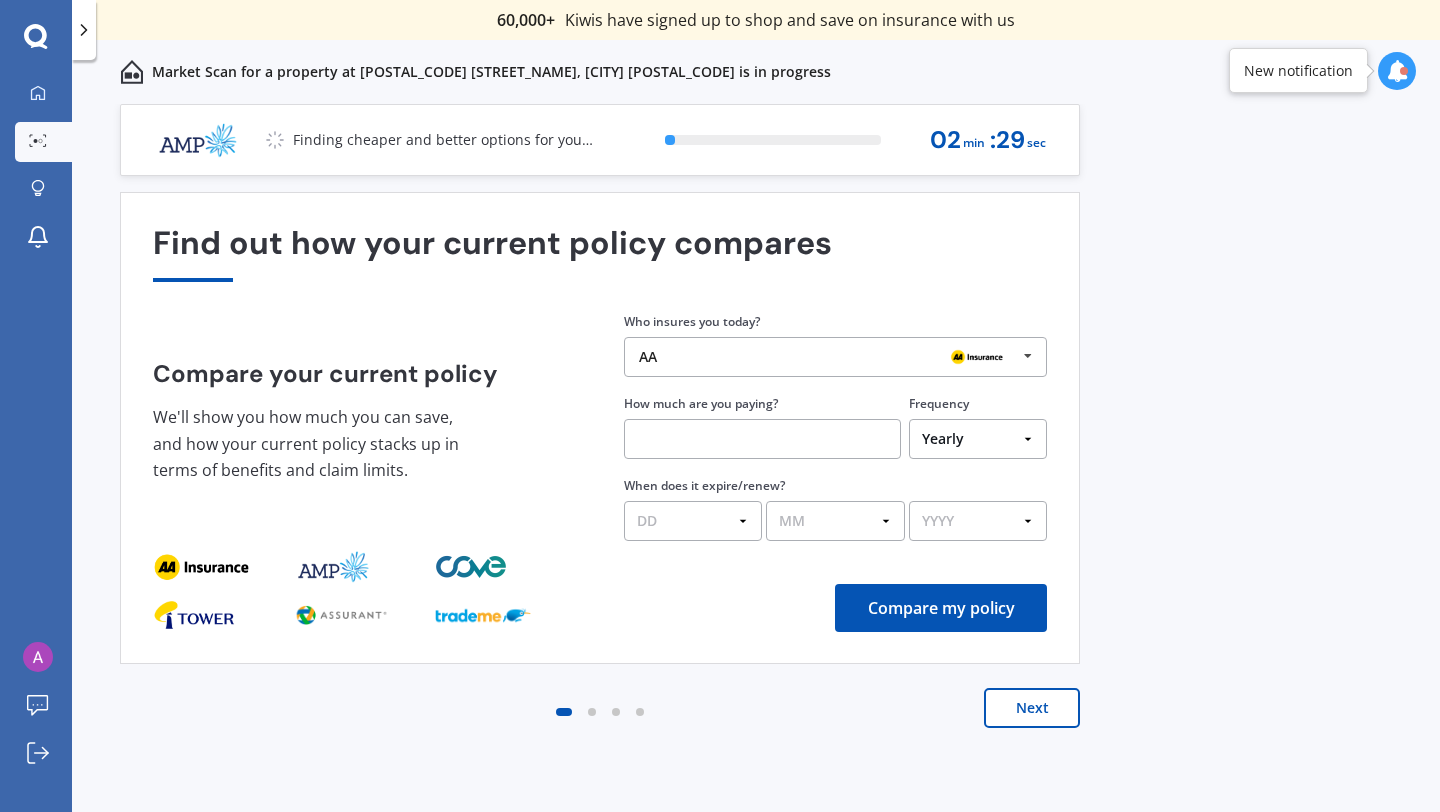 click at bounding box center [977, 357] 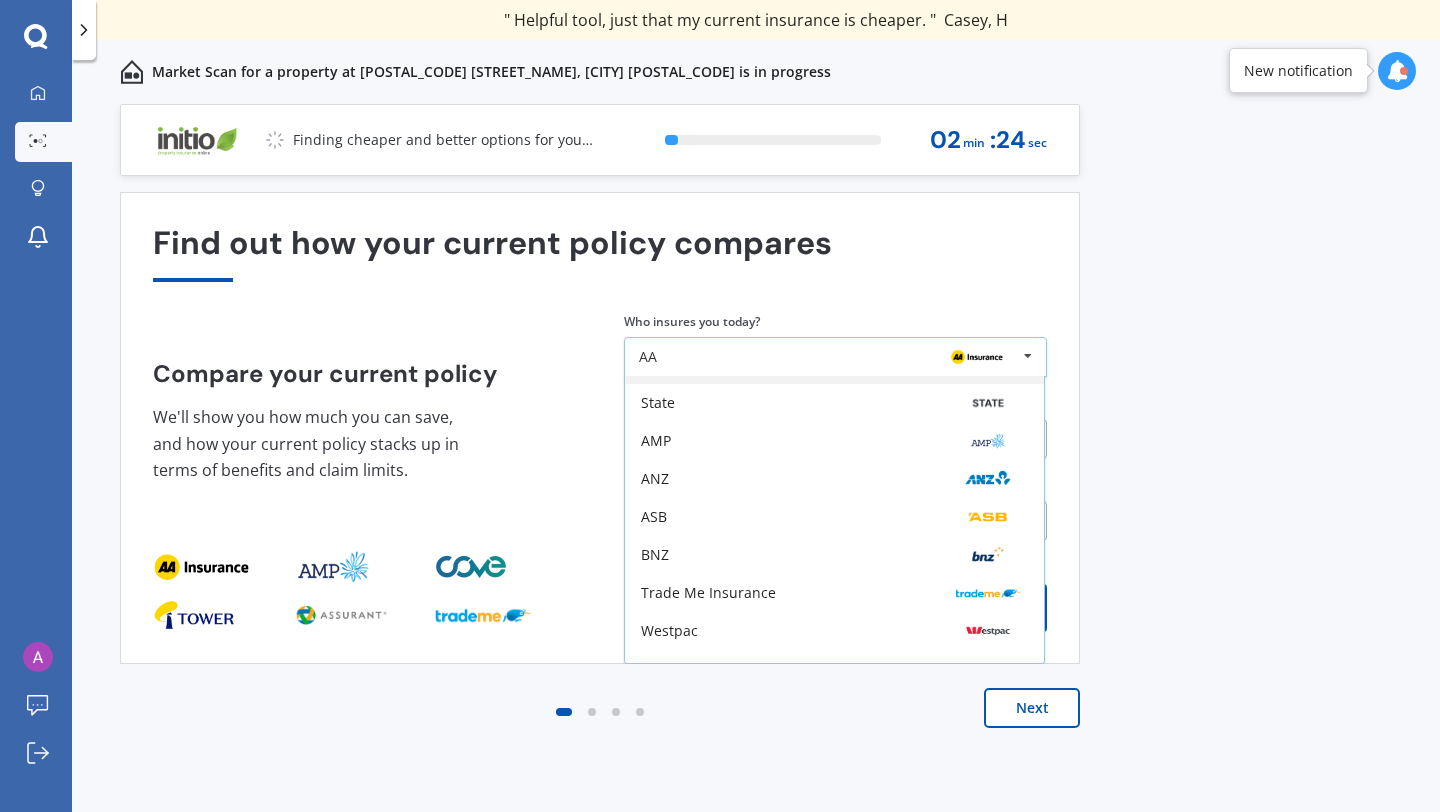 scroll, scrollTop: 131, scrollLeft: 0, axis: vertical 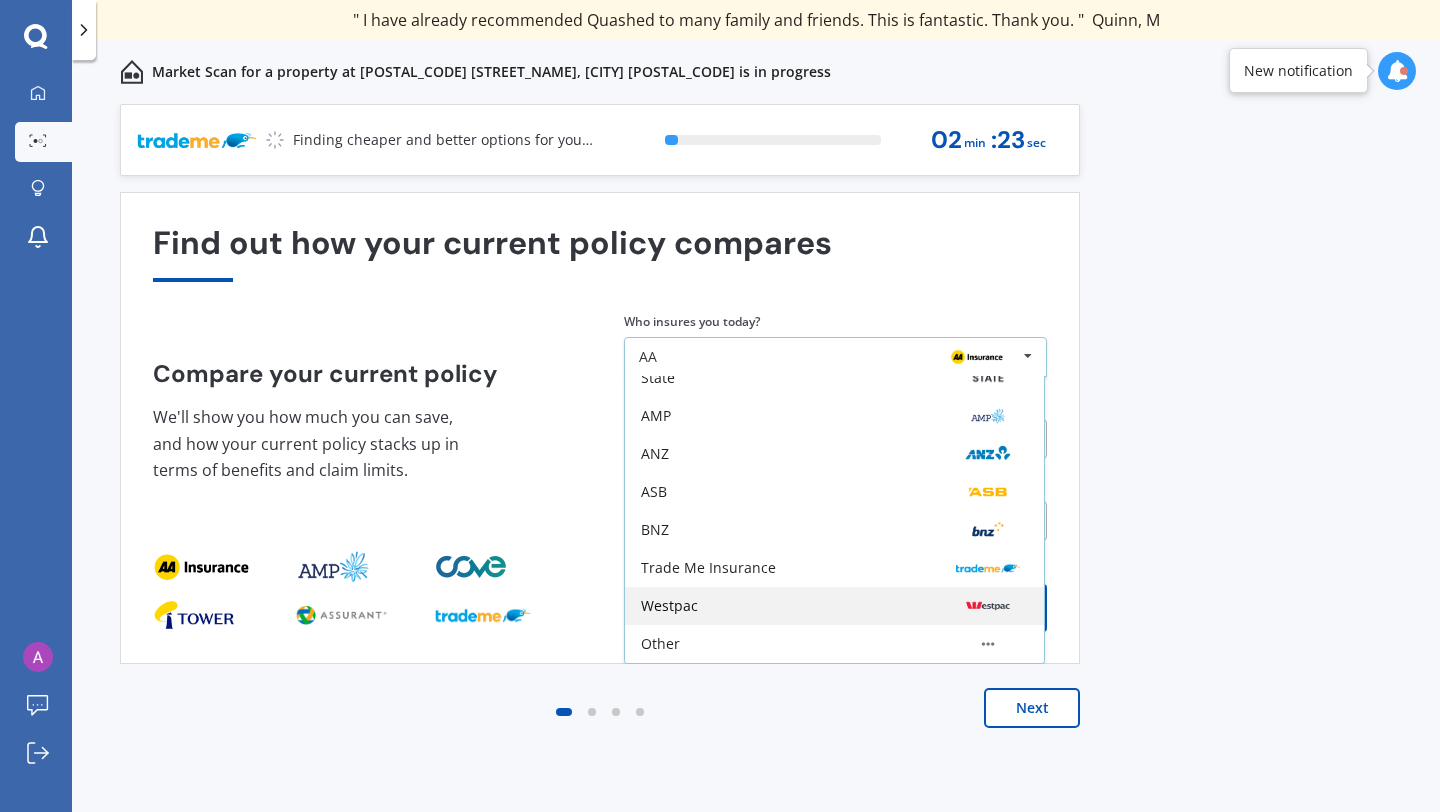 click on "Westpac" at bounding box center [834, 606] 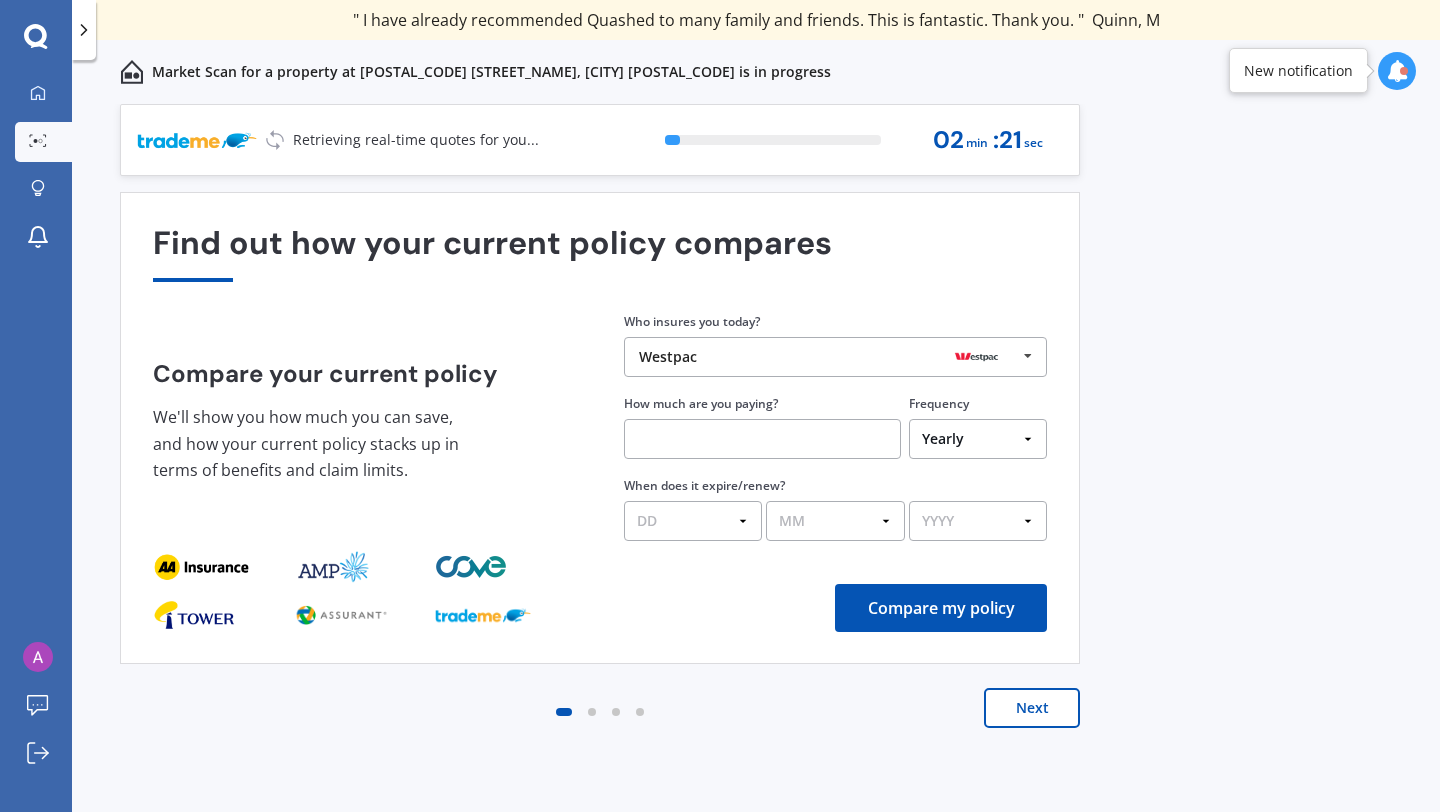 click at bounding box center (762, 439) 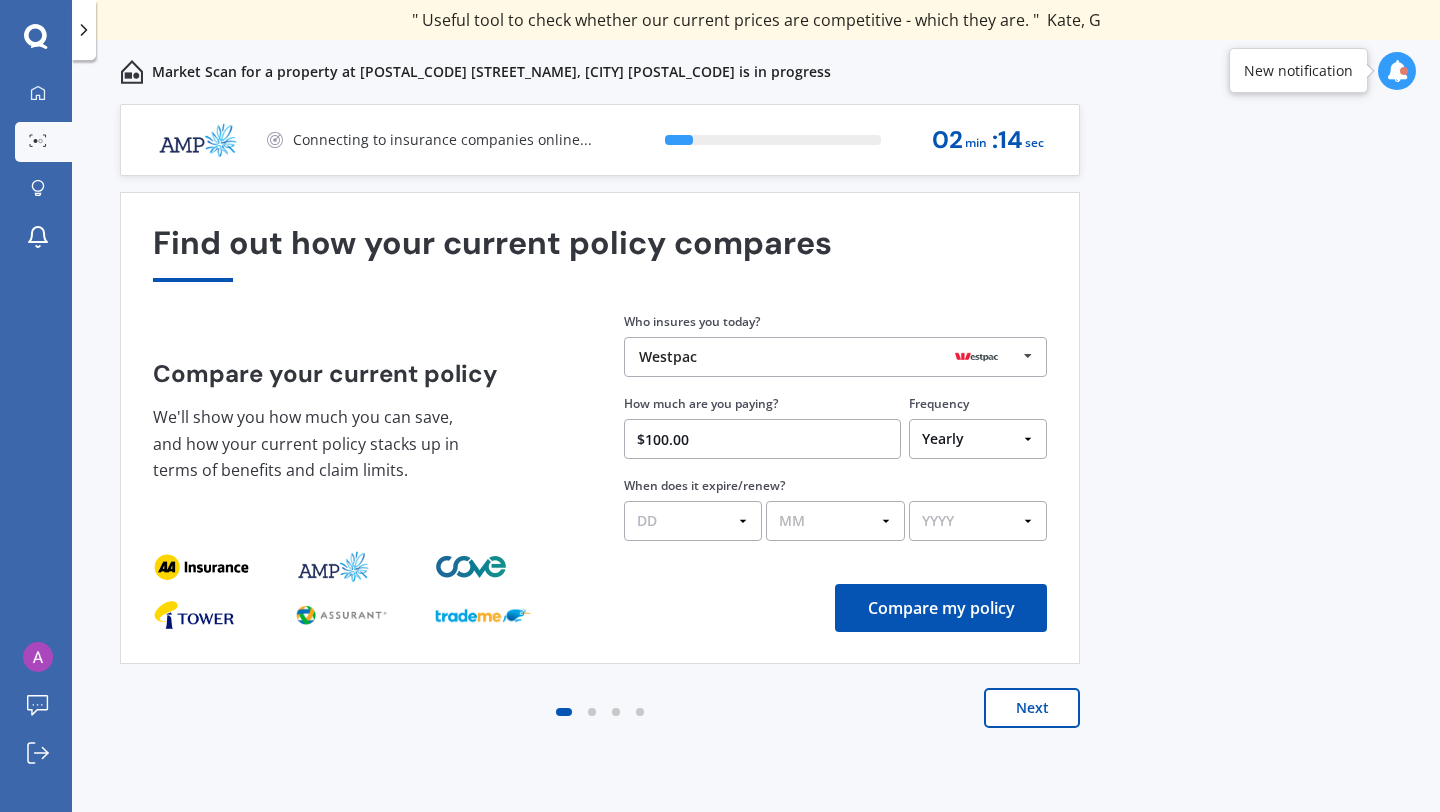 type on "$100.00" 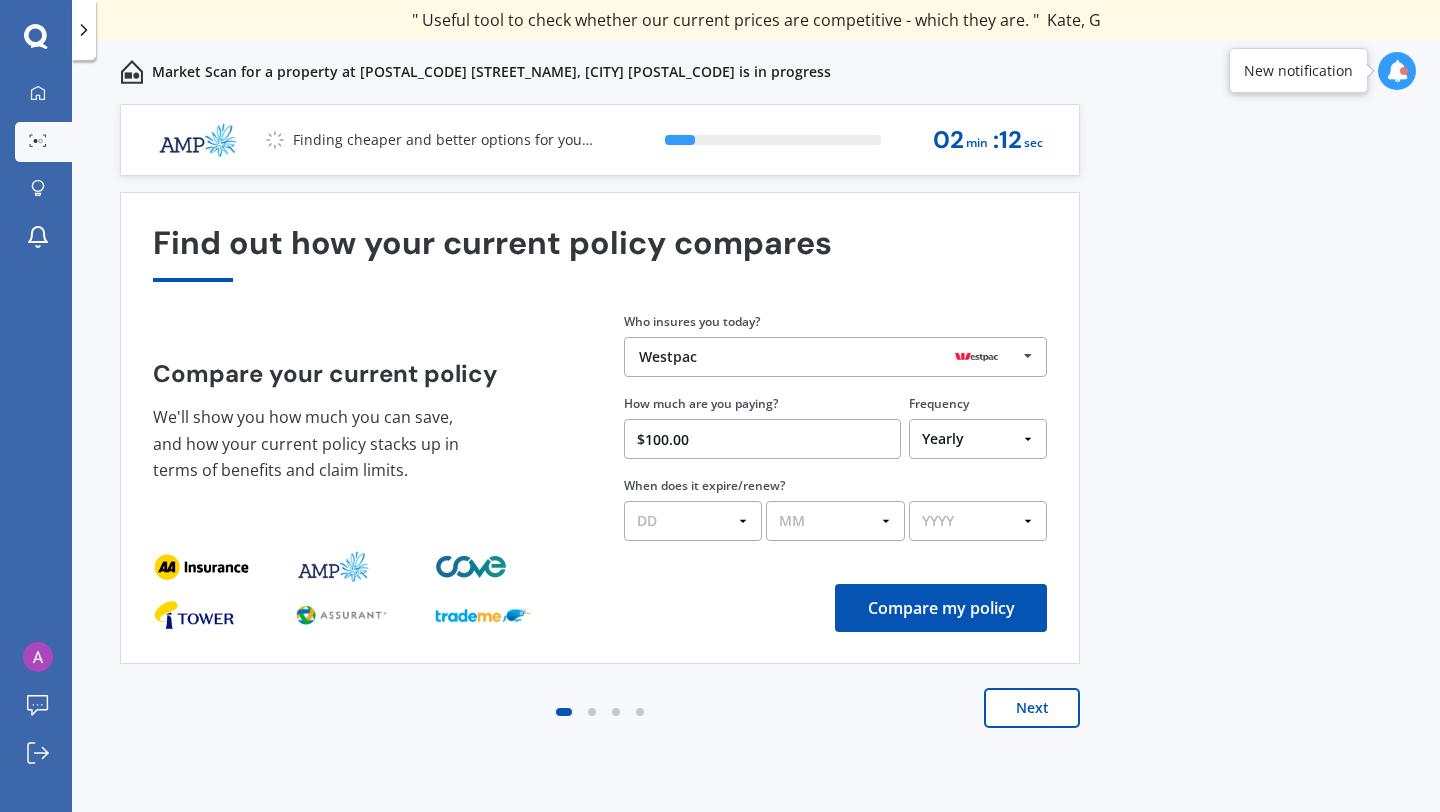 select on "Fortnightly" 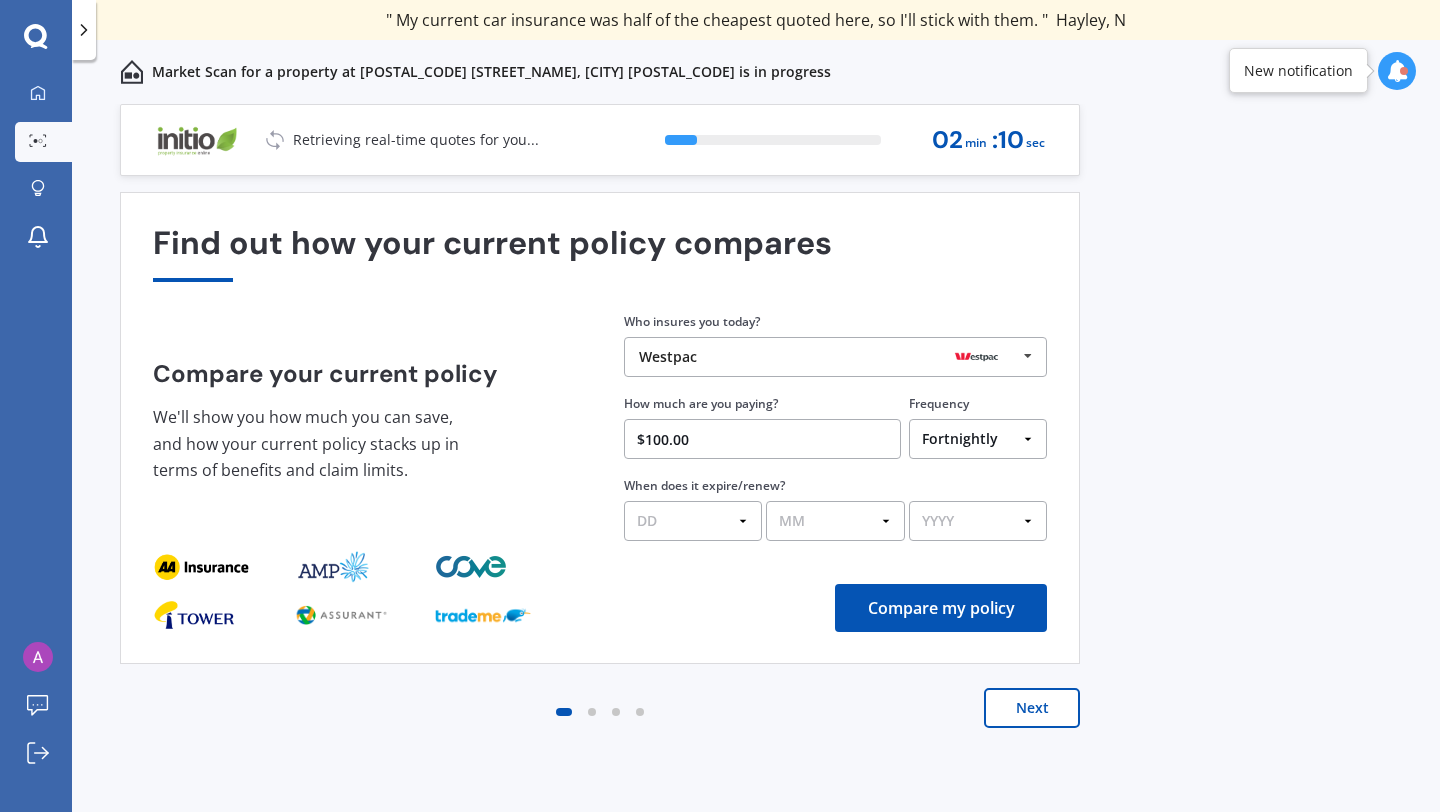 click on "Compare my policy" at bounding box center [941, 608] 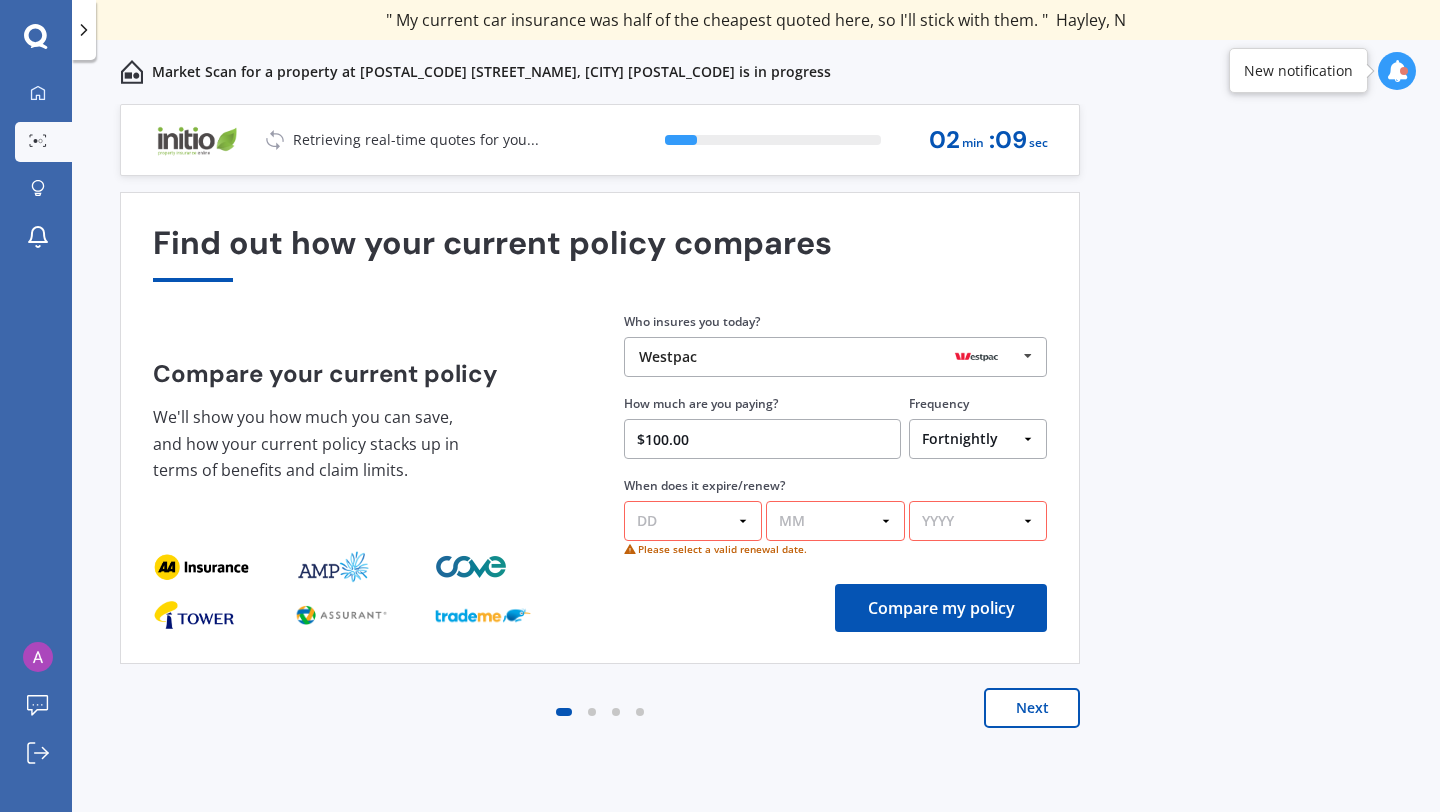 click on "DD 01 02 03 04 05 06 07 08 09 10 11 12 13 14 15 16 17 18 19 20 21 22 23 24 25 26 27 28 29 30 31" at bounding box center [693, 521] 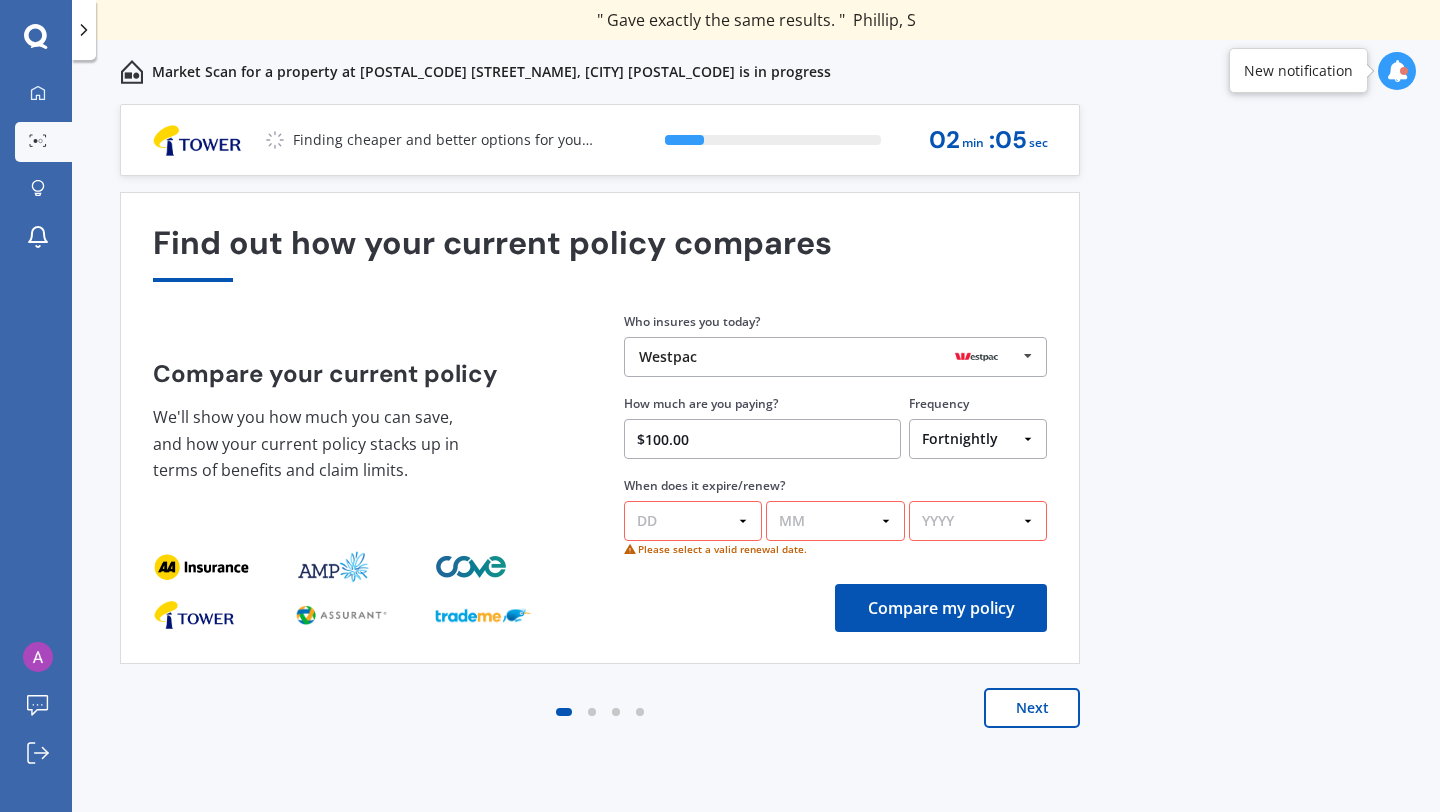 select on "07" 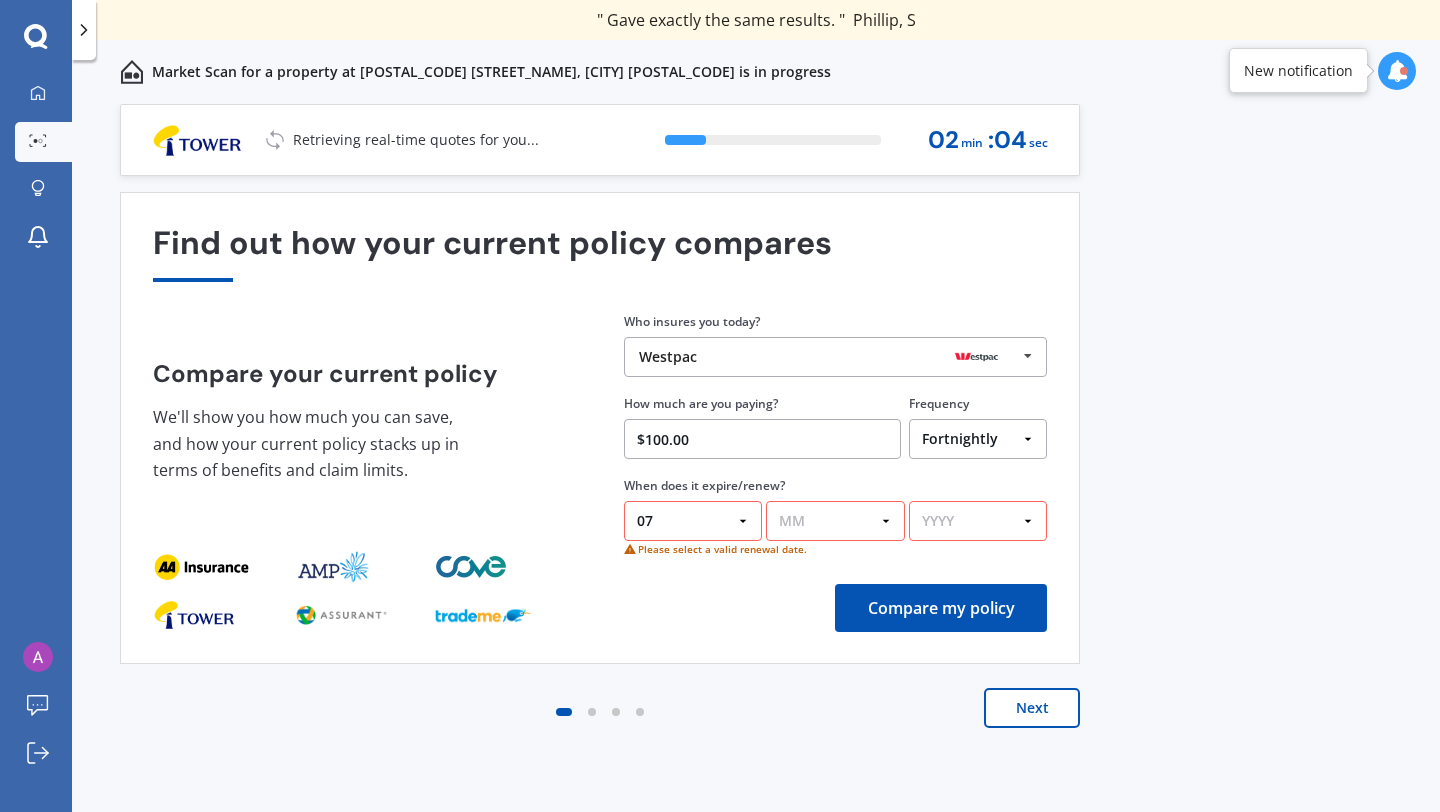 click on "MM 01 02 03 04 05 06 07 08 09 10 11 12" at bounding box center (835, 521) 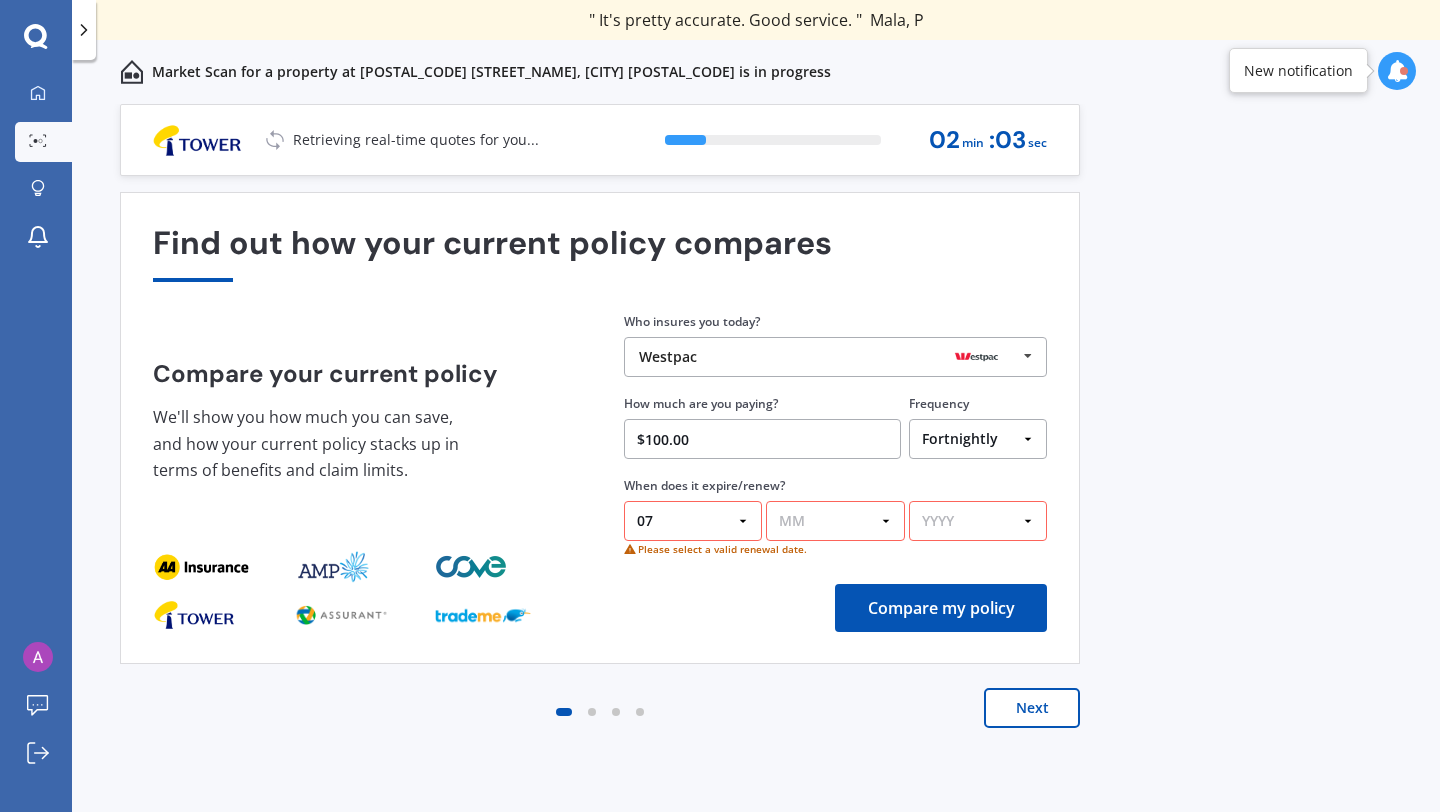 select on "08" 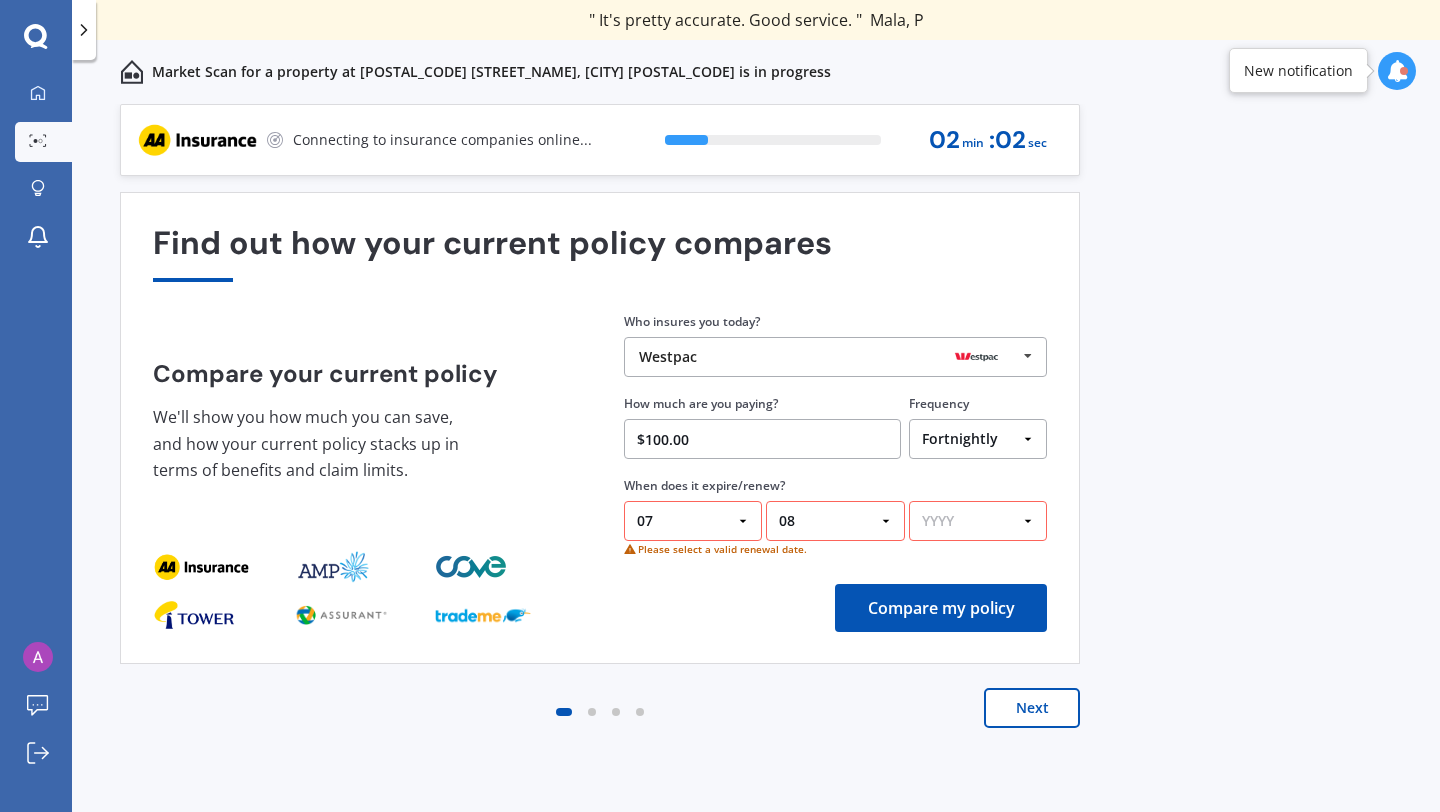 click on "YYYY 2026 2025 2024" at bounding box center [978, 521] 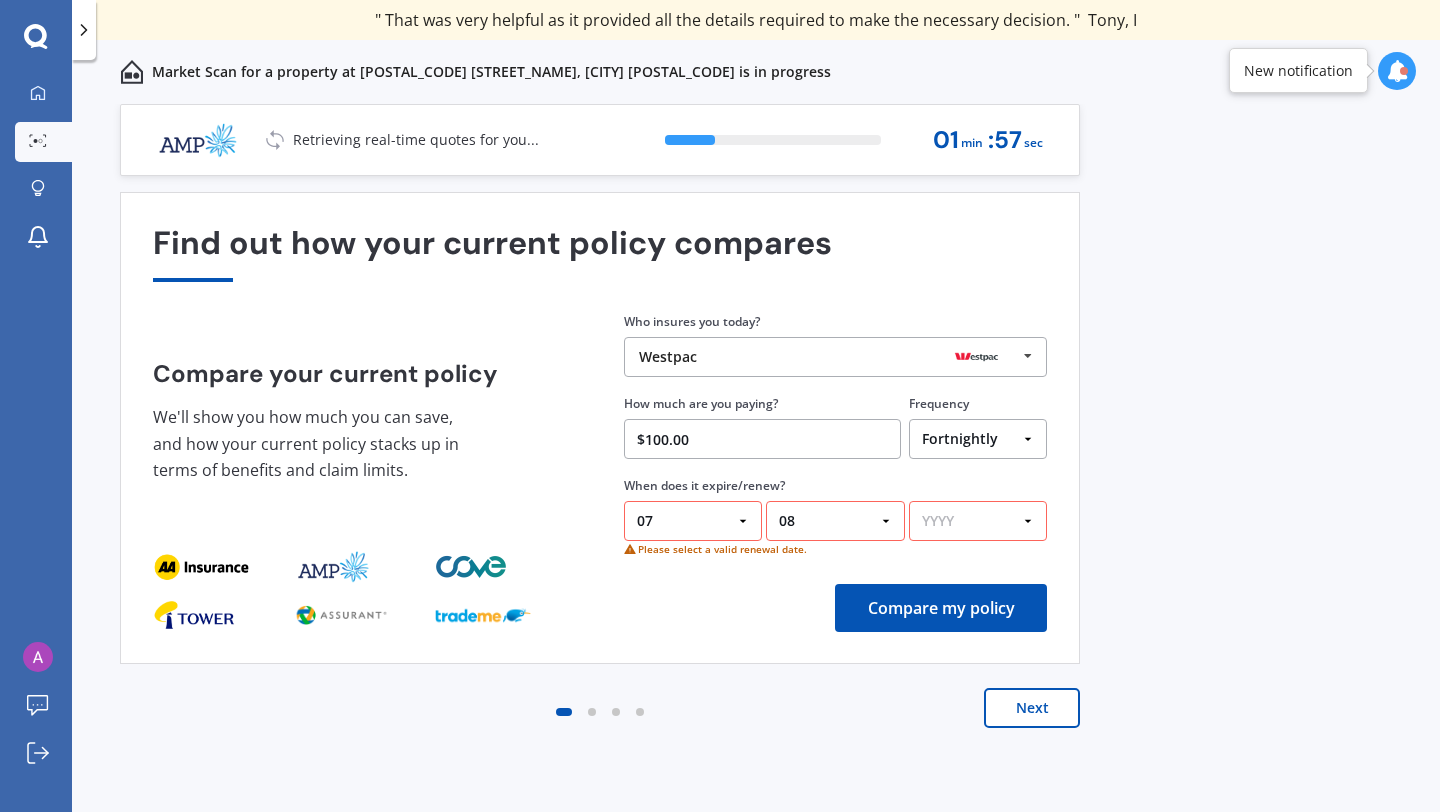 click on "YYYY 2026 2025 2024" at bounding box center (978, 521) 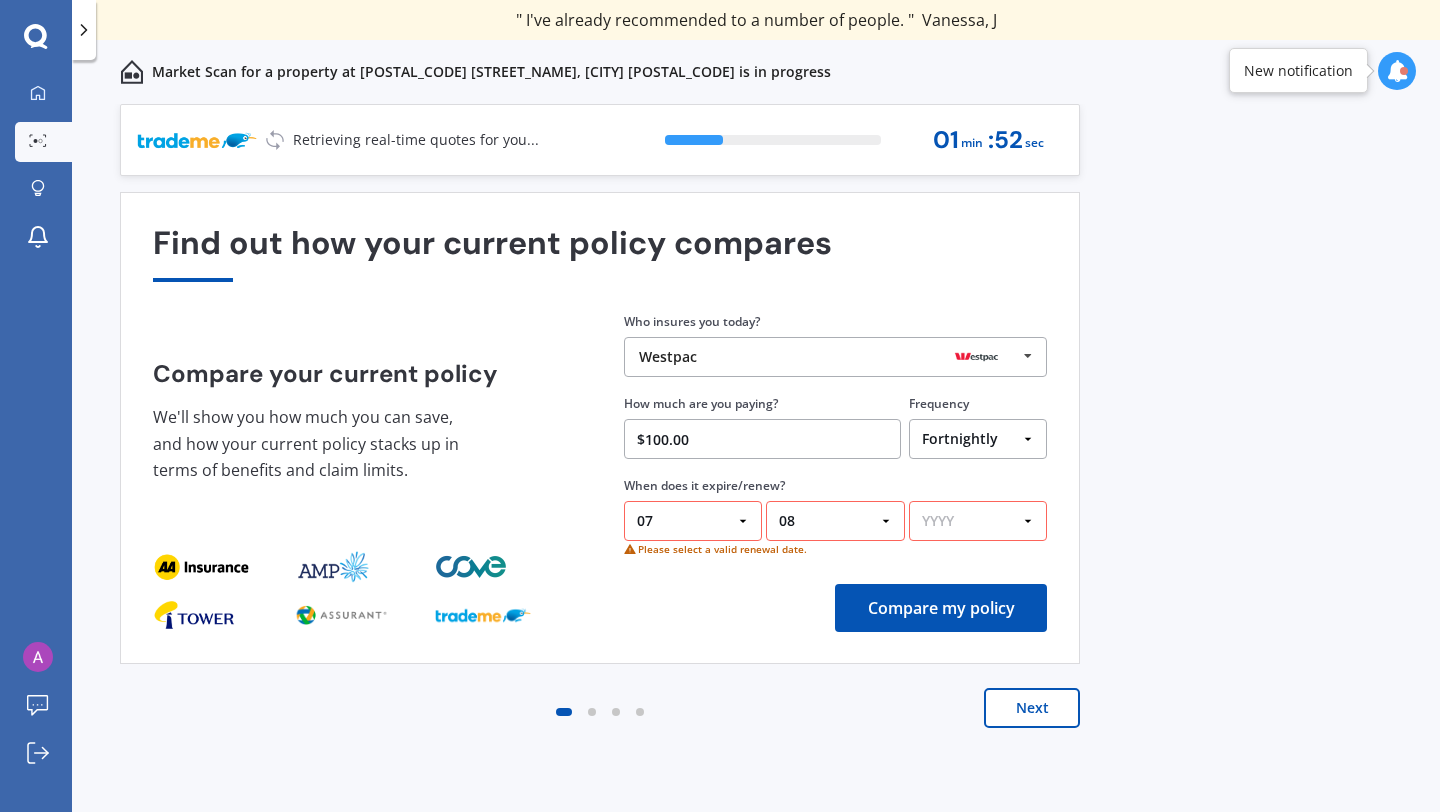 select on "2025" 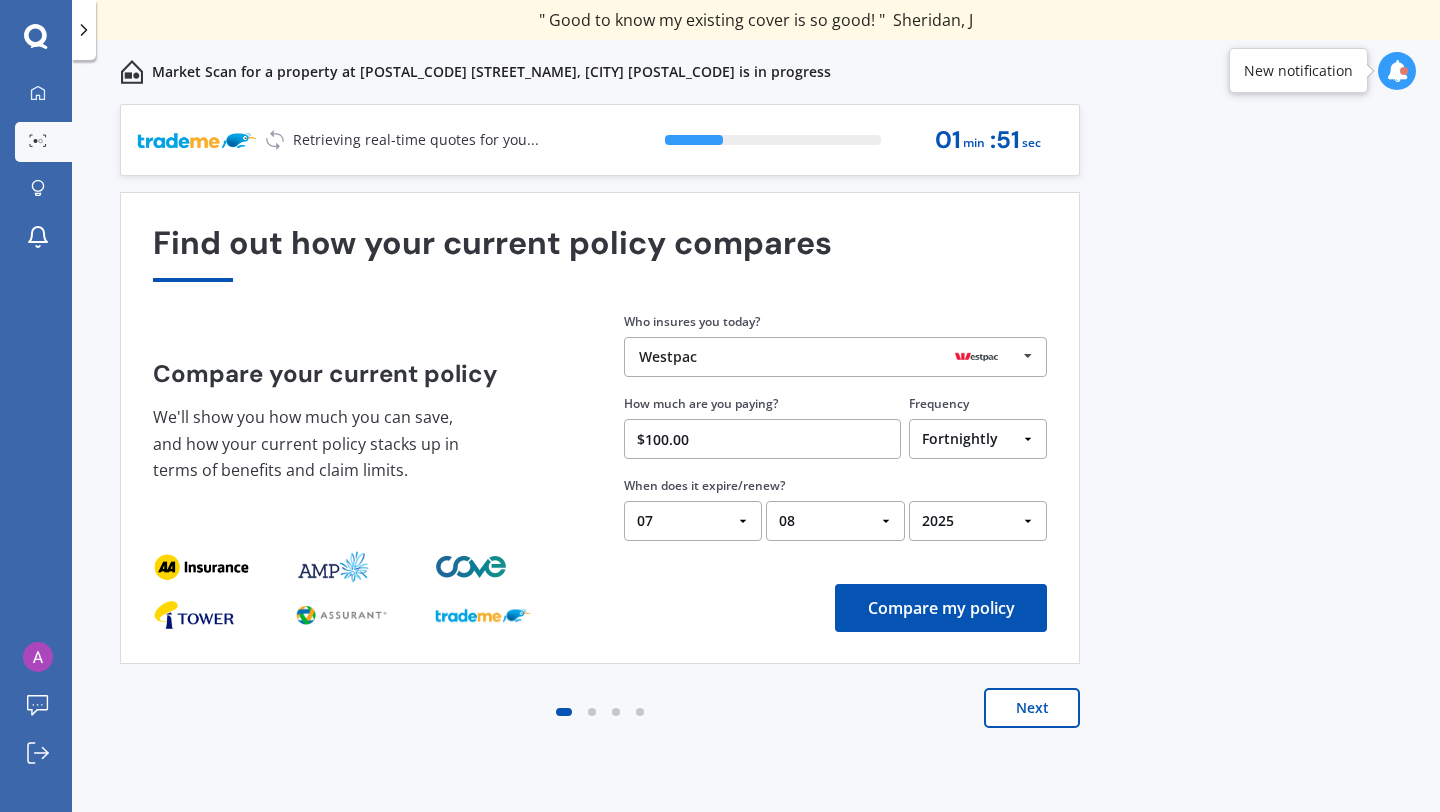click on "Compare my policy" at bounding box center (941, 608) 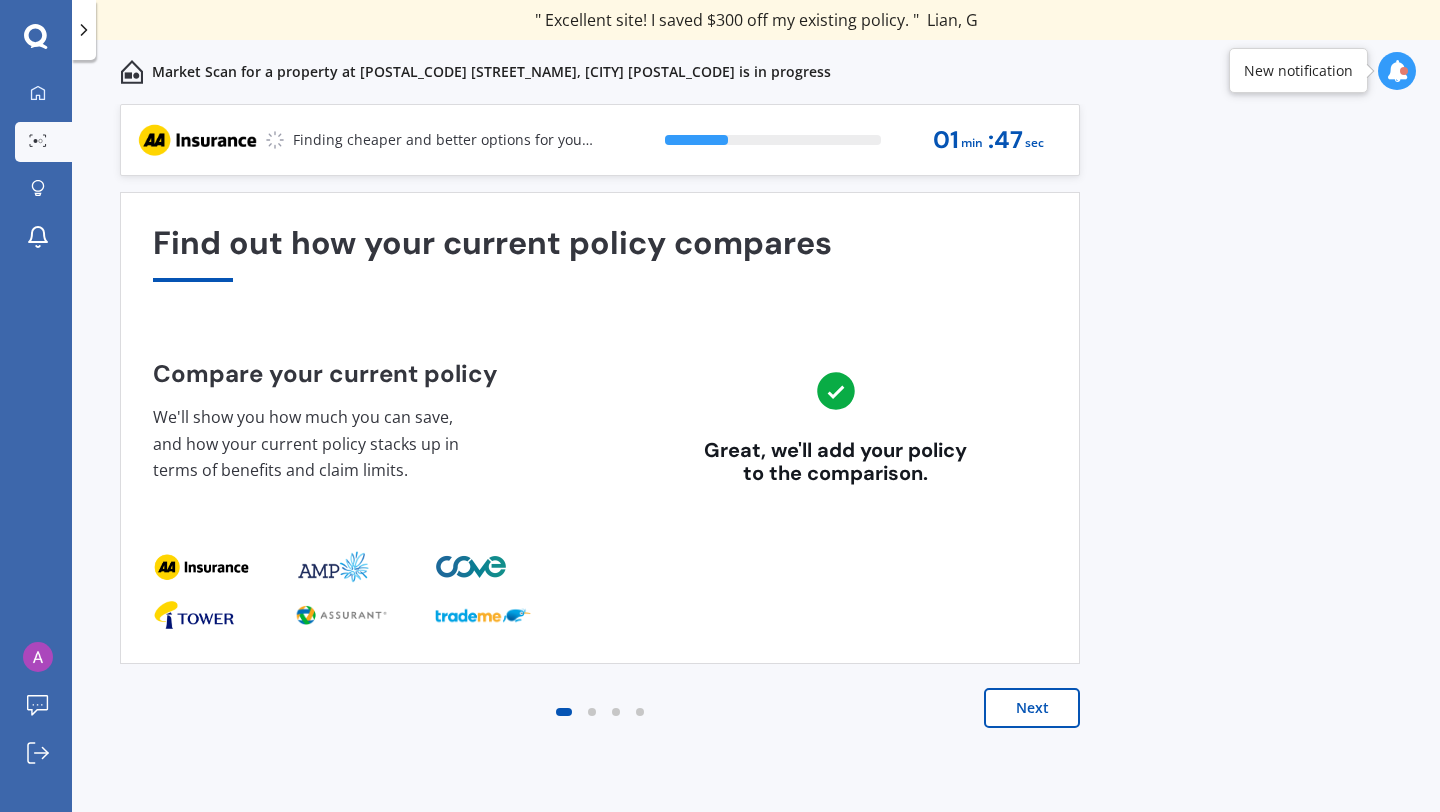 click on "Next" at bounding box center [1032, 708] 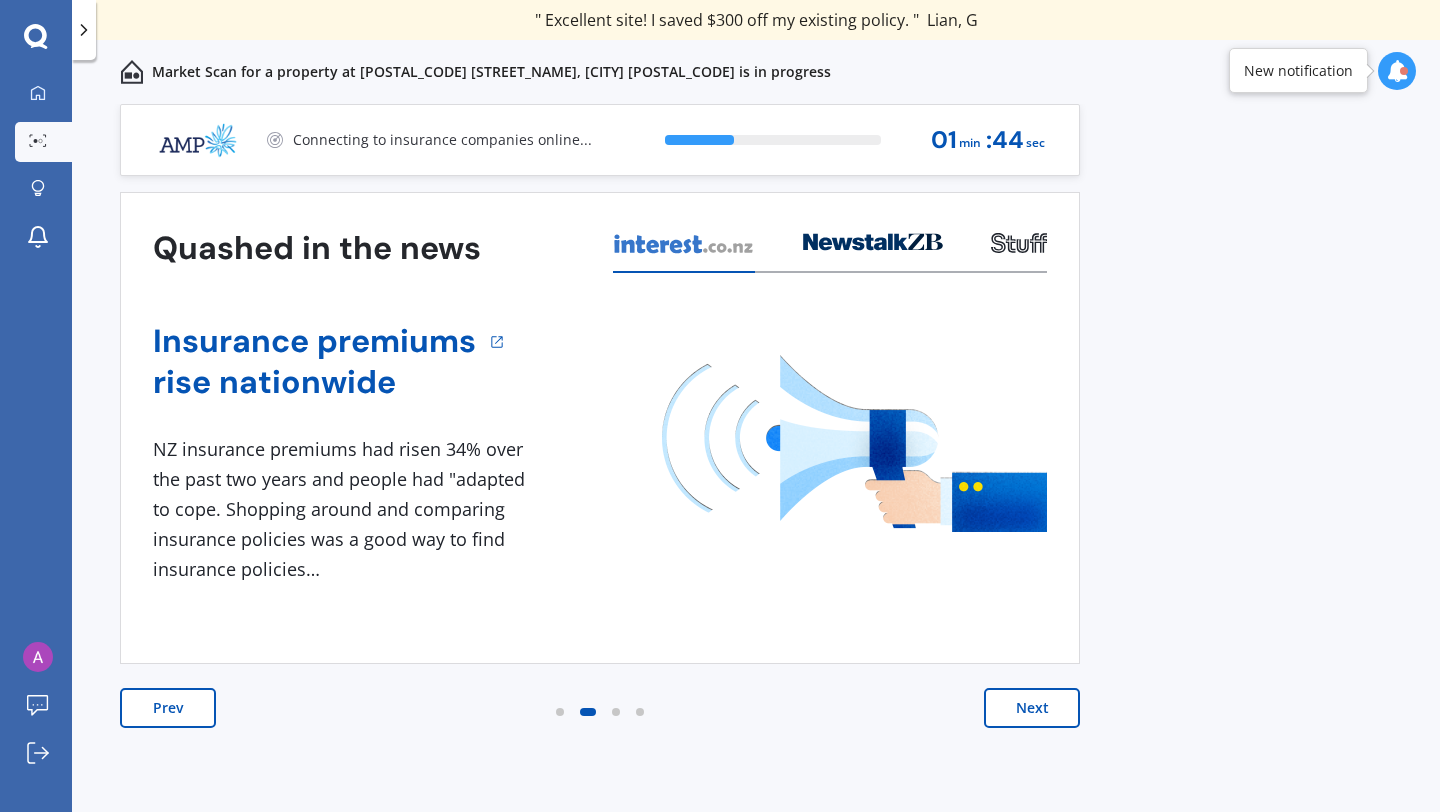 click on "Next" at bounding box center [1032, 708] 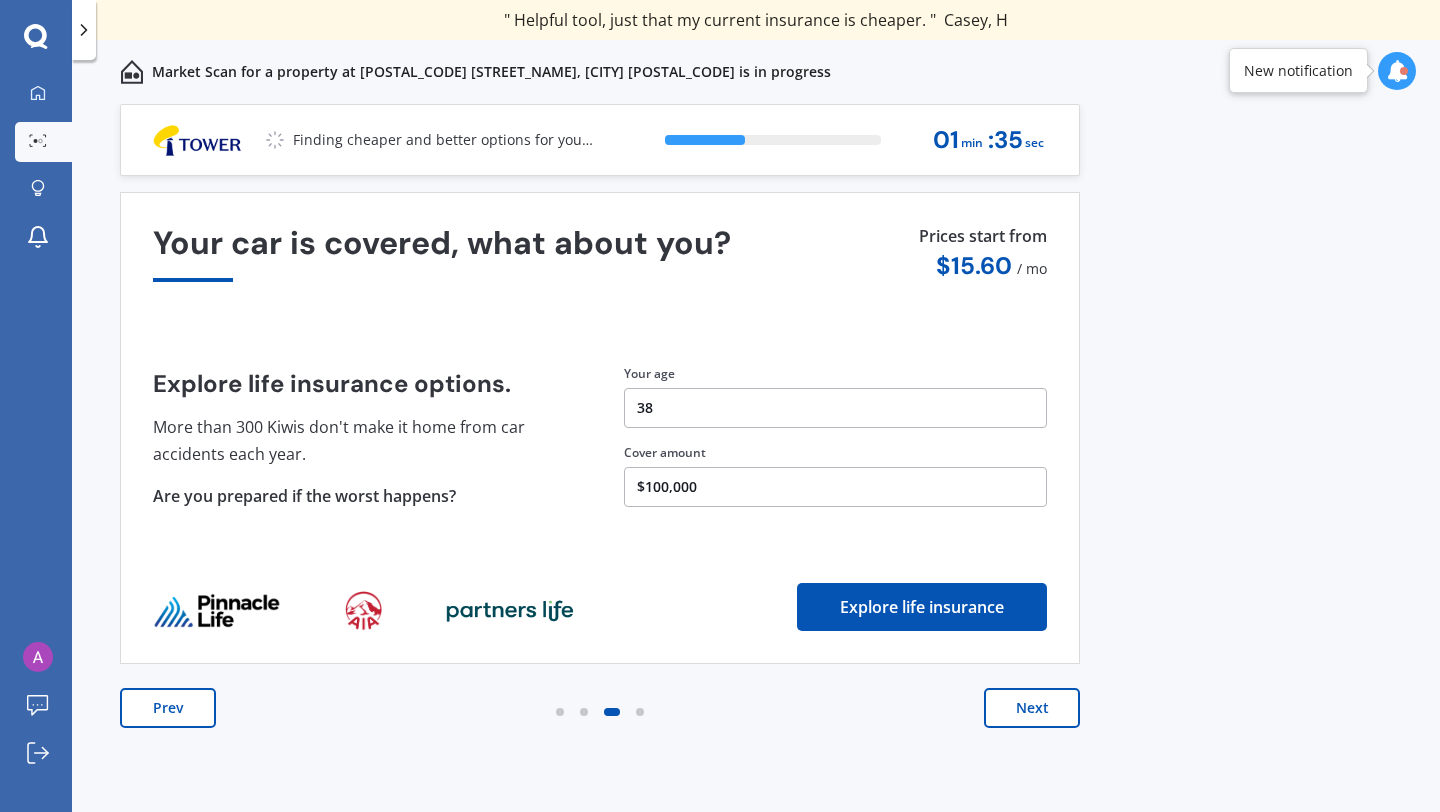 click on "$100,000" at bounding box center (835, 408) 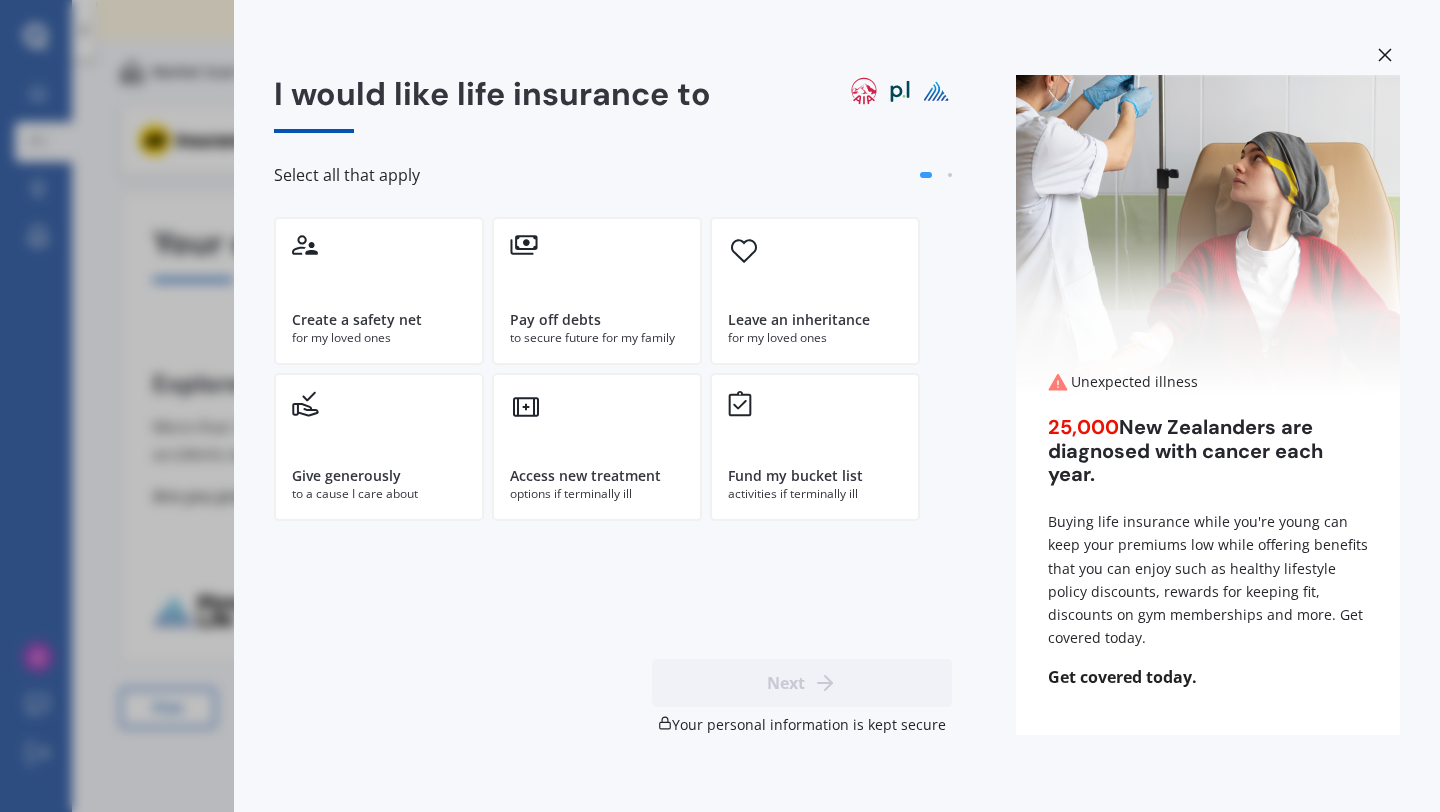 click on "I would like life insurance to Select all that apply Create a safety net for my loved ones Pay off debts  to secure future for my family Leave an inheritance for my loved ones Give generously to a cause I care about Access new treatment options if terminally ill Fund my bucket list activities if terminally ill Next   Your personal information is kept secure Unexpected illness 25,000  New Zealanders are diagnosed with cancer each year. Buying life insurance while you're young can keep your premiums low while offering benefits that you can enjoy such as healthy lifestyle policy discounts, rewards for keeping fit, discounts on gym memberships and more. Get covered today. Get covered today." at bounding box center [720, 406] 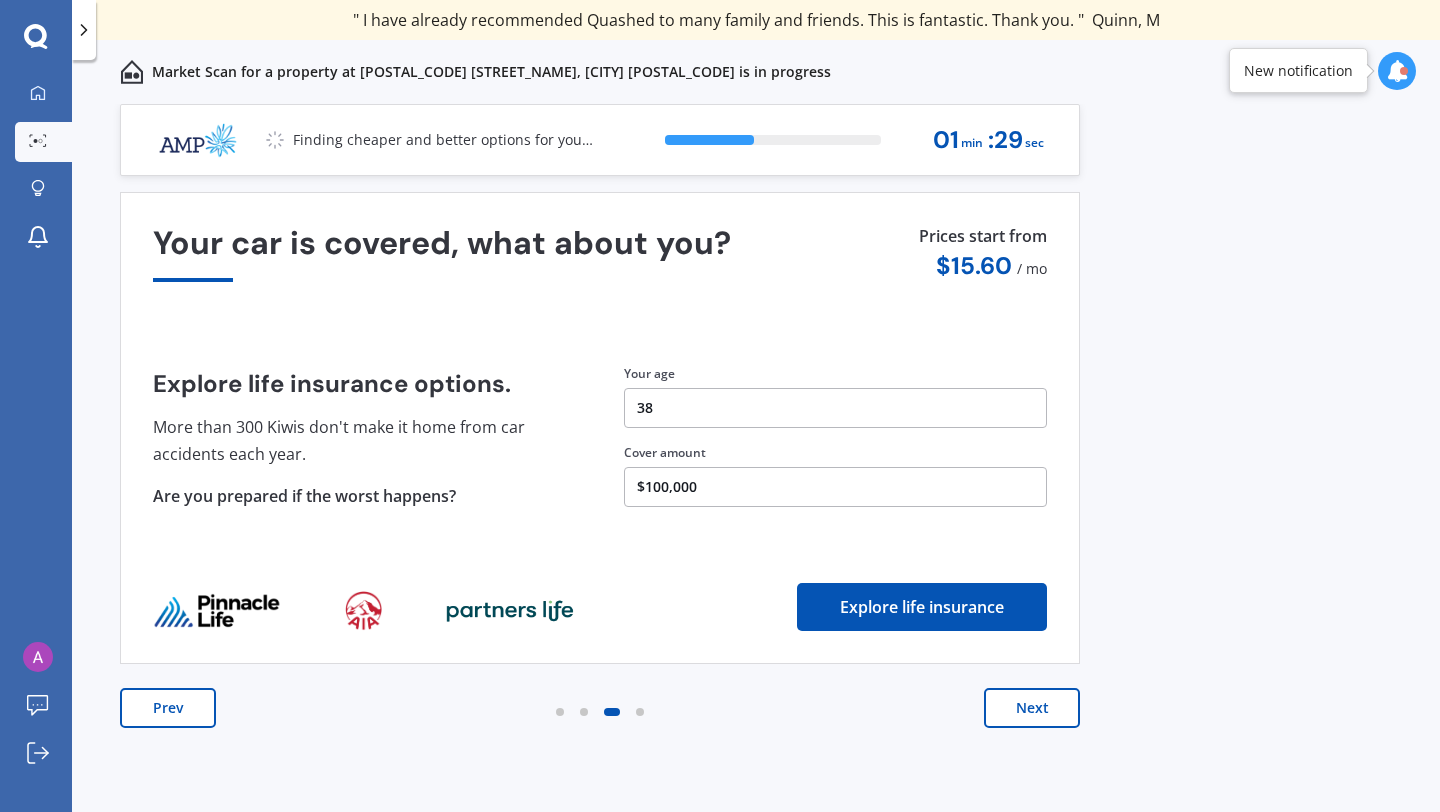 click on "$100,000" at bounding box center [835, 408] 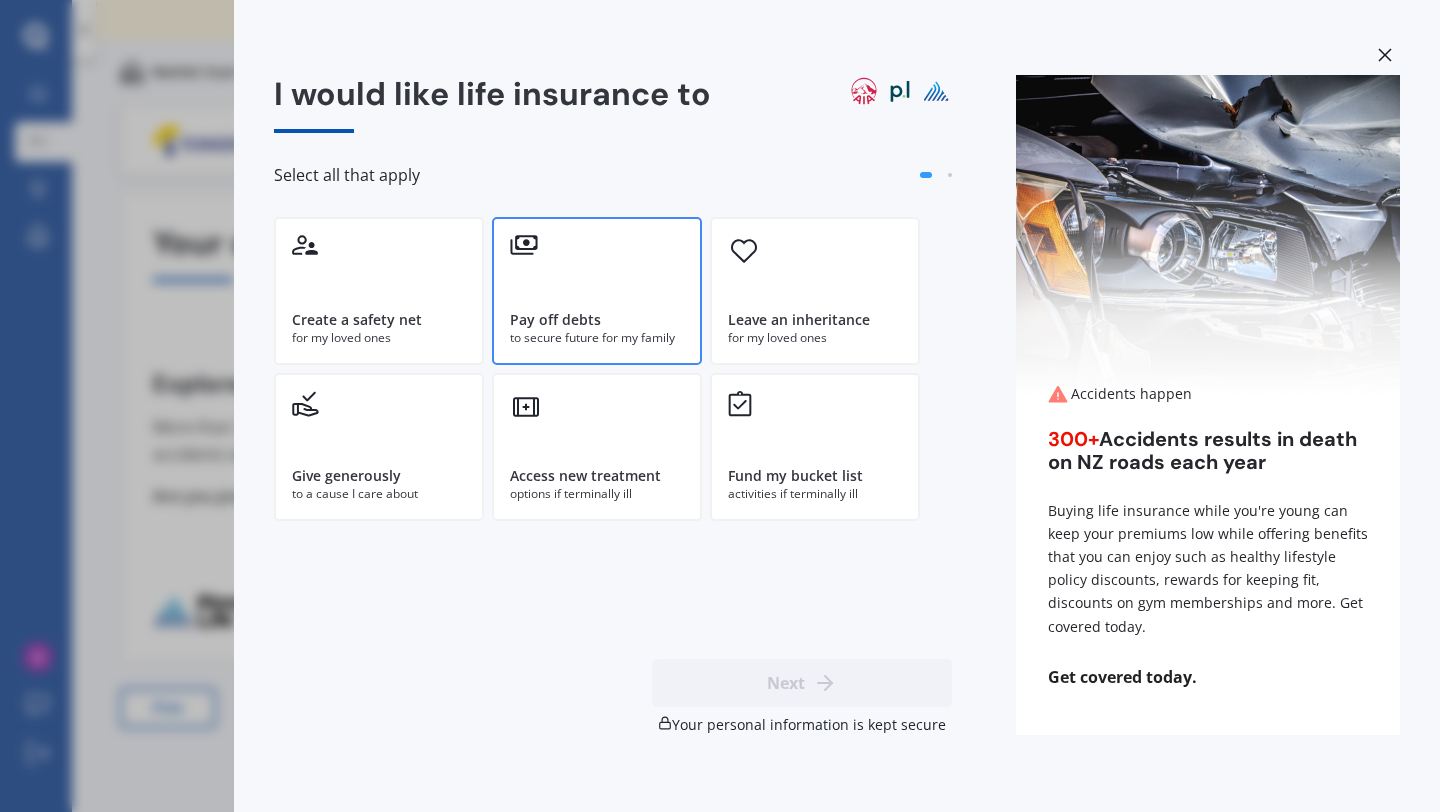 click on "Pay off debts" at bounding box center (357, 320) 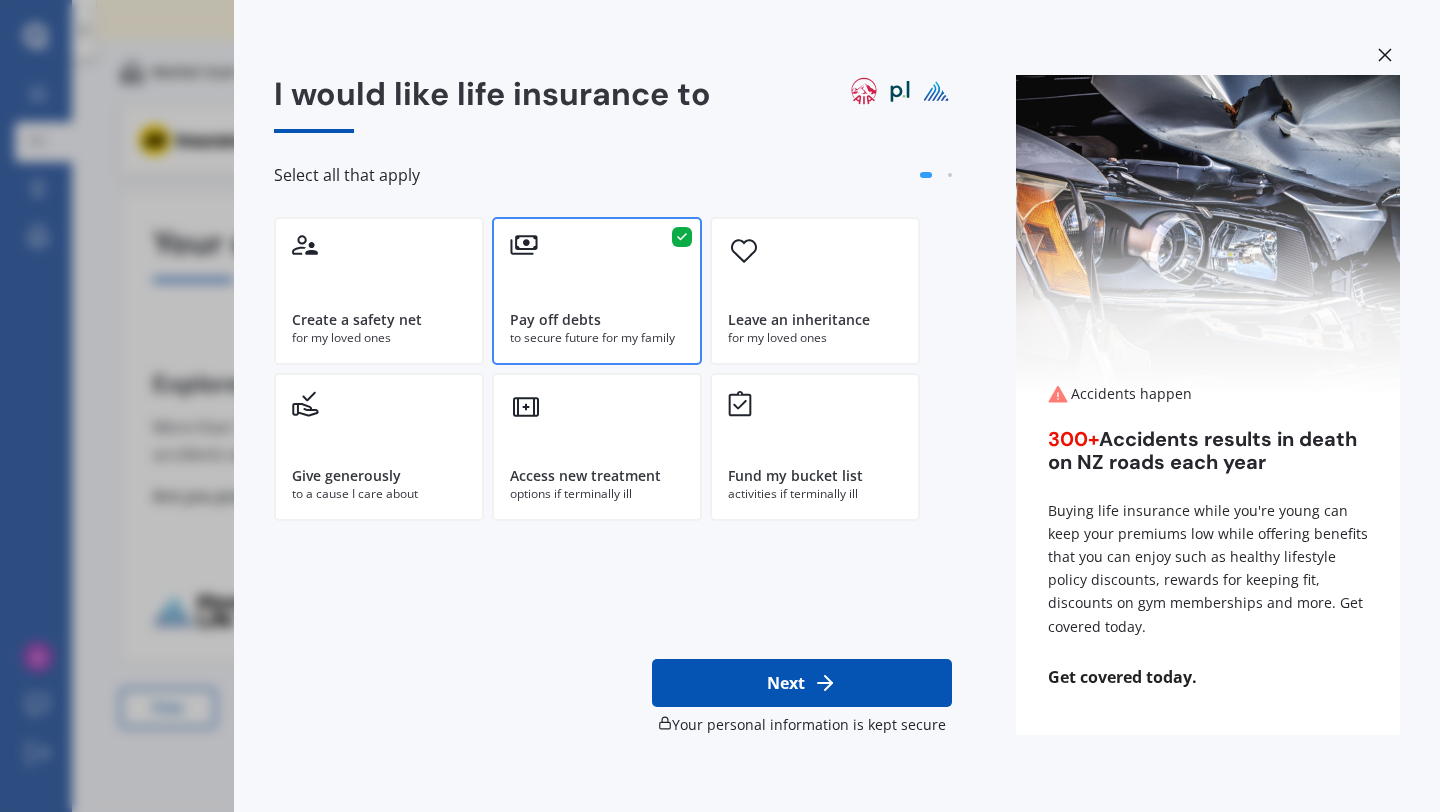 click on "Next" at bounding box center (802, 683) 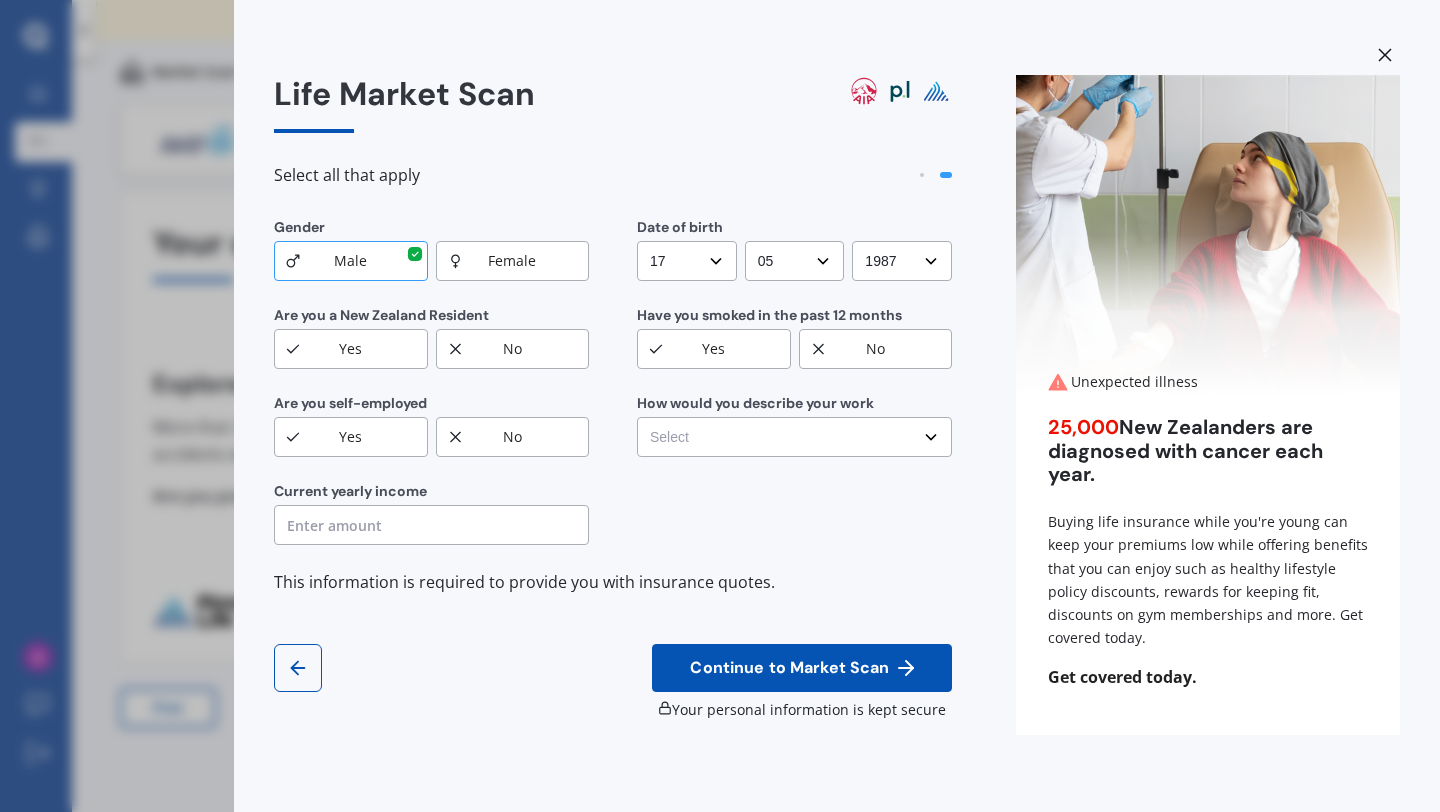 click on "Yes" at bounding box center [299, 227] 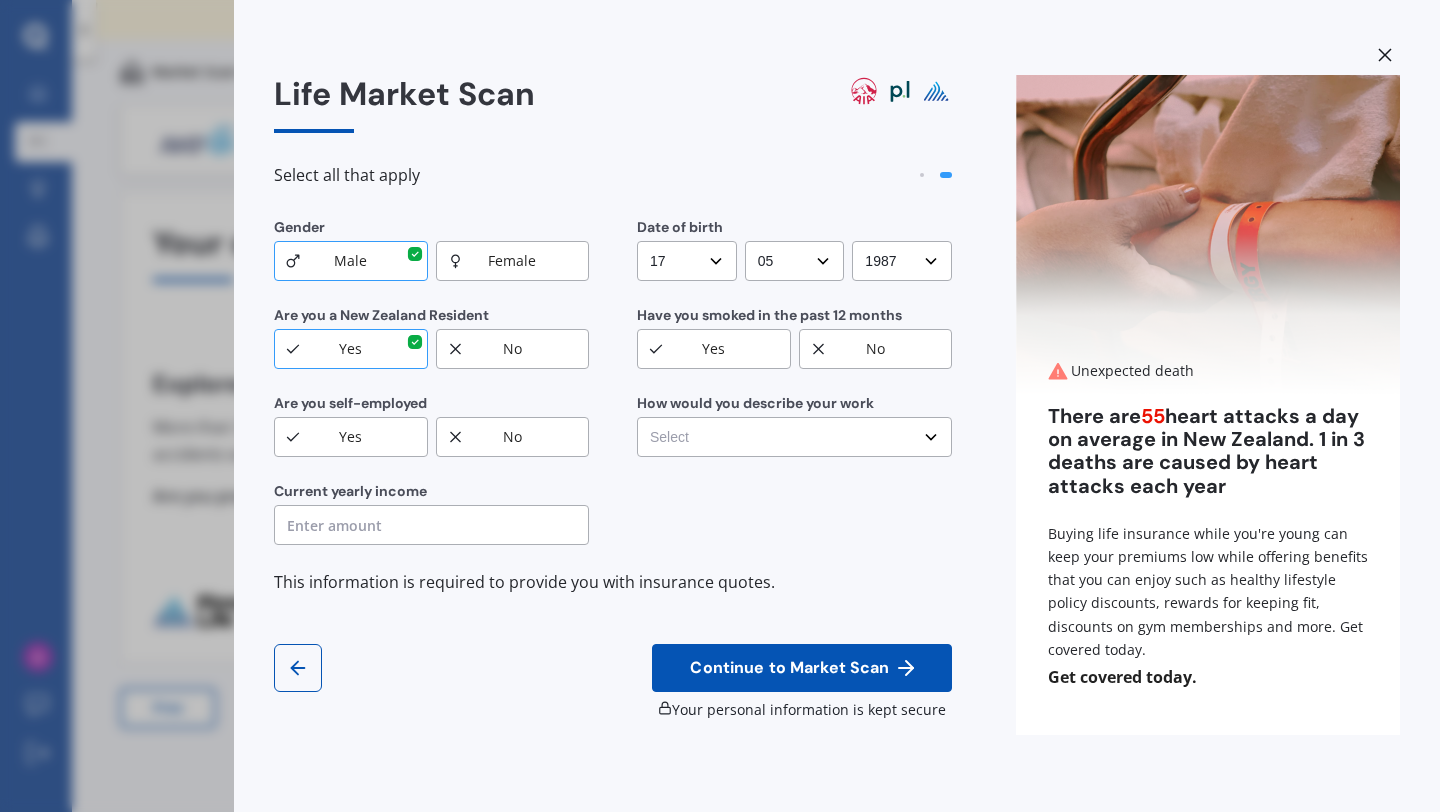 click on "Yes" at bounding box center (299, 227) 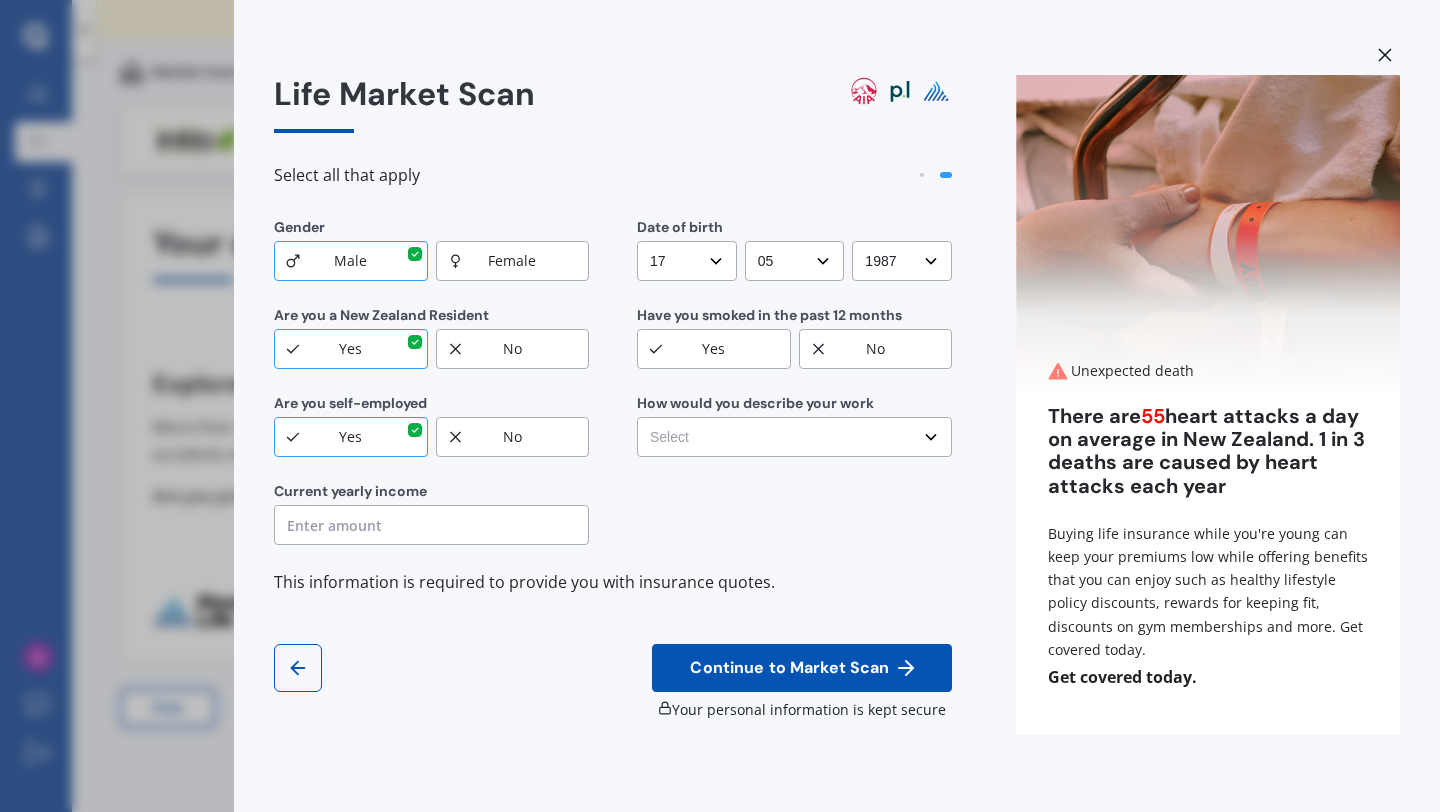 click at bounding box center [431, 525] 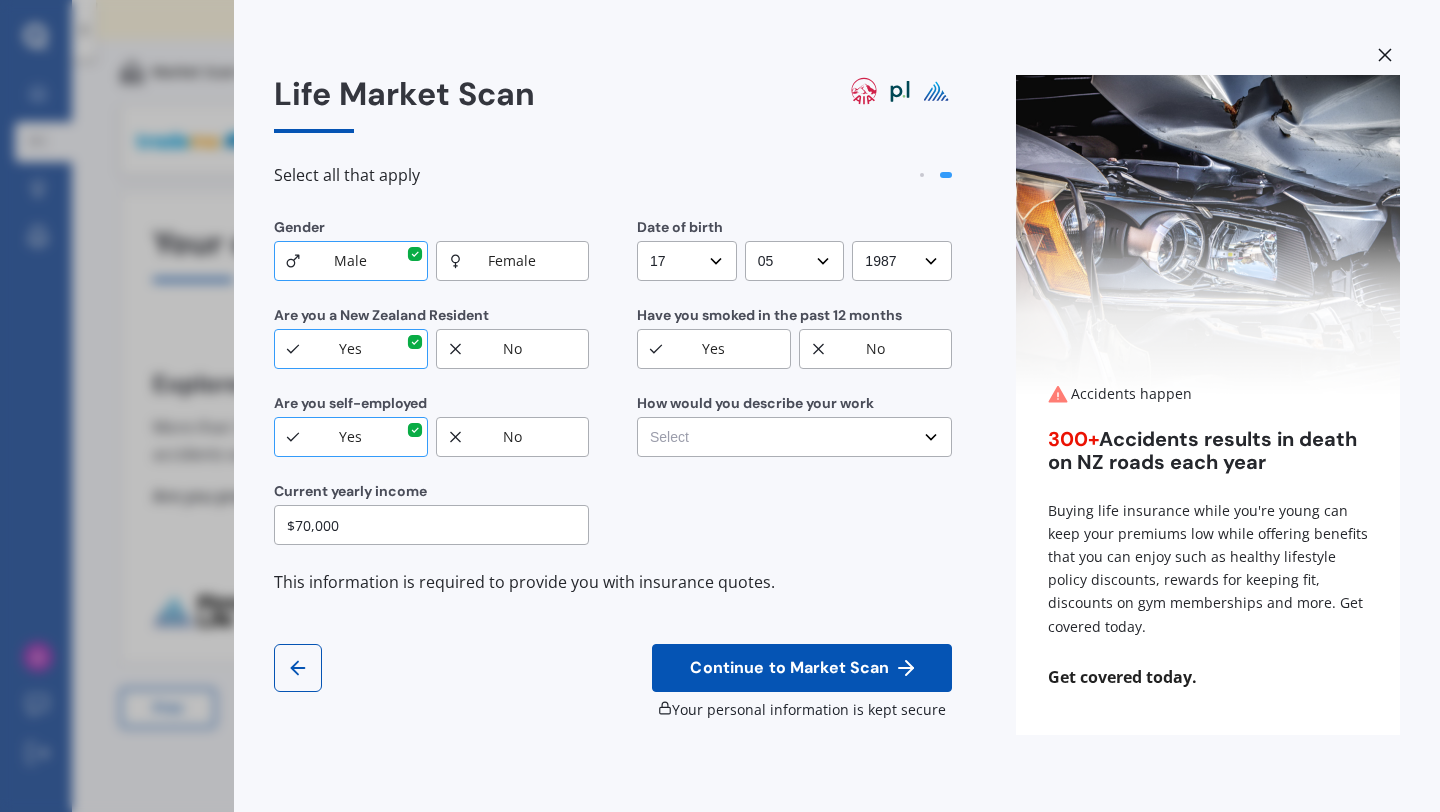 type on "$70,000" 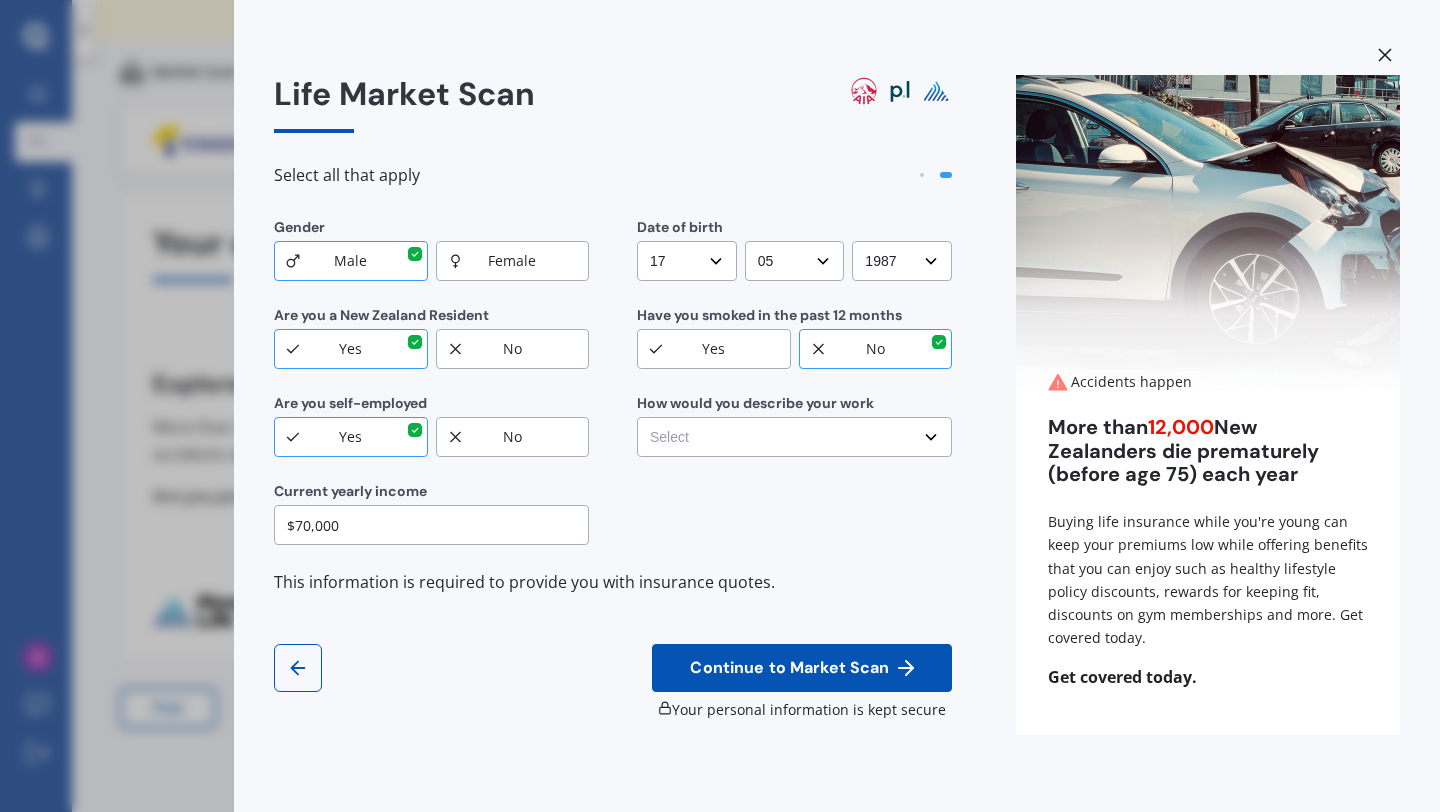 click on "Select No manual work e.g. lawyer, consultant, engineer Light manual work e.g. plumber, nurse, hairdresser Heavy or repetitive manual work e.g. painter, taxi/Uber, courier Working less than 20 hours a week or unemployed" at bounding box center (687, 261) 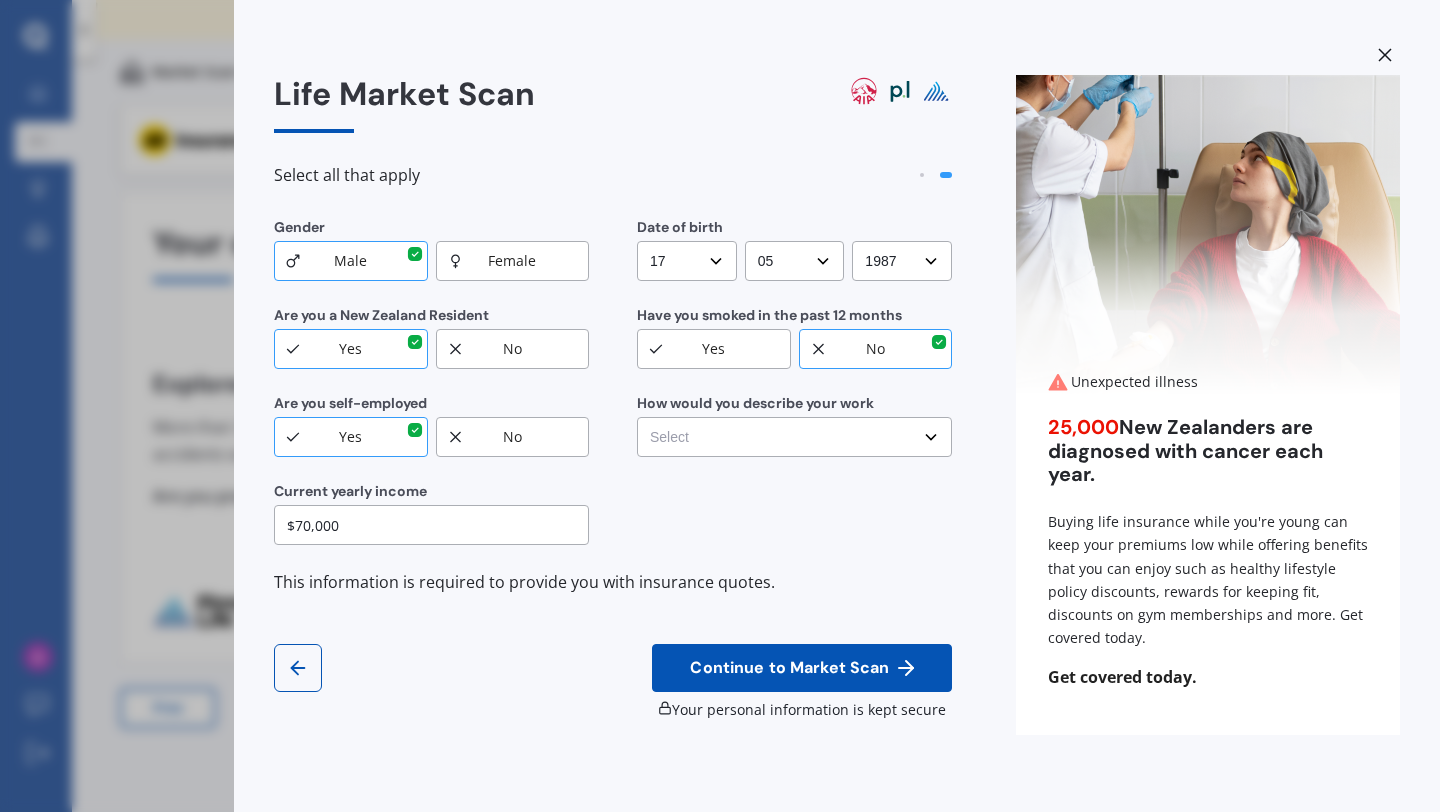 select on "No manual work e.g. lawyer, consultant, engineer" 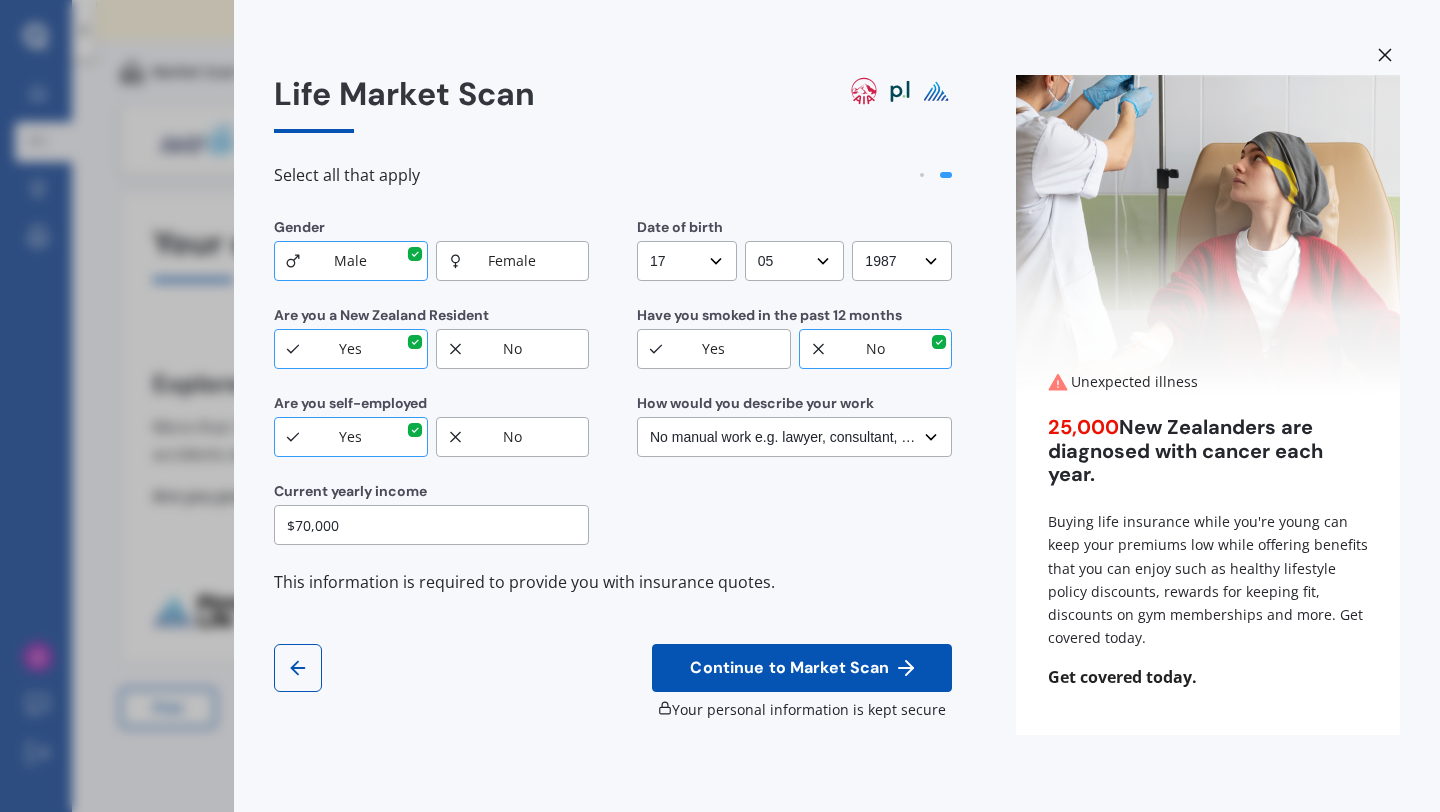 click on "Continue to Market Scan" at bounding box center [789, 668] 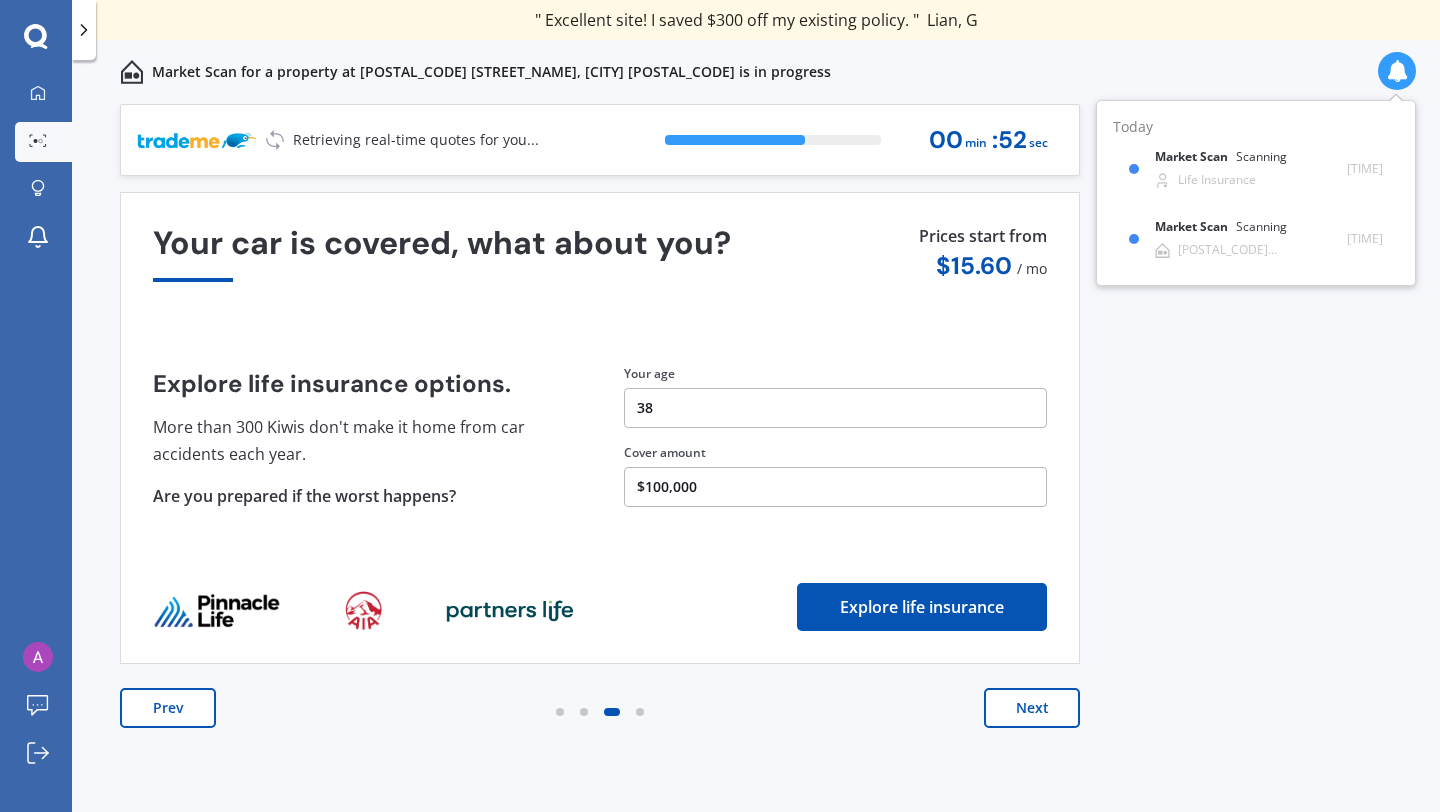 click on "Cover amount" at bounding box center (835, 374) 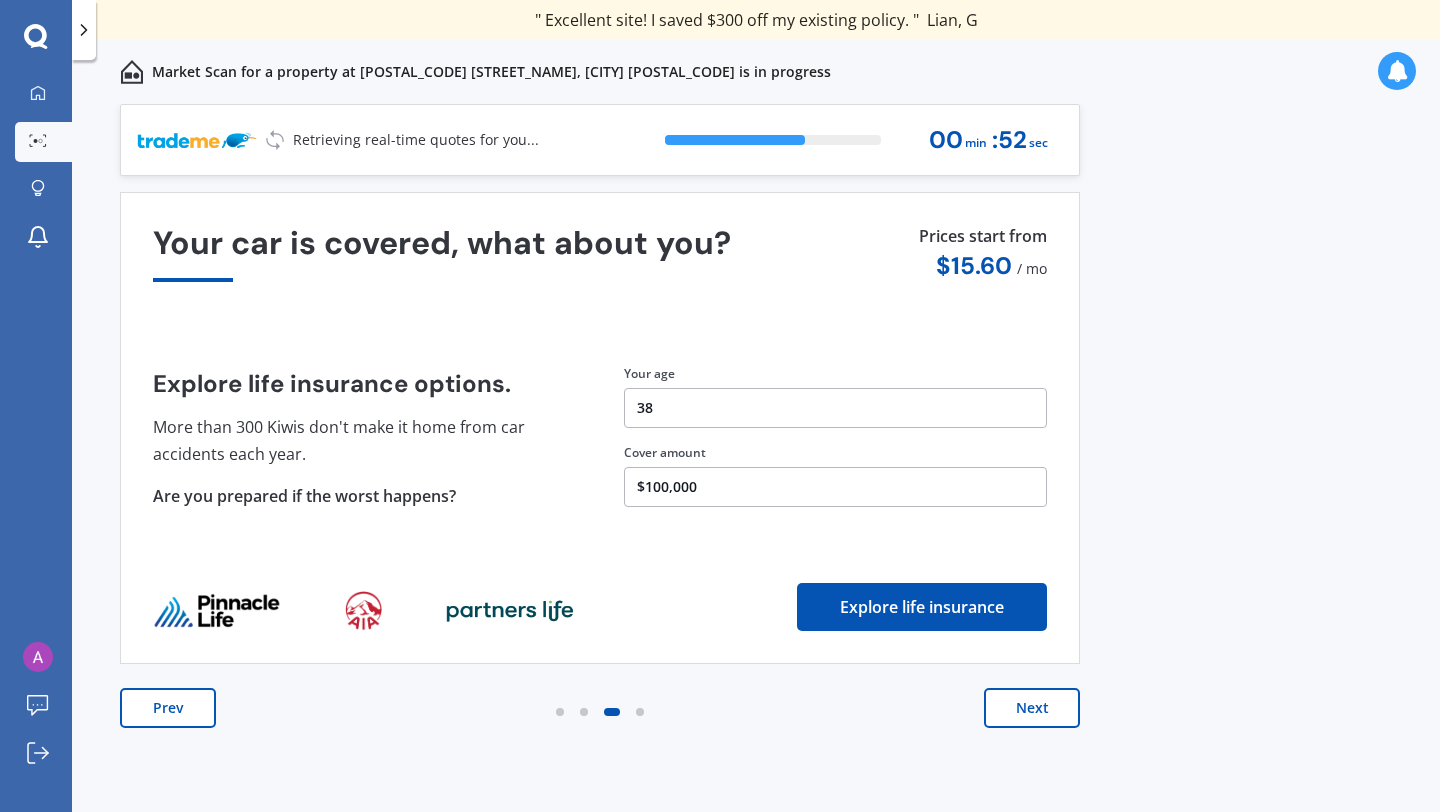 click on "$100,000" at bounding box center [835, 408] 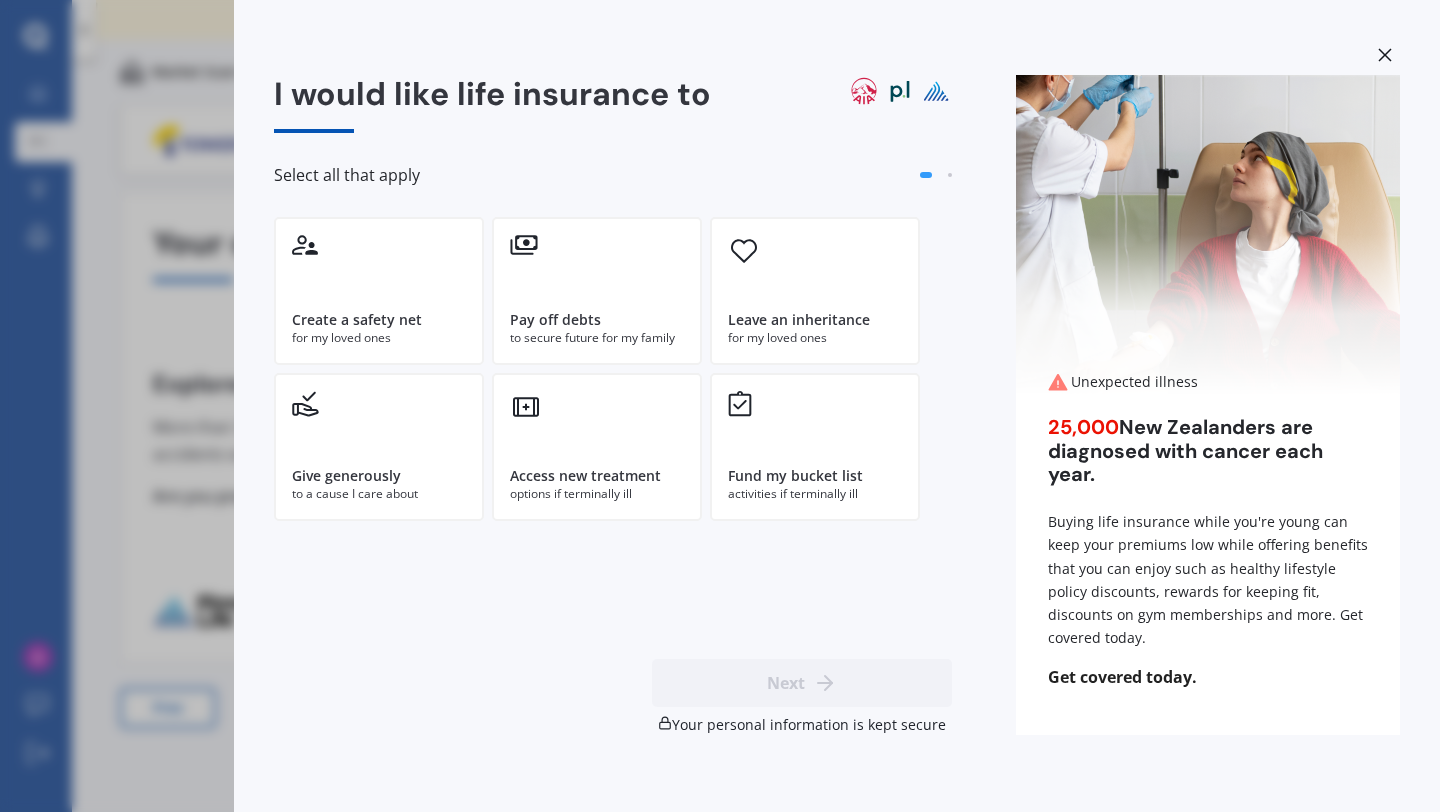 click at bounding box center [1384, 54] 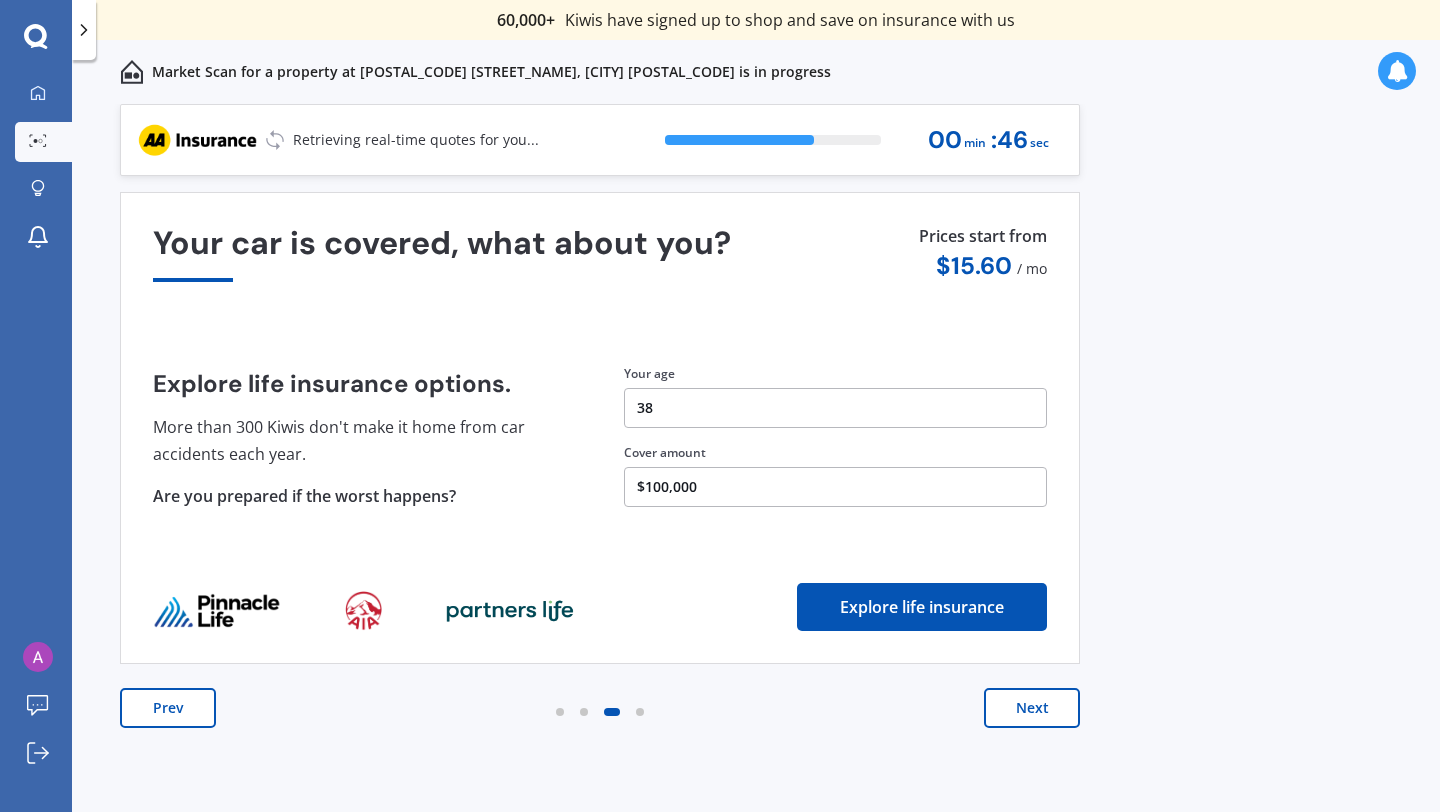 click on "Explore life insurance" at bounding box center (922, 607) 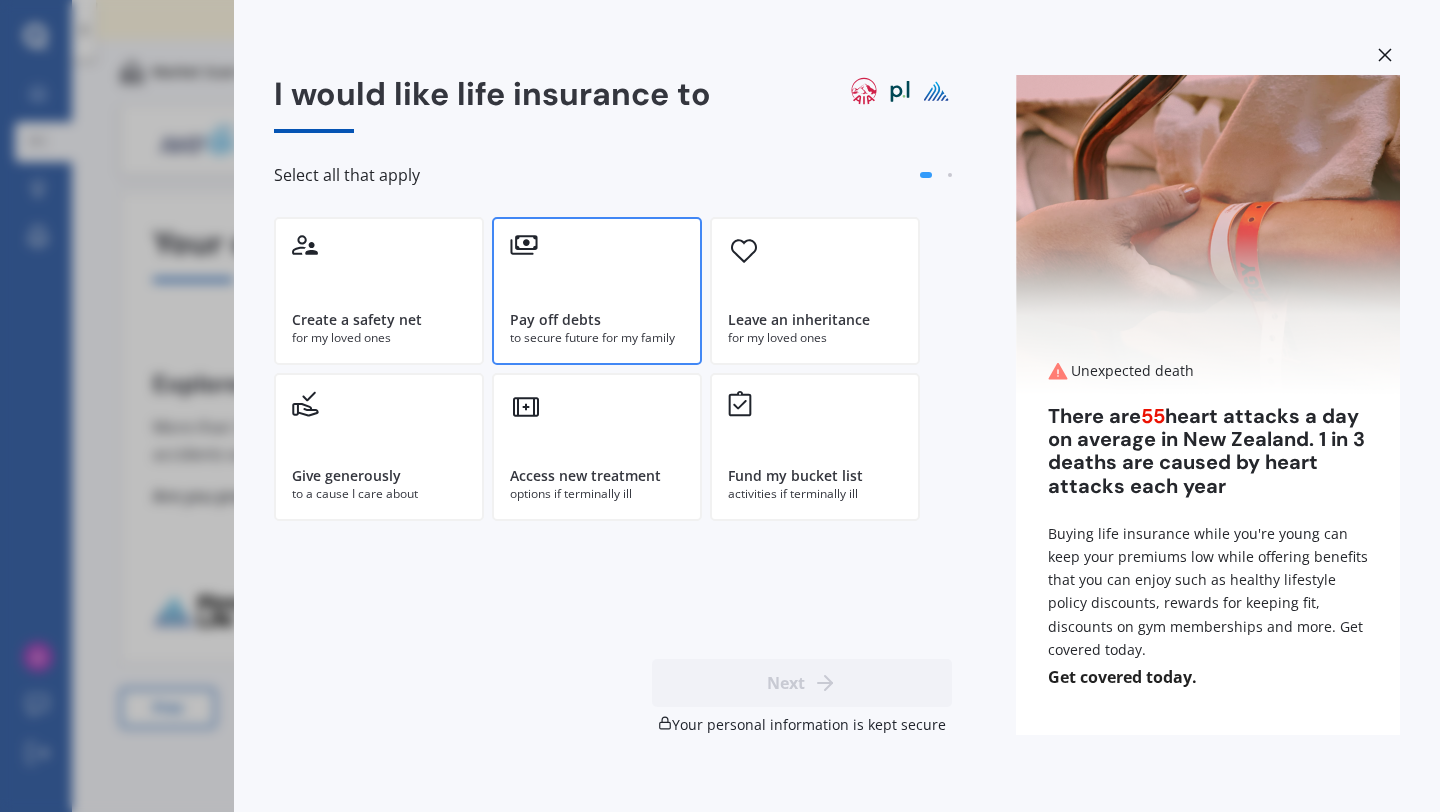click on "Pay off debts  to secure future for my family" at bounding box center [597, 291] 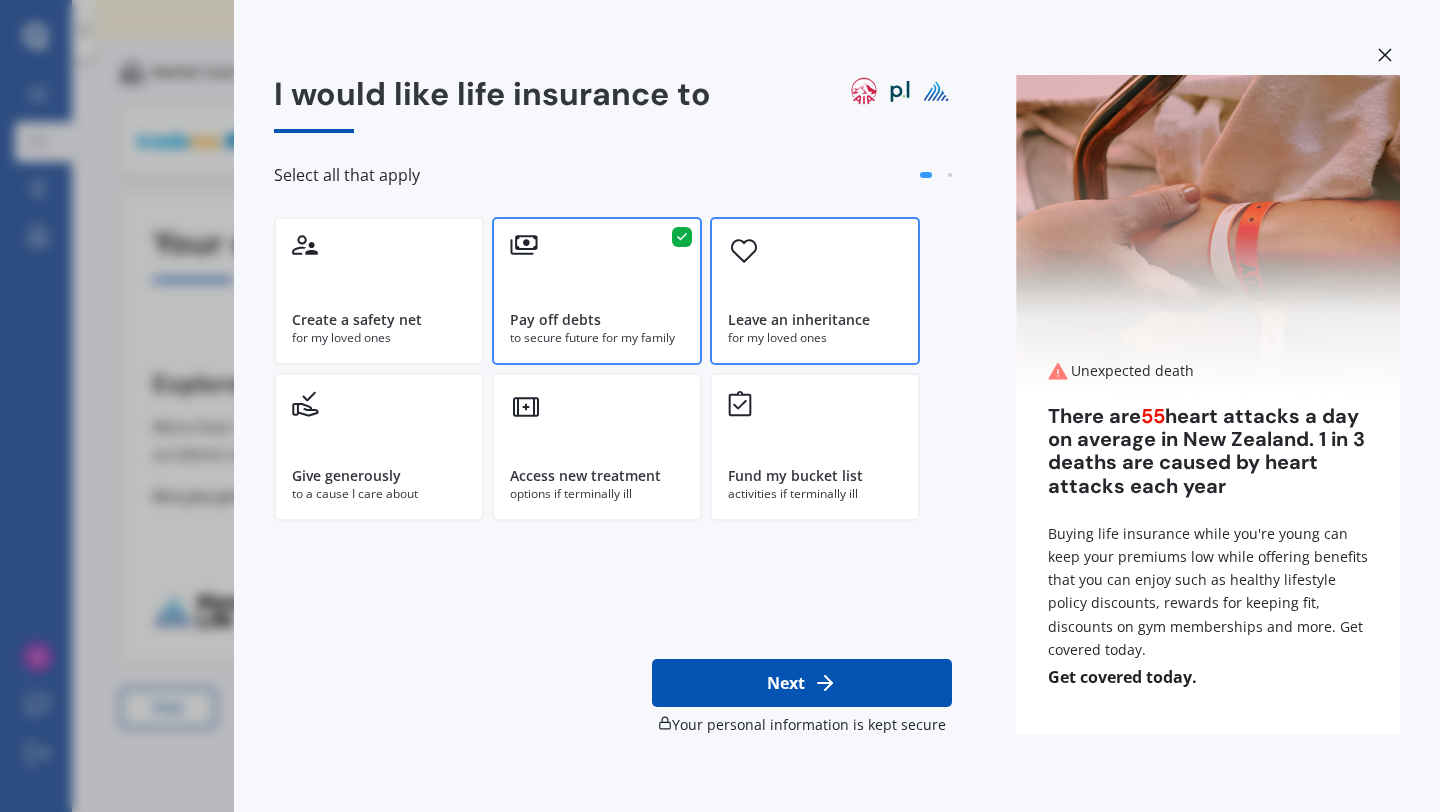 click on "Leave an inheritance for my loved ones" at bounding box center [815, 291] 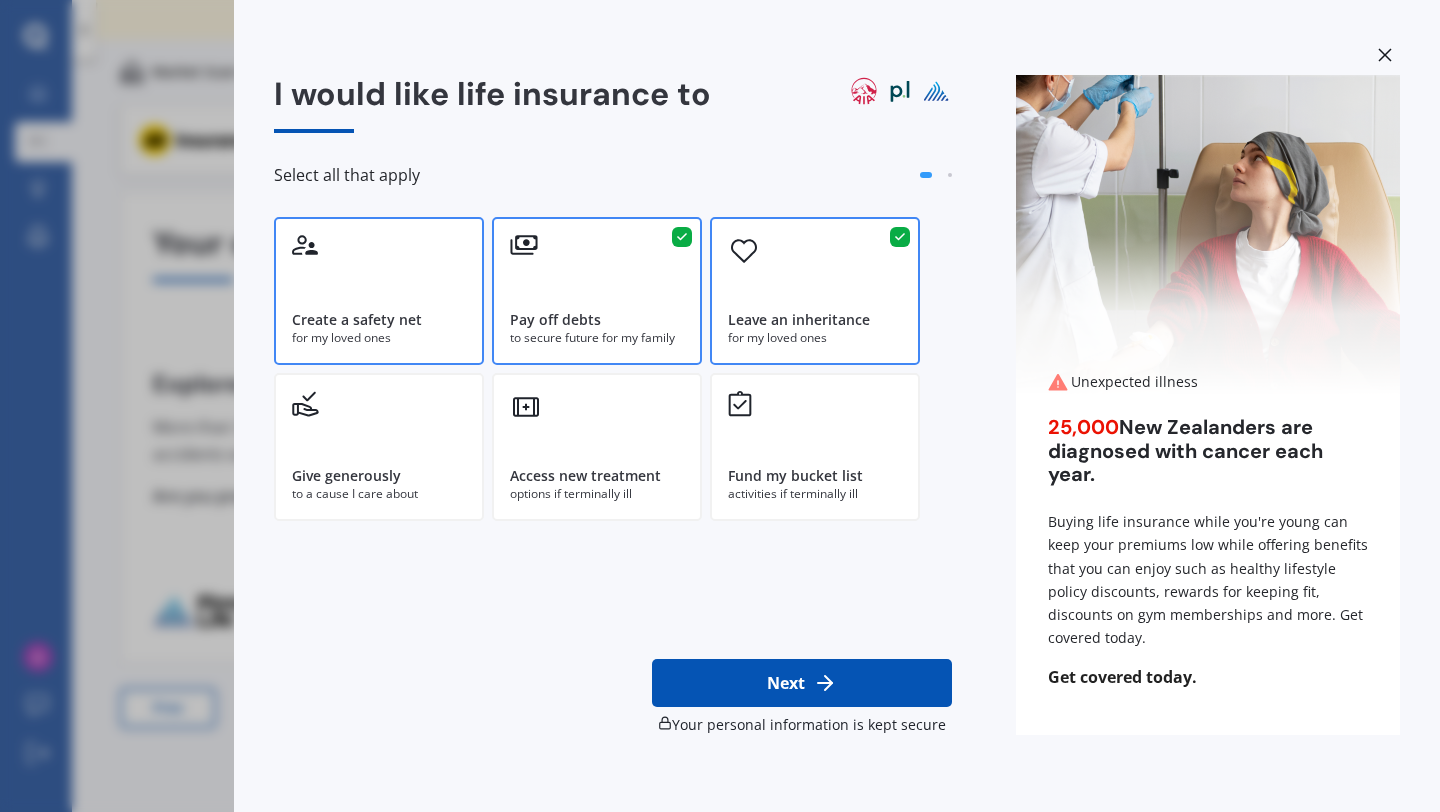 click on "Create a safety net" at bounding box center (357, 320) 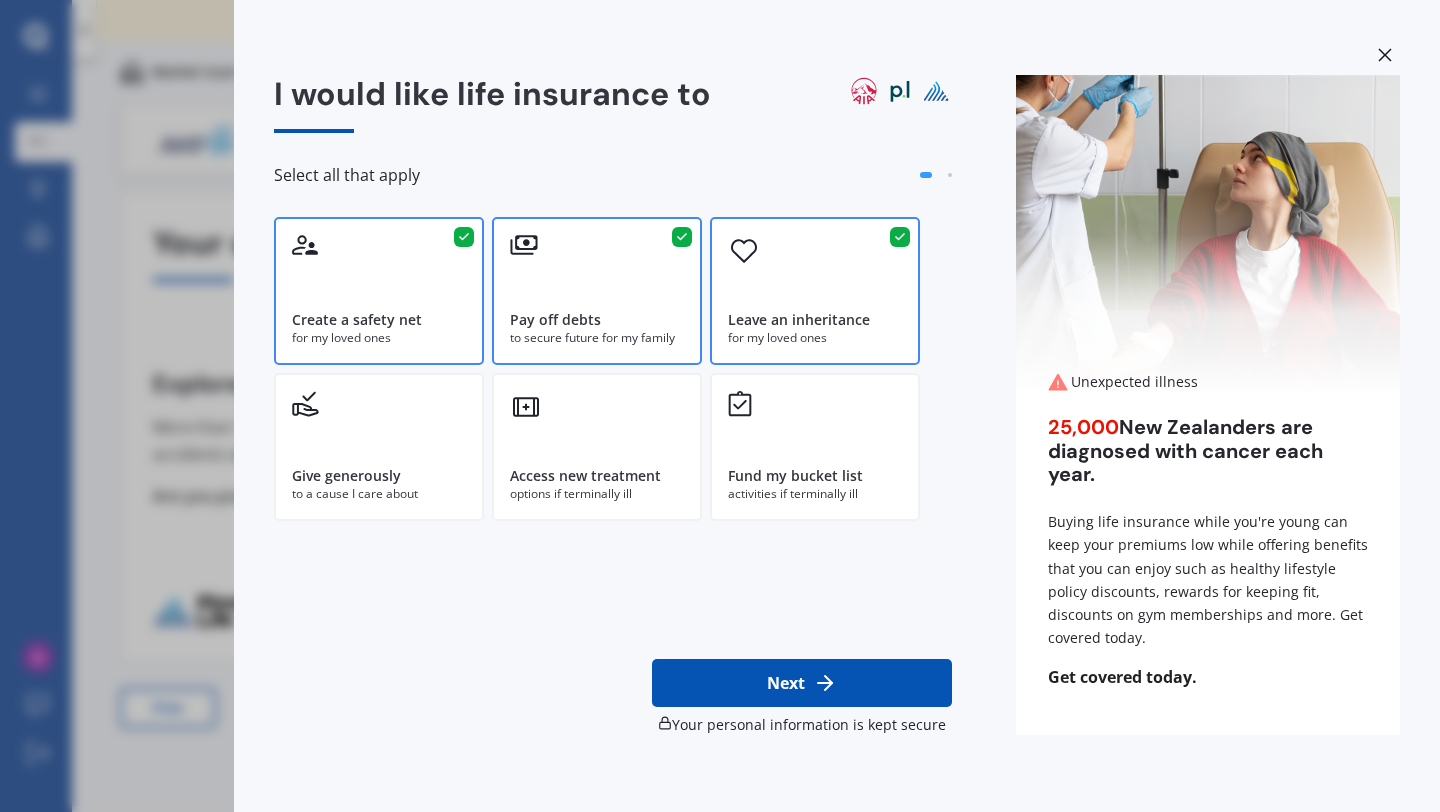 click on "Next" at bounding box center (802, 683) 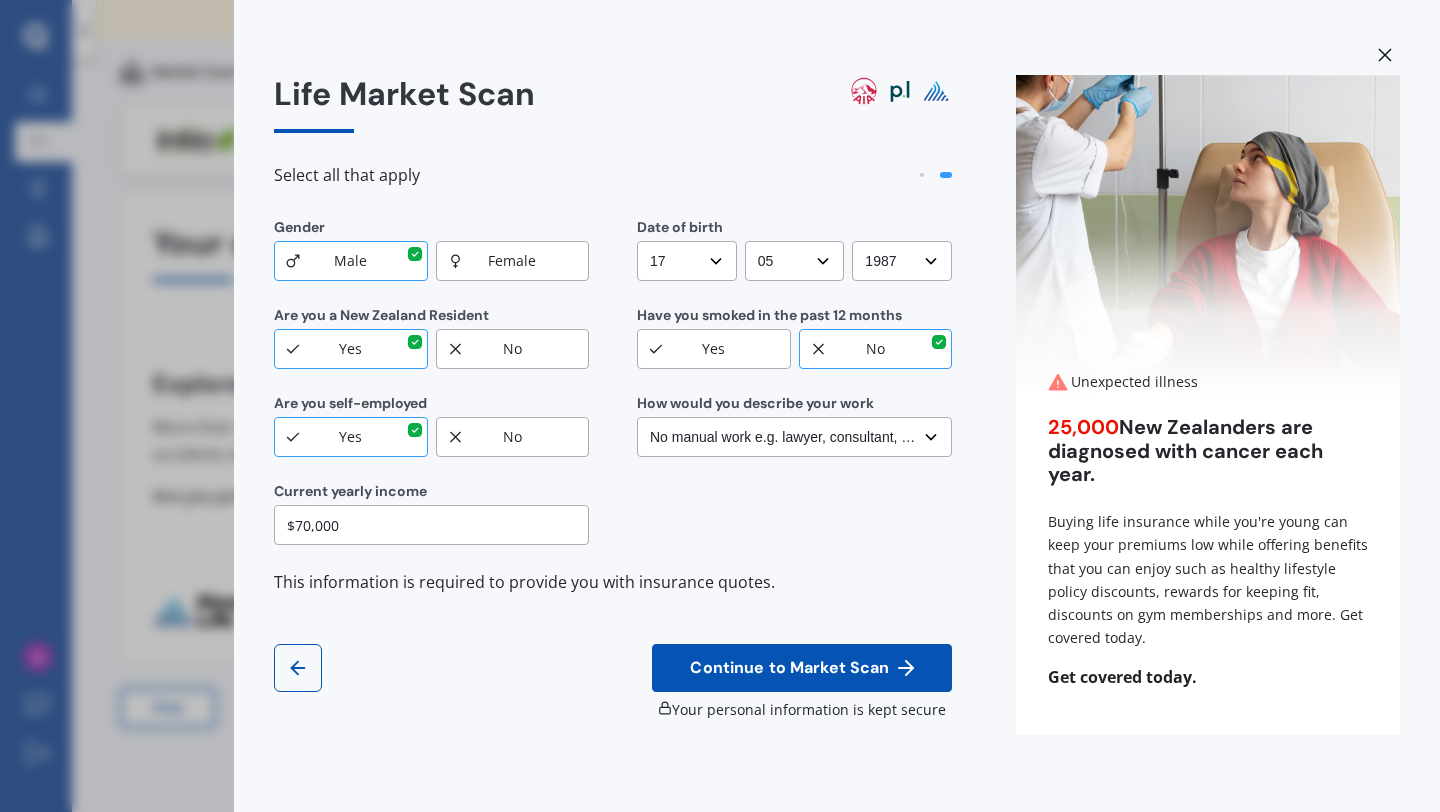 click on "Continue to Market Scan" at bounding box center [789, 668] 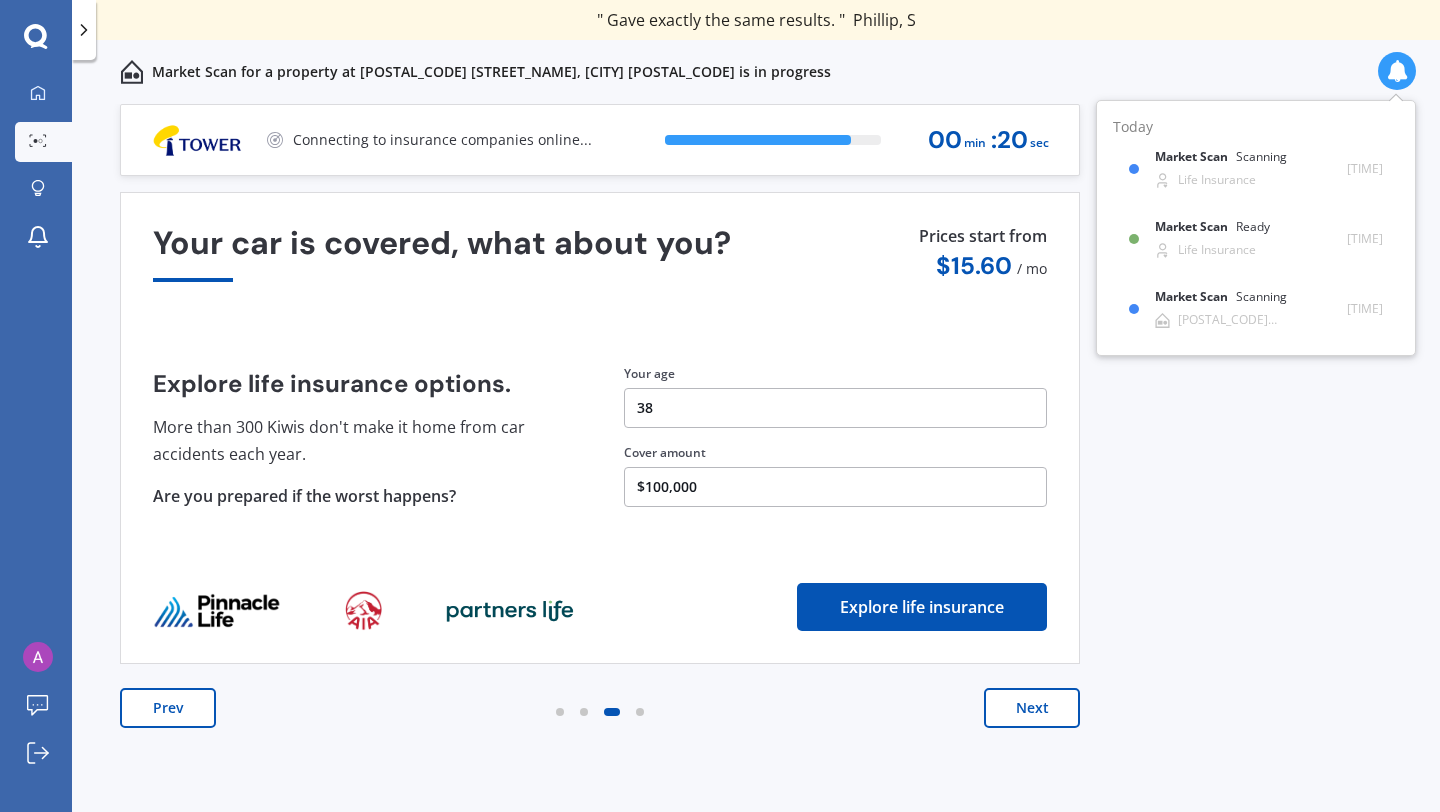 click on "Next" at bounding box center [1032, 708] 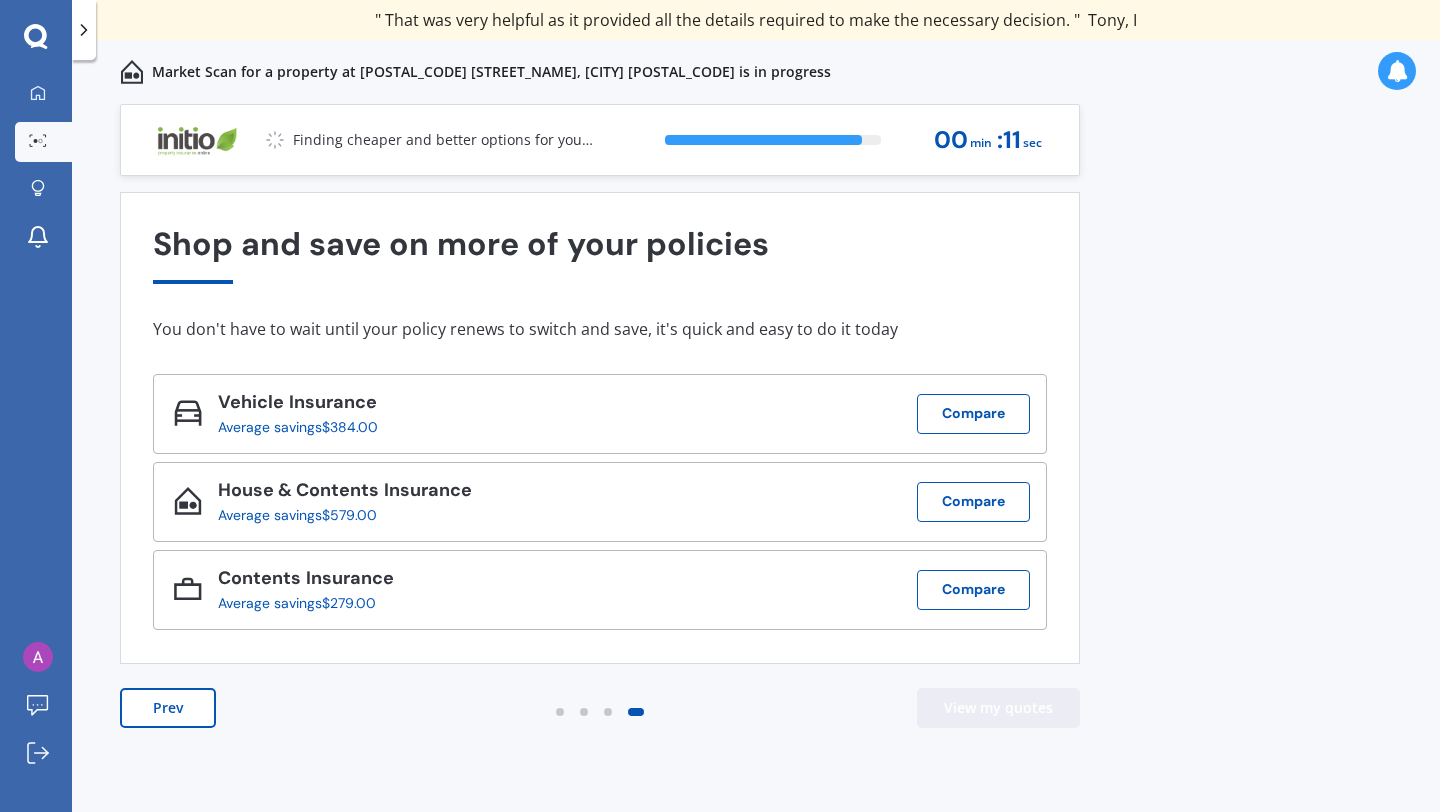 click on "View my quotes" at bounding box center (998, 708) 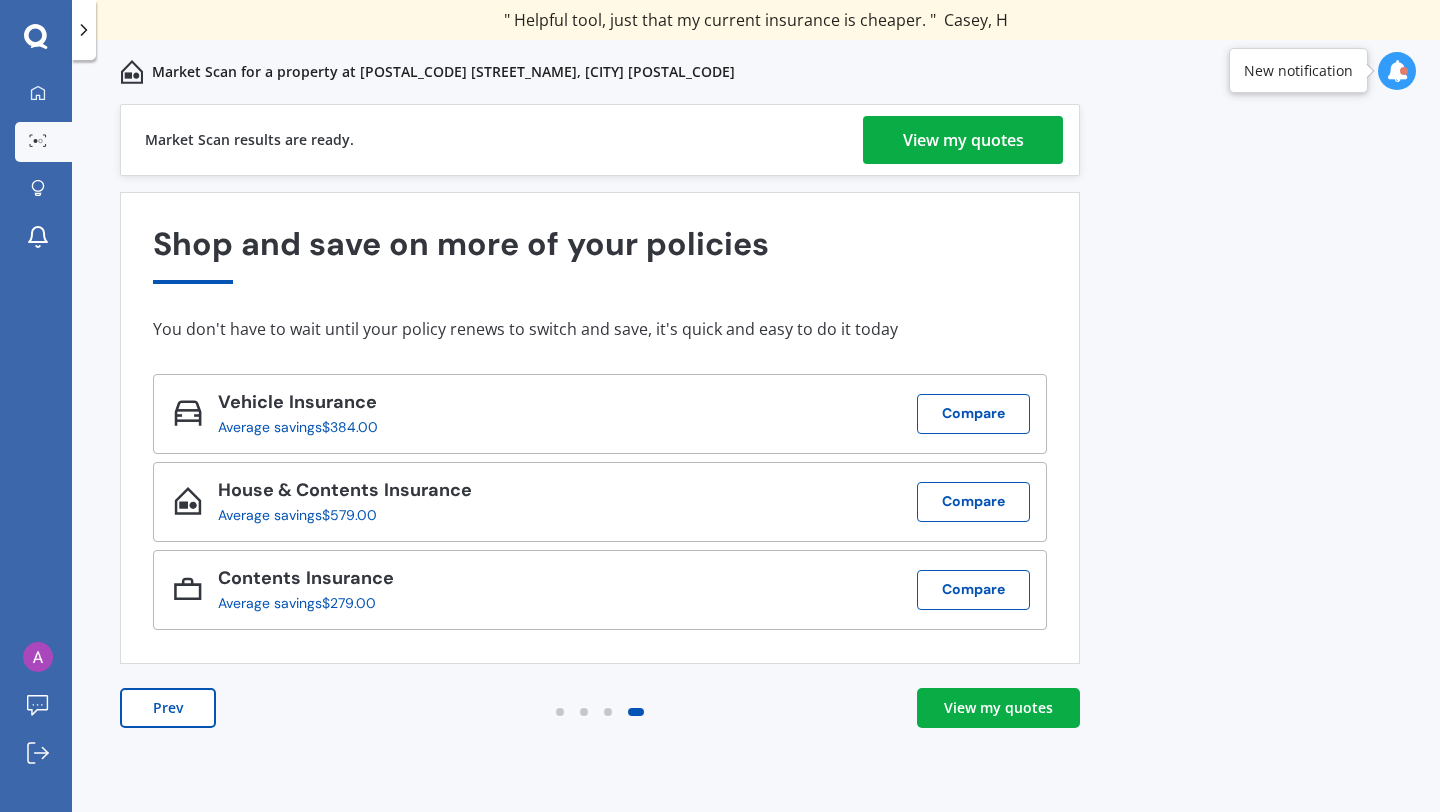 click on "View my quotes" at bounding box center (963, 140) 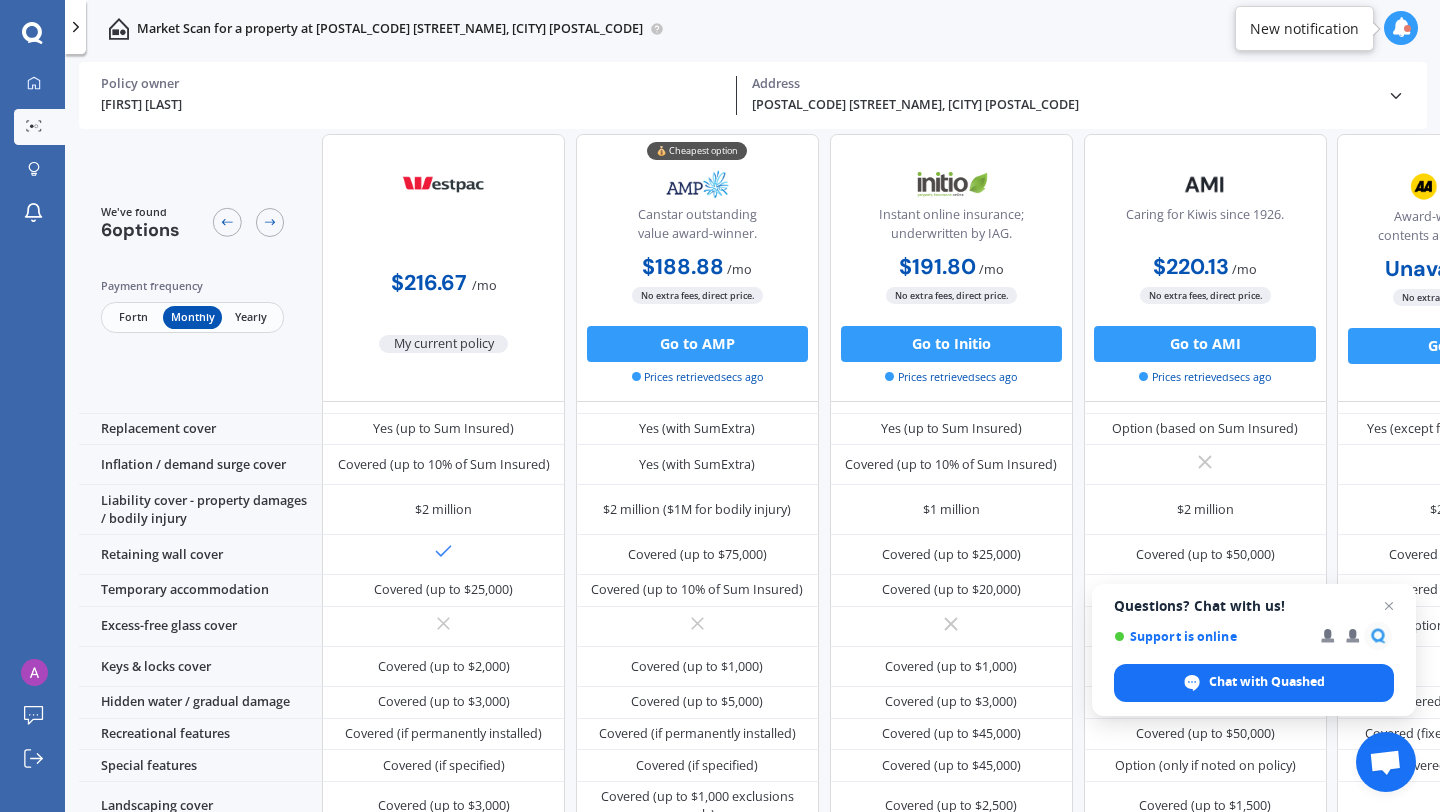 scroll, scrollTop: 0, scrollLeft: 0, axis: both 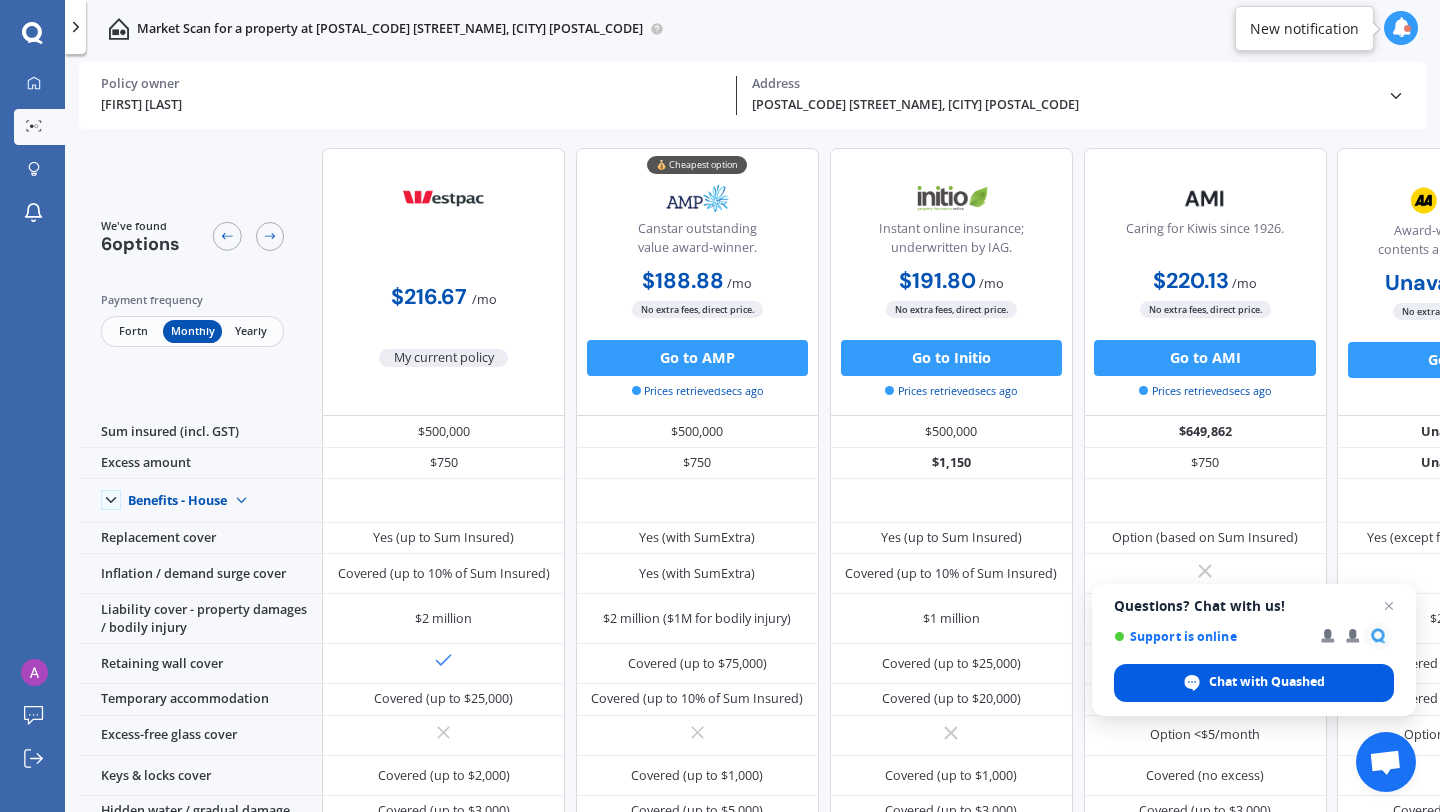 click on "Chat with Quashed" at bounding box center (1267, 682) 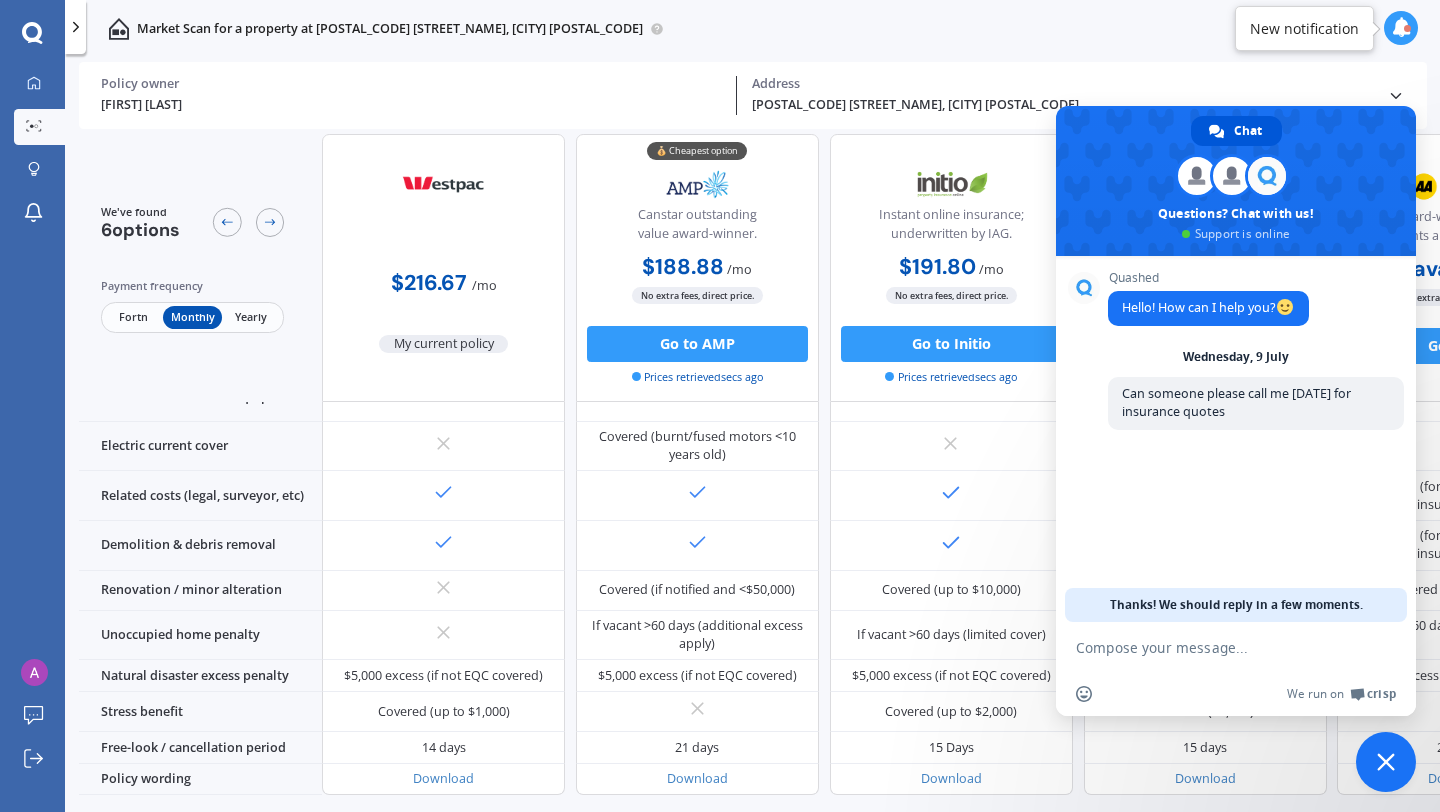 scroll, scrollTop: 812, scrollLeft: 0, axis: vertical 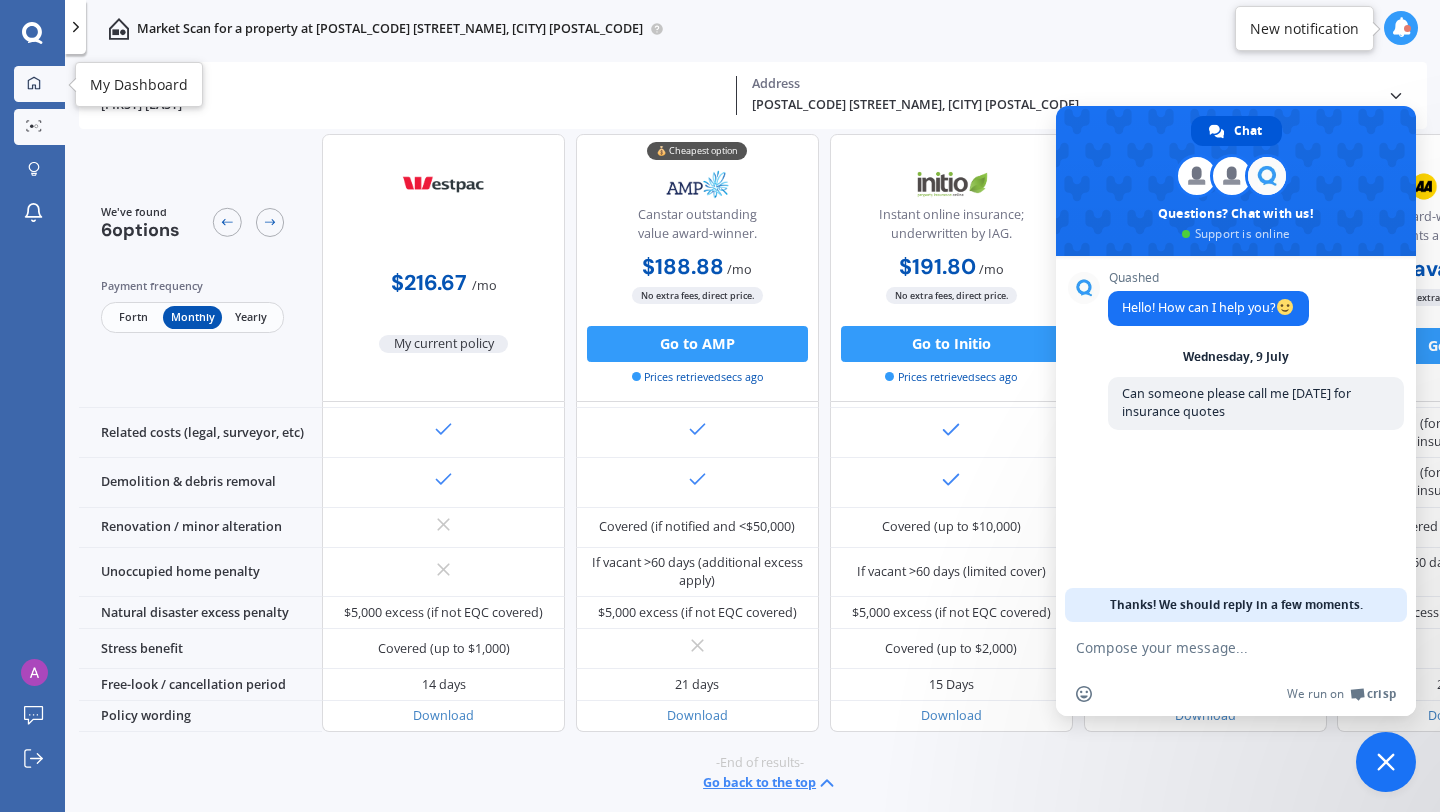 click at bounding box center (34, 84) 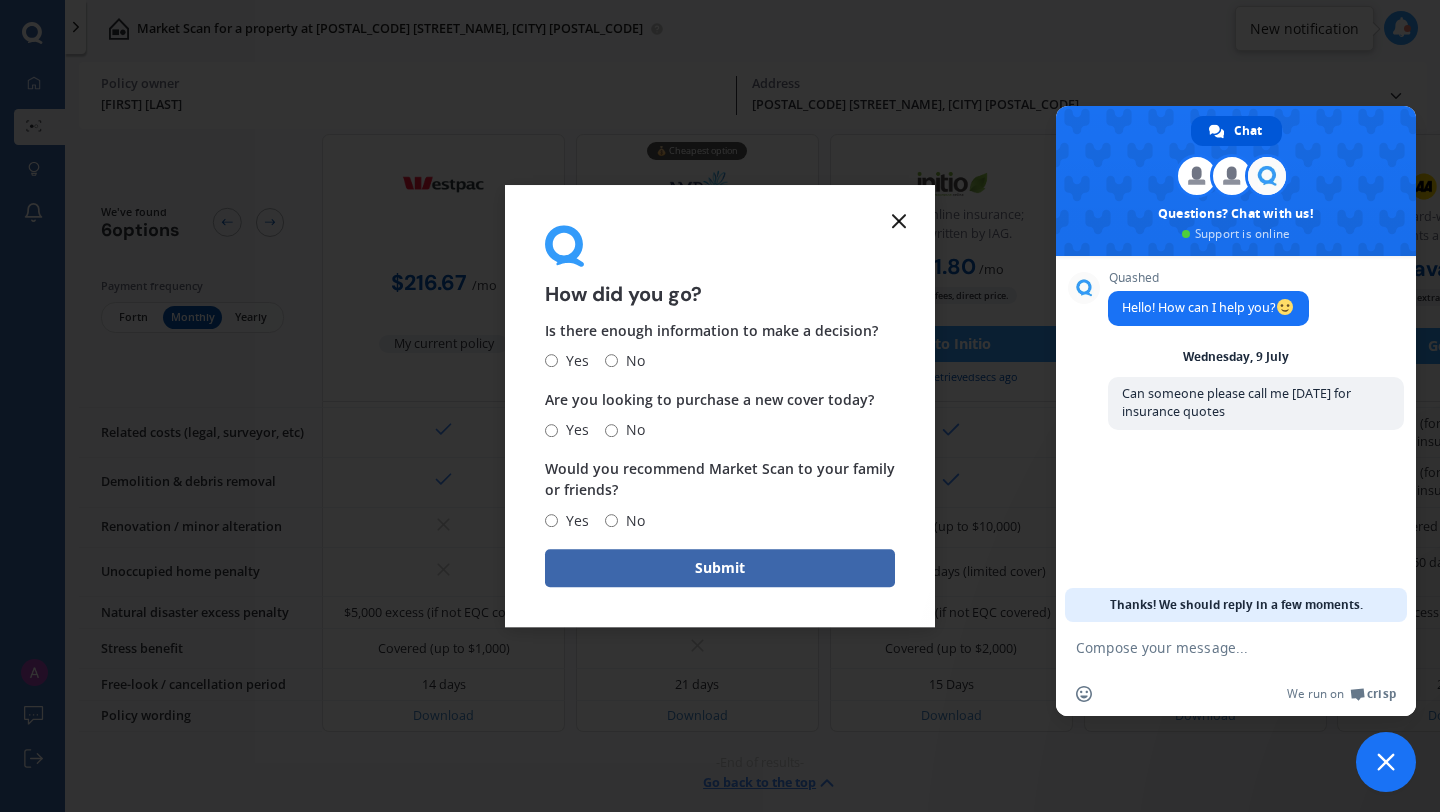 click on "No" at bounding box center [551, 361] 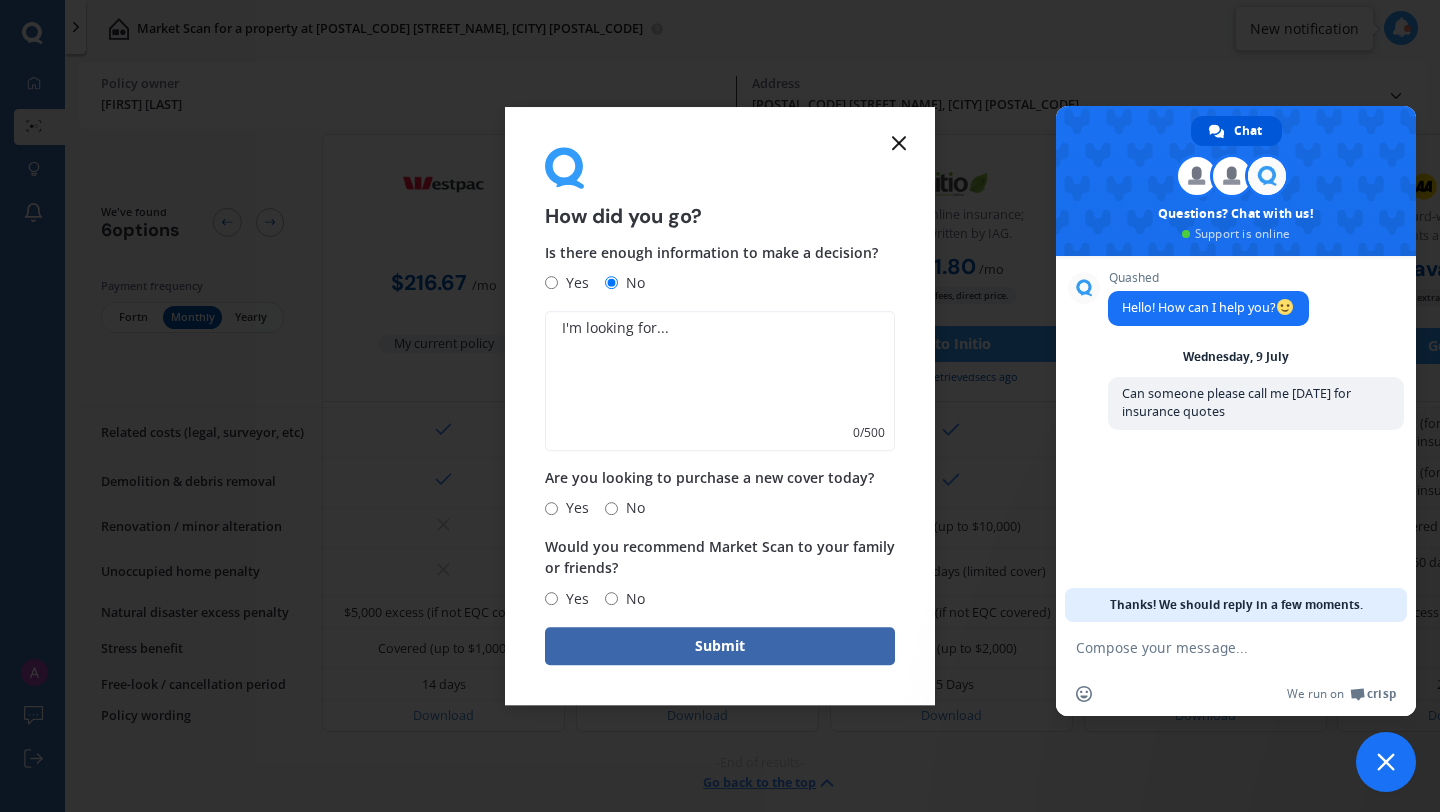 click on "No" at bounding box center [551, 508] 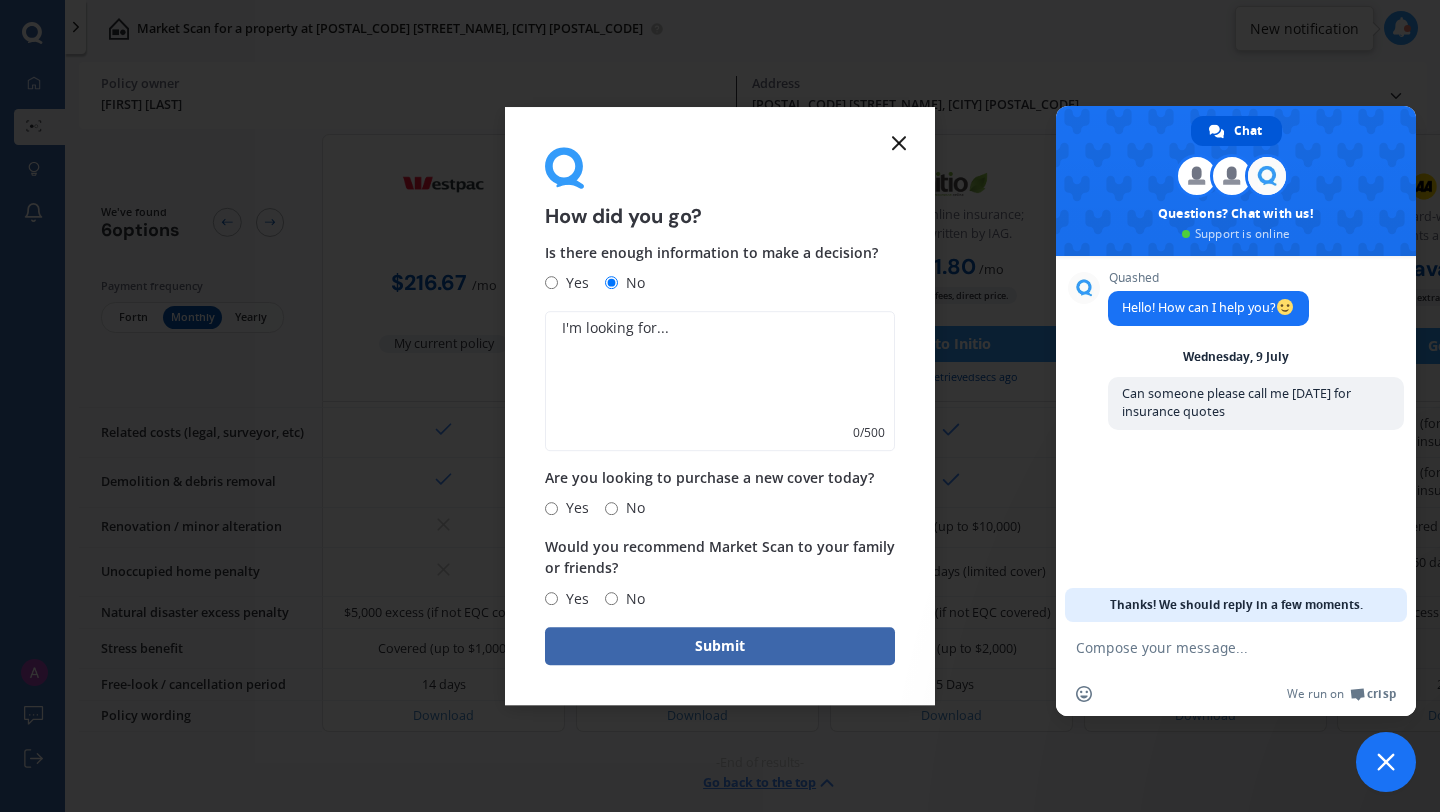 radio on "true" 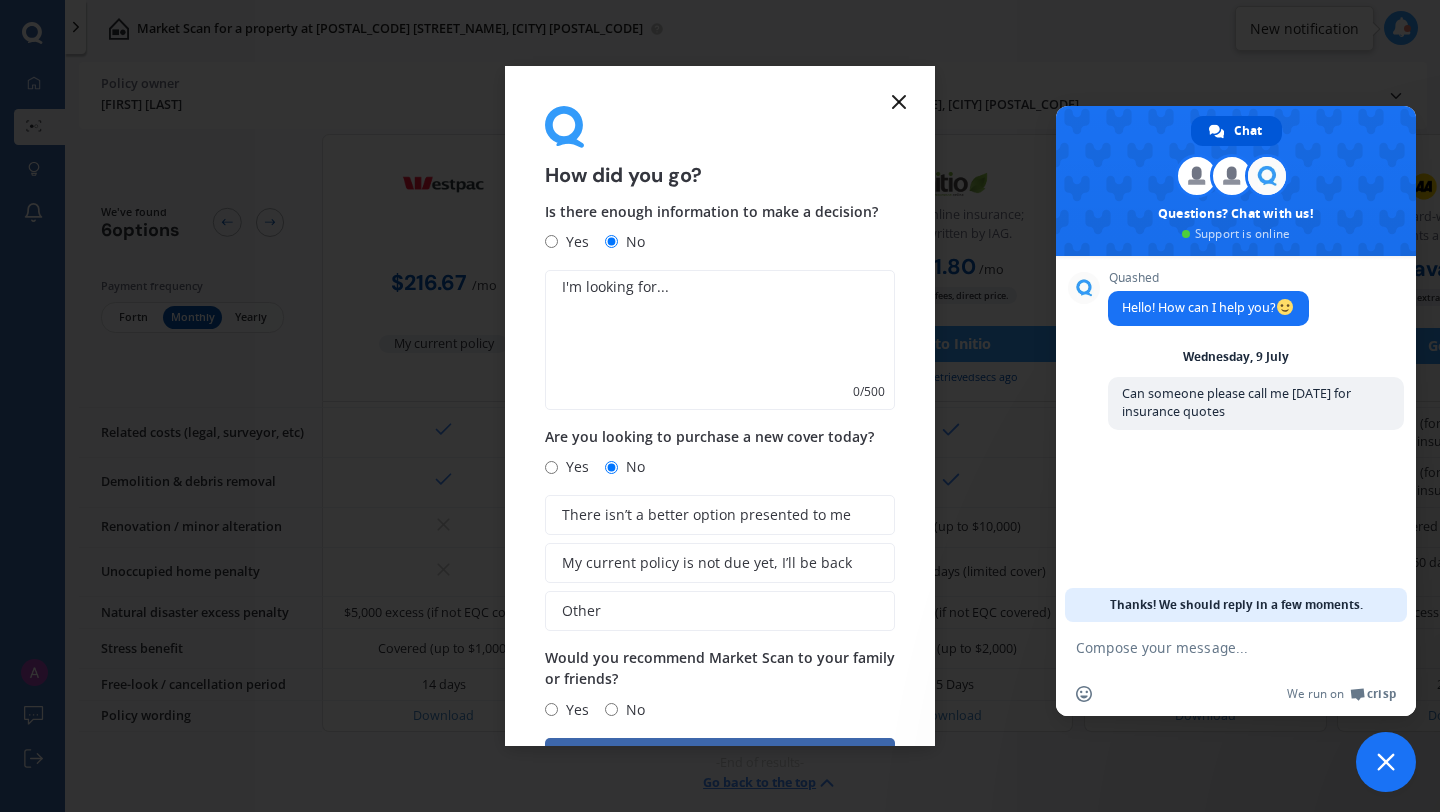 click at bounding box center (899, 102) 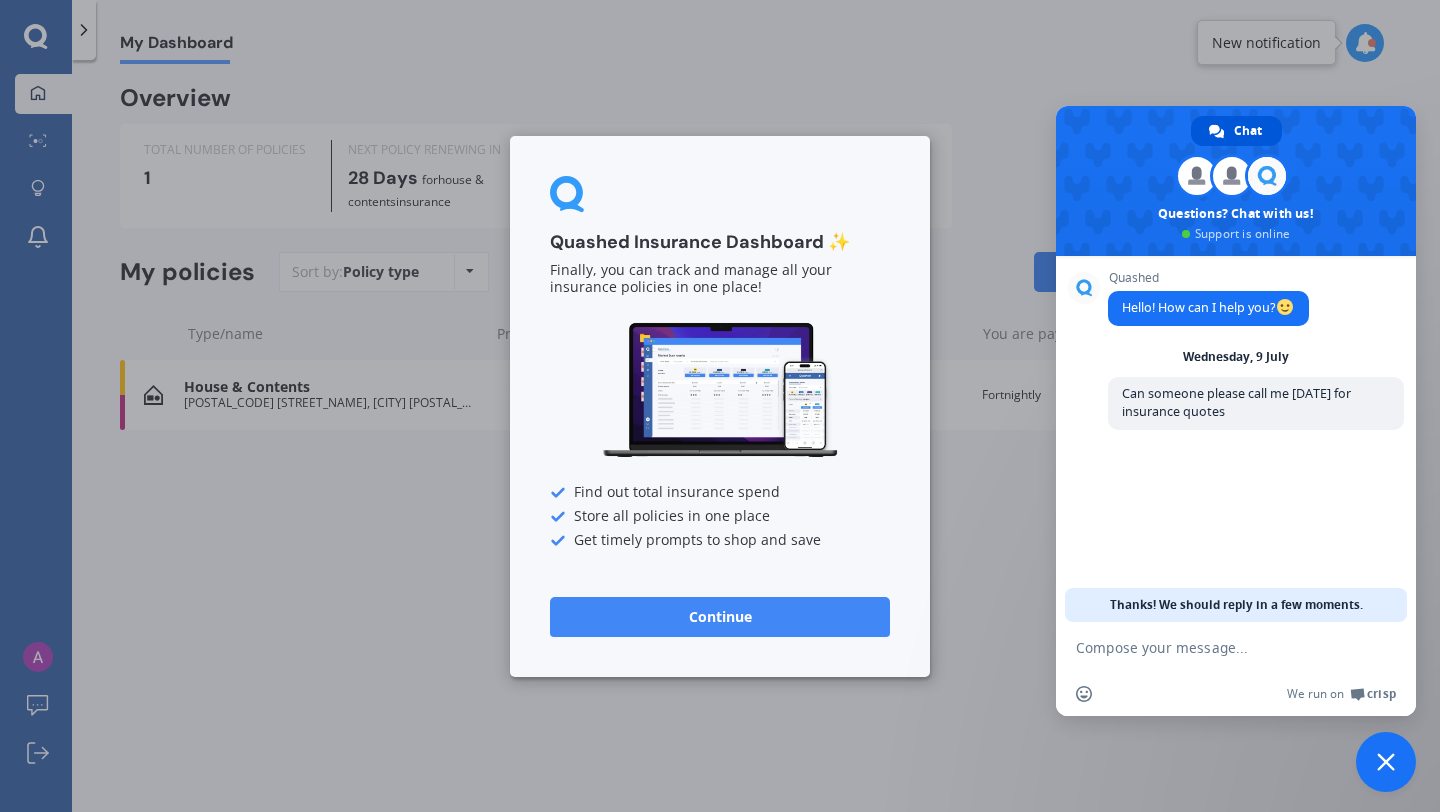 click on "Continue" at bounding box center [720, 616] 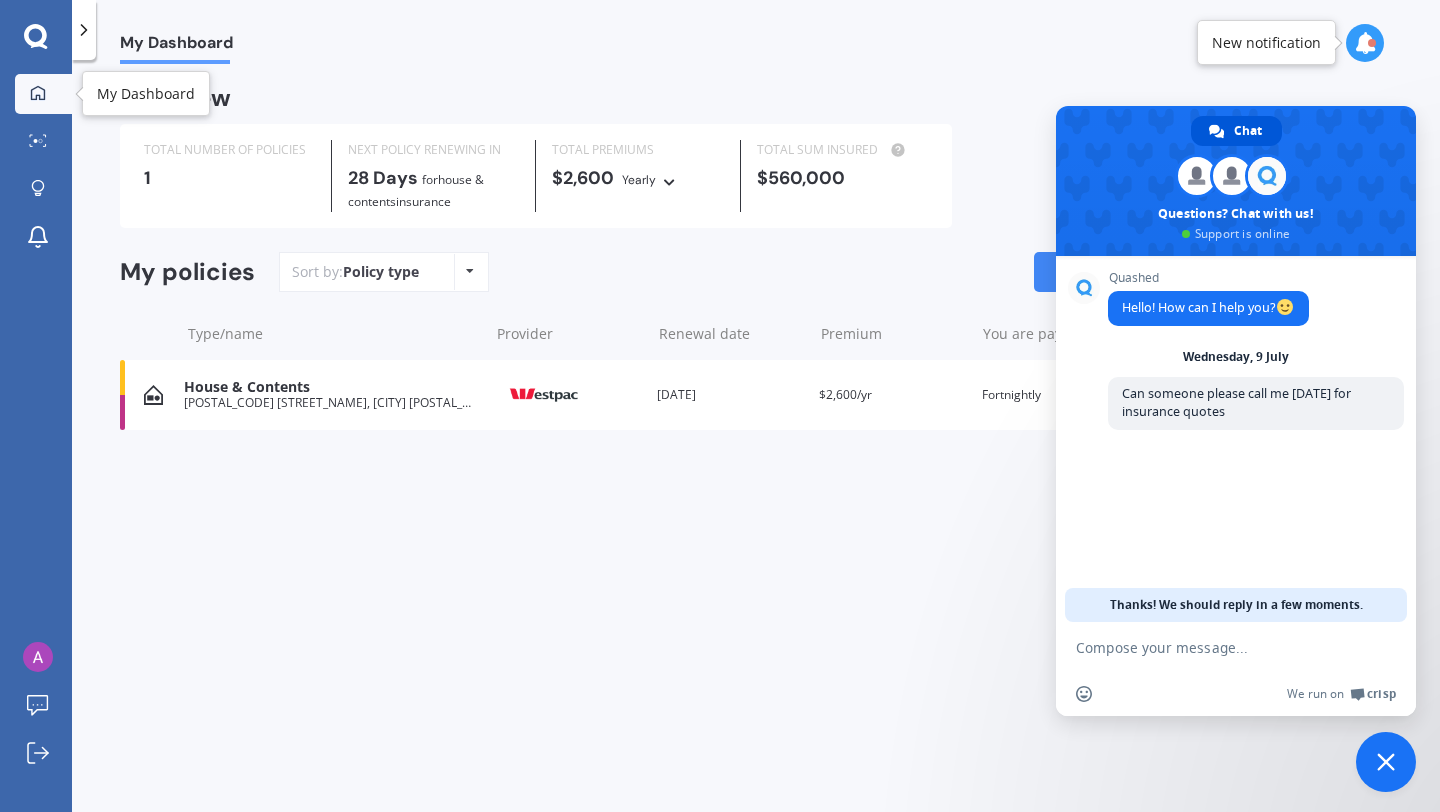 click at bounding box center (38, 93) 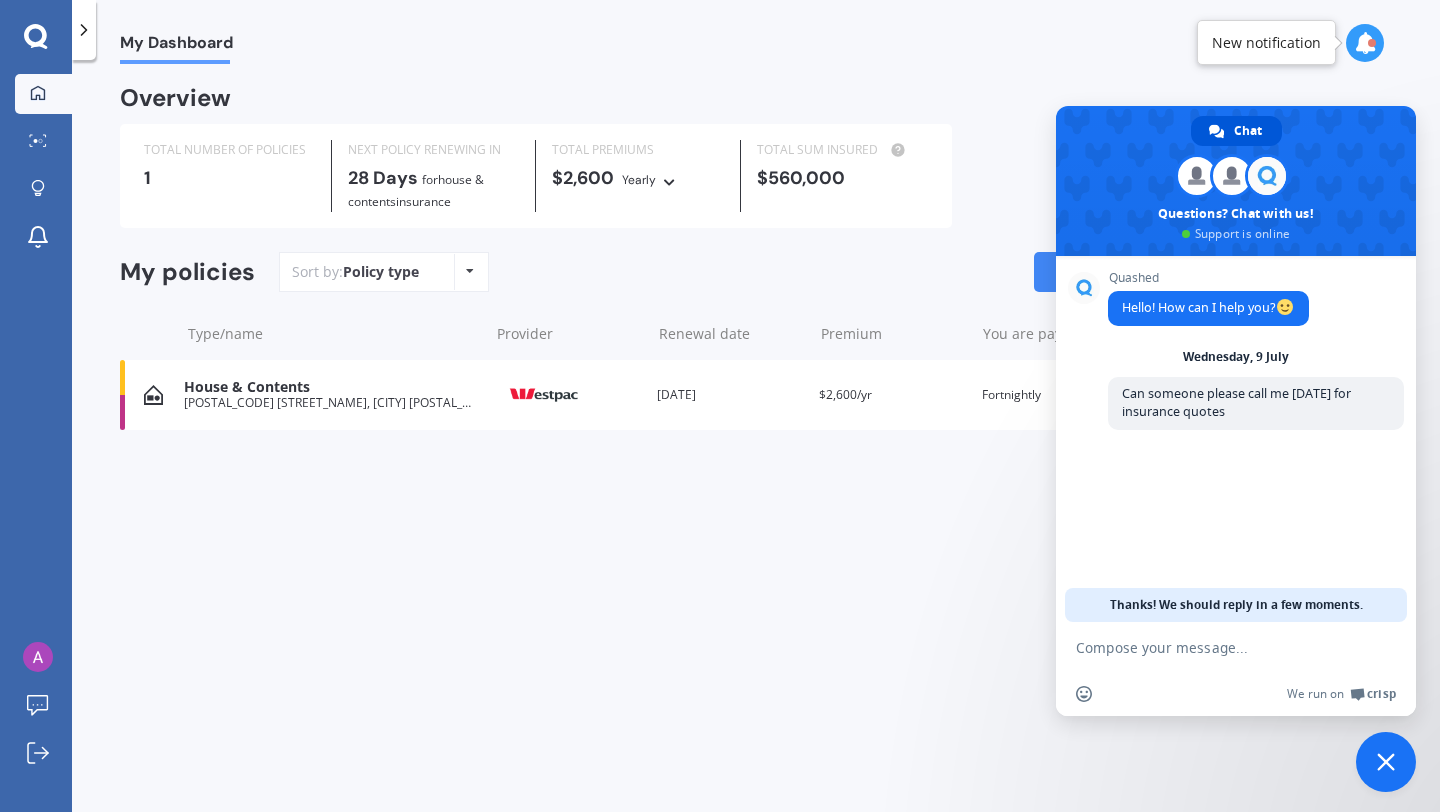 click at bounding box center [84, 30] 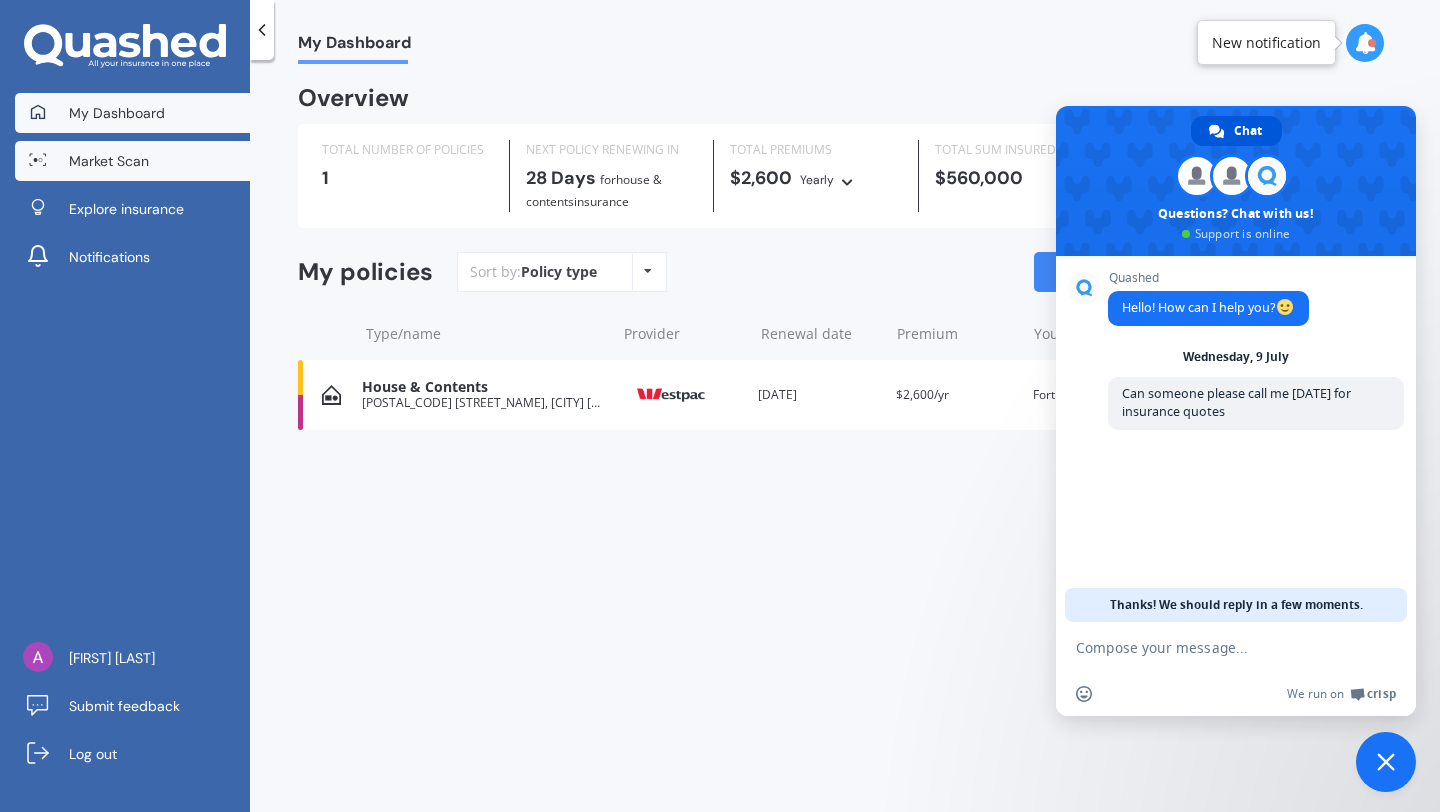 click on "Market Scan" at bounding box center (109, 161) 